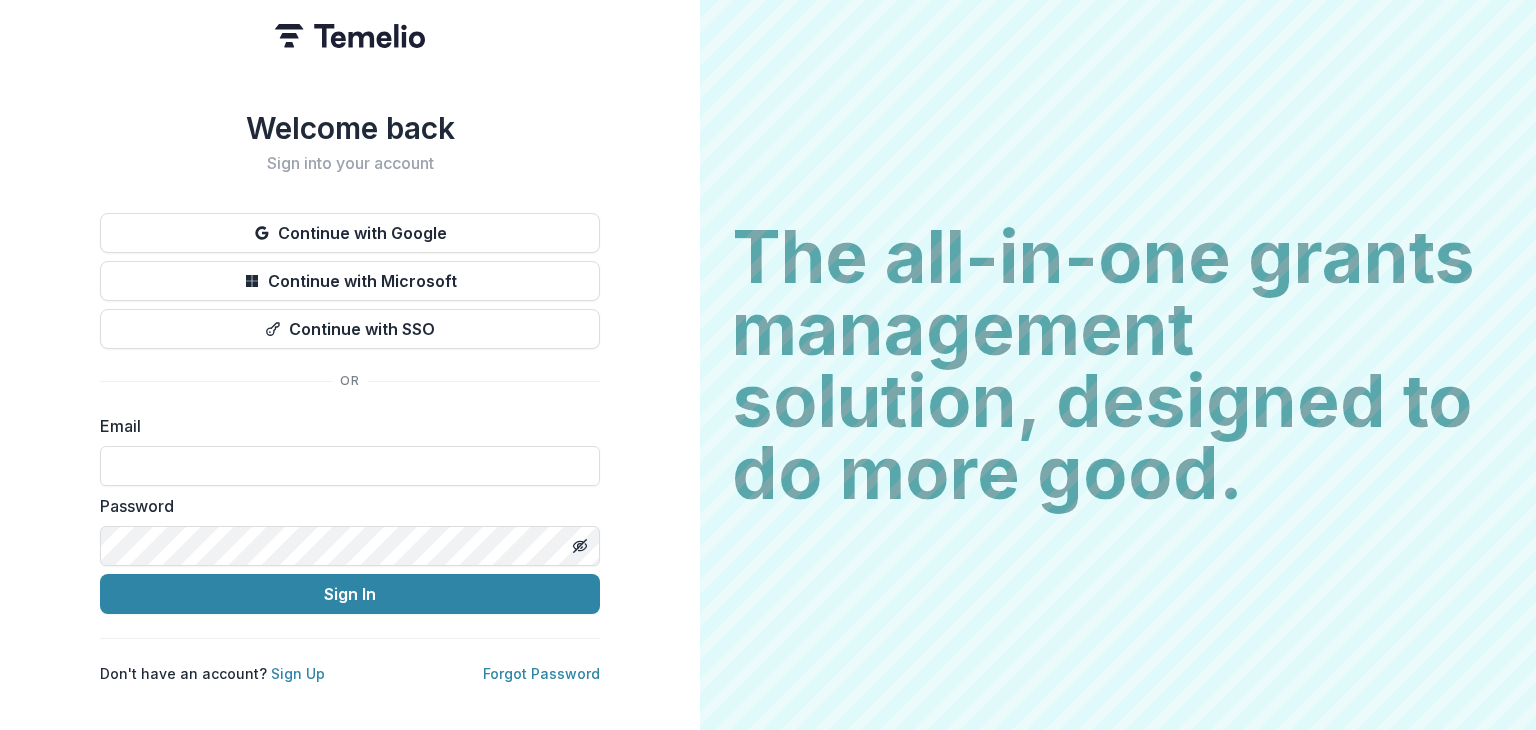 scroll, scrollTop: 0, scrollLeft: 0, axis: both 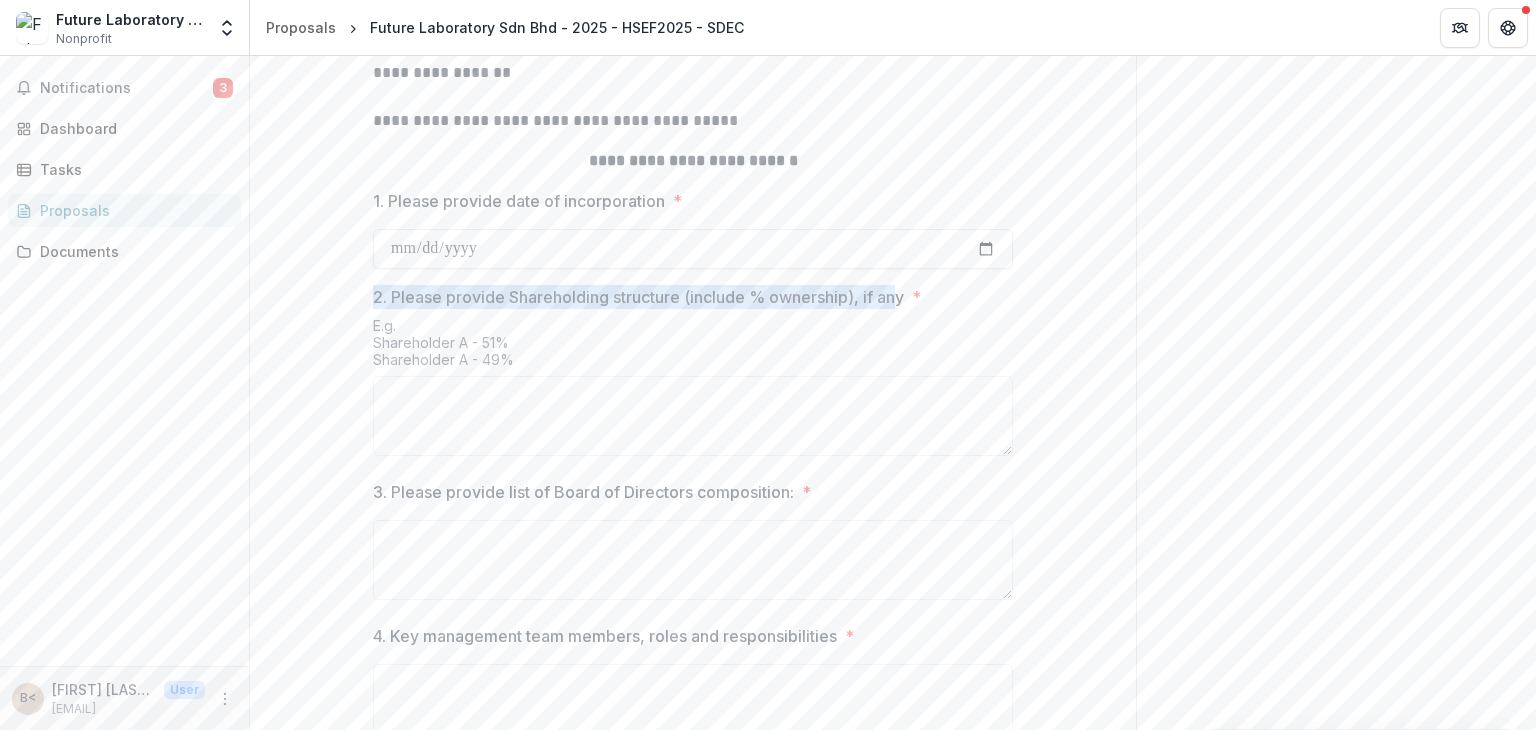 drag, startPoint x: 362, startPoint y: 388, endPoint x: 895, endPoint y: 387, distance: 533.0009 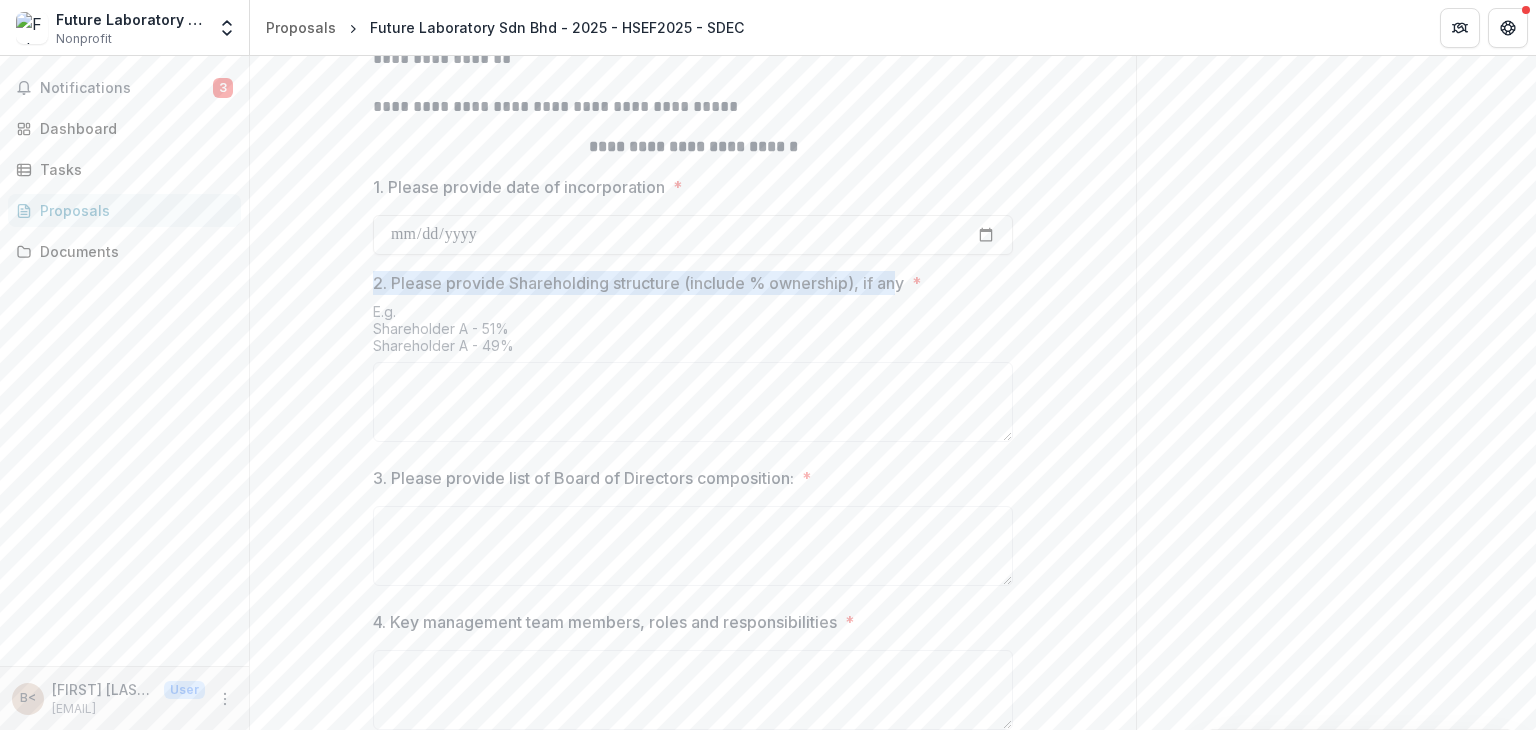 scroll, scrollTop: 920, scrollLeft: 0, axis: vertical 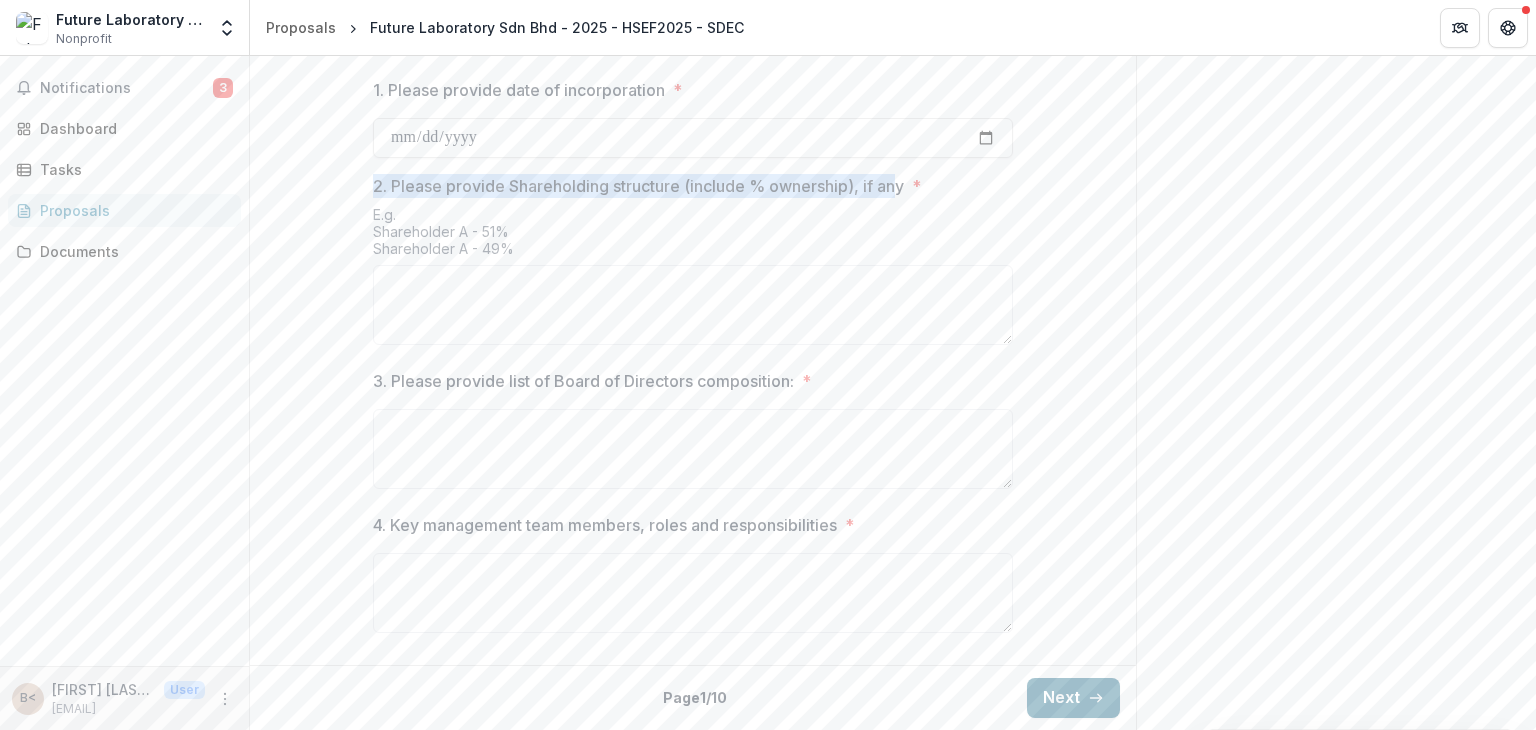 click on "Next" at bounding box center (1073, 698) 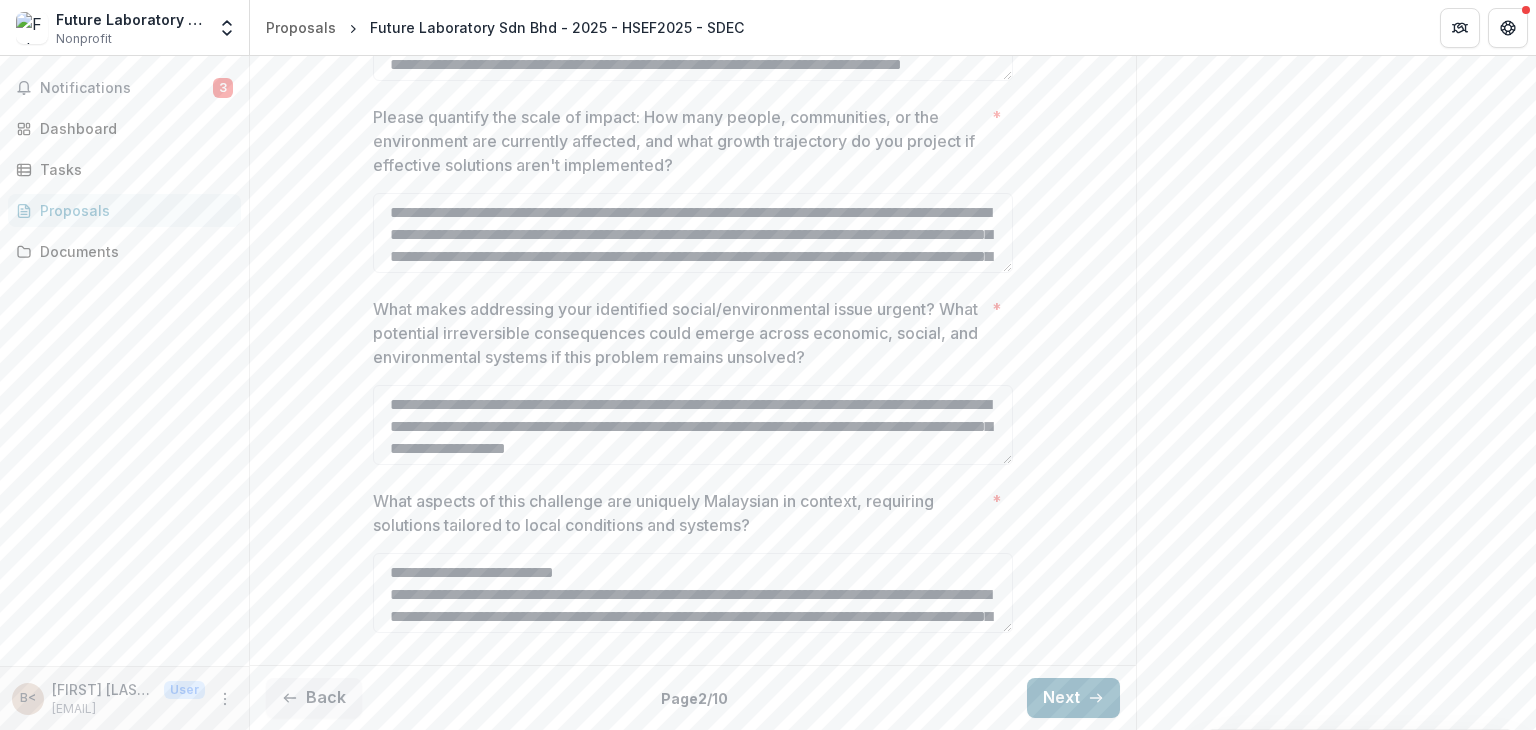 scroll, scrollTop: 840, scrollLeft: 0, axis: vertical 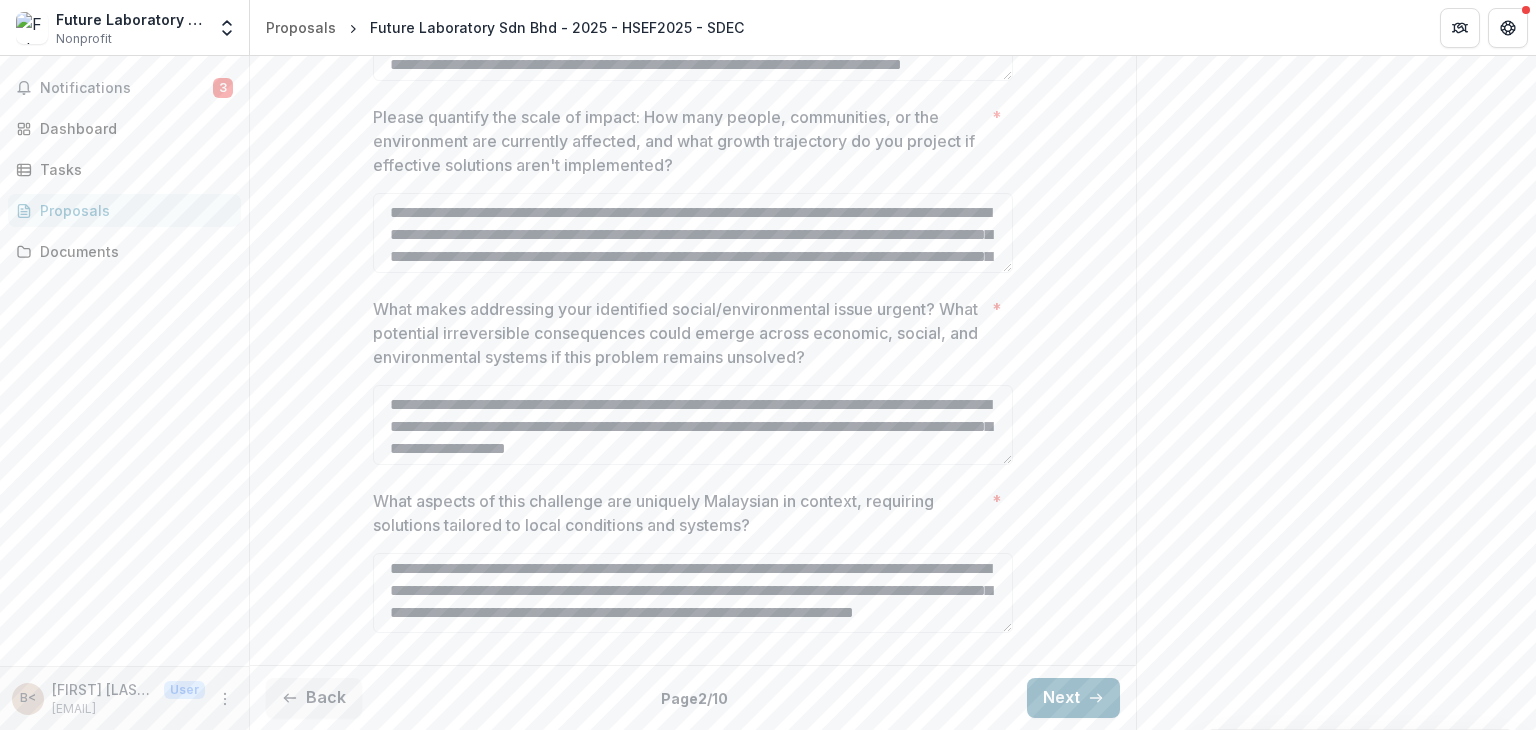 click on "Next" at bounding box center [1073, 698] 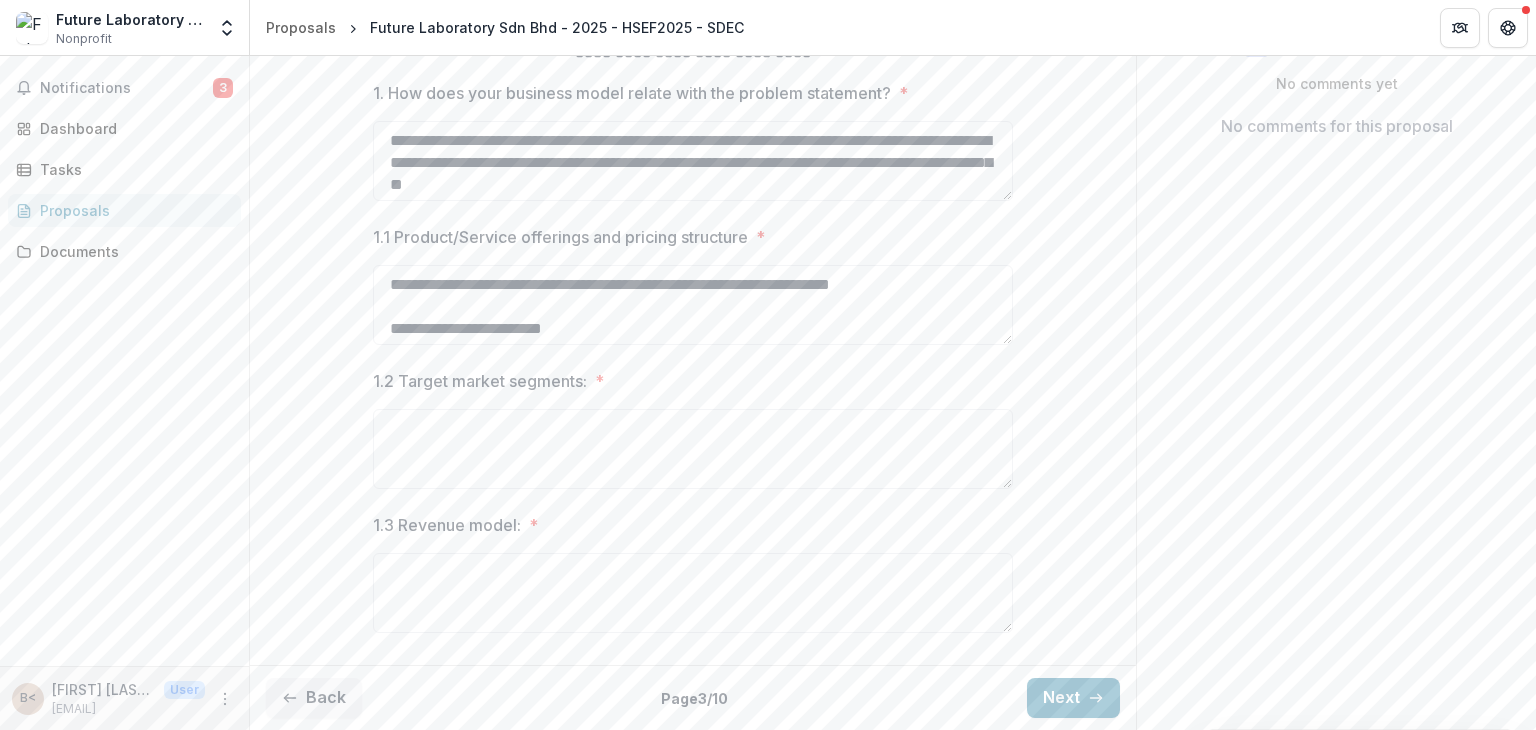 scroll, scrollTop: 464, scrollLeft: 0, axis: vertical 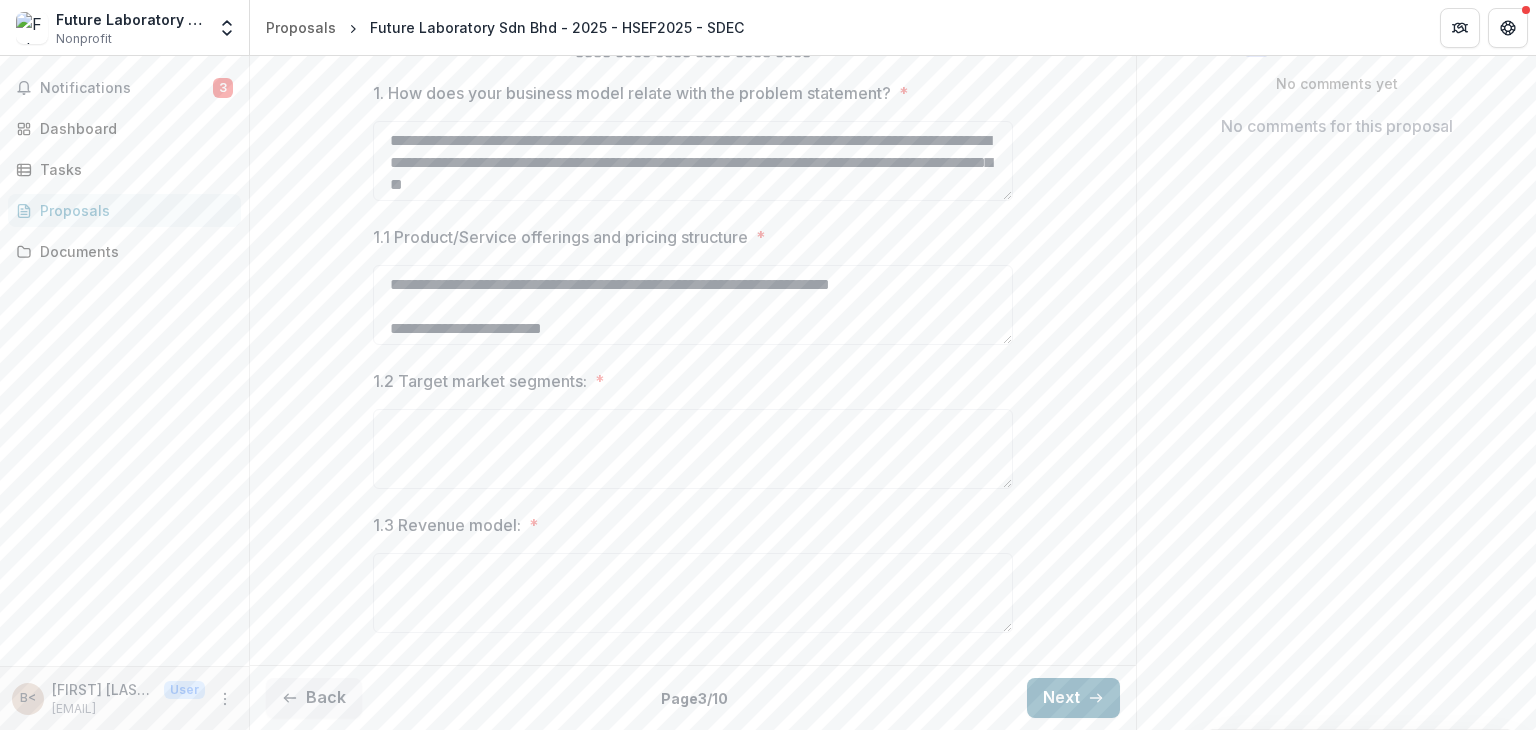 click on "Next" at bounding box center [1073, 698] 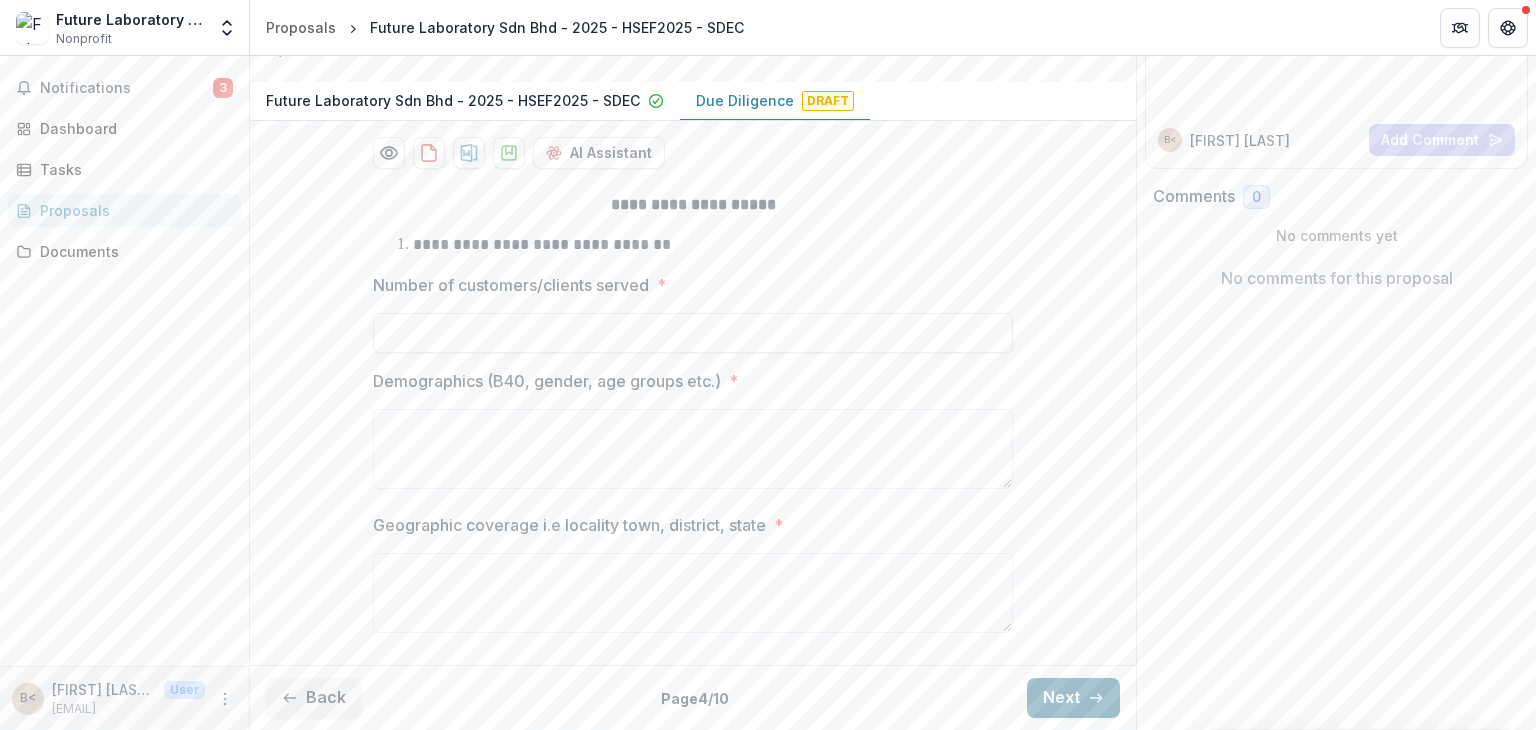 scroll, scrollTop: 312, scrollLeft: 0, axis: vertical 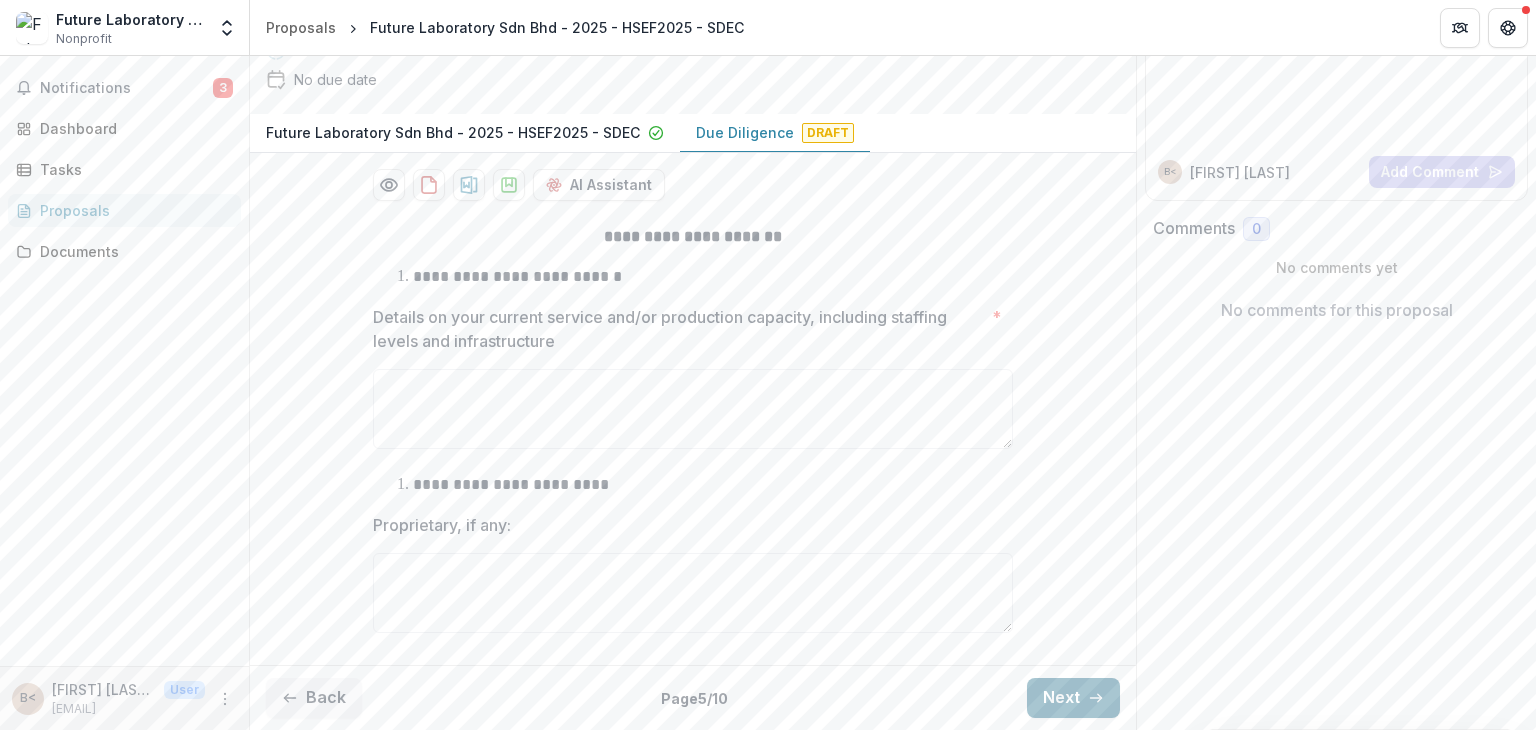 click 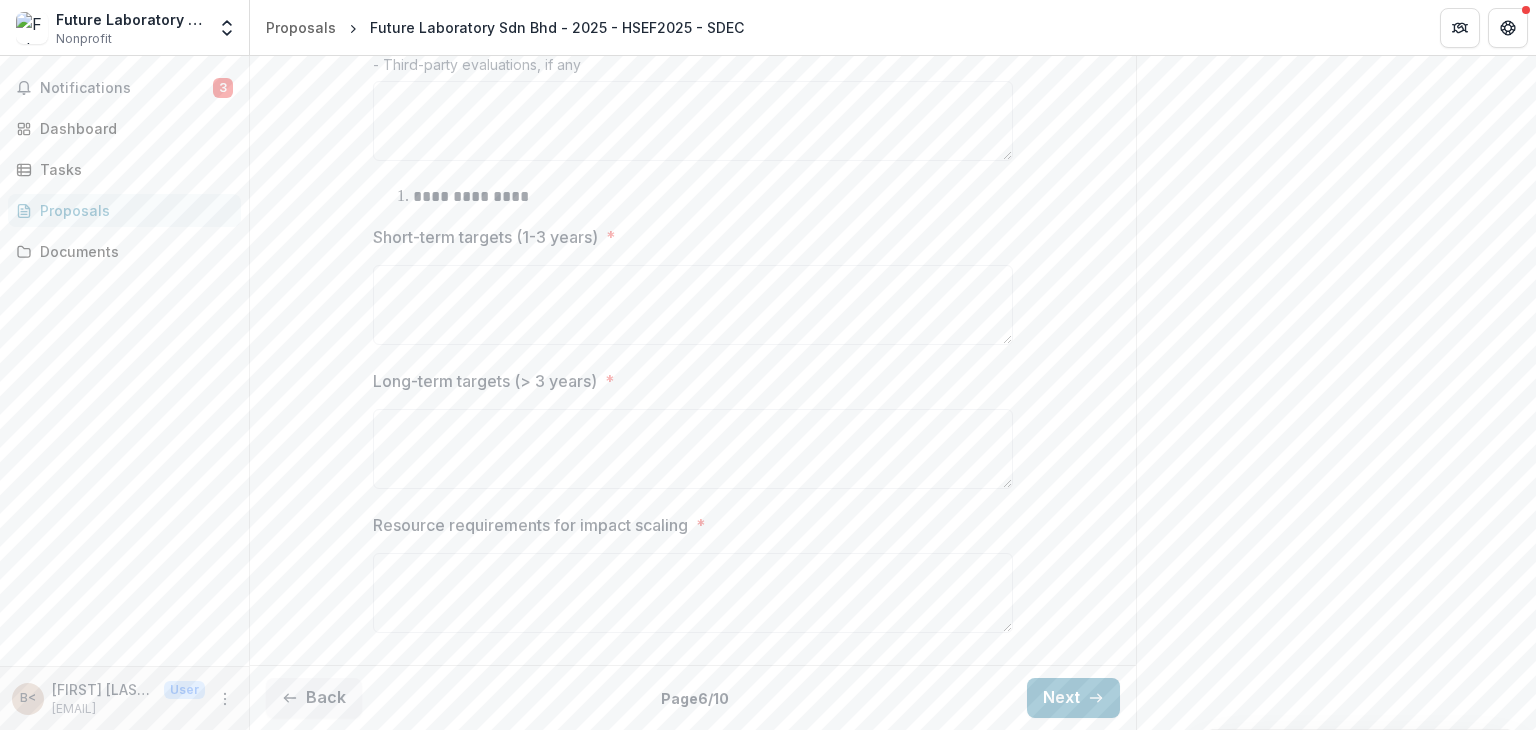 scroll, scrollTop: 1163, scrollLeft: 0, axis: vertical 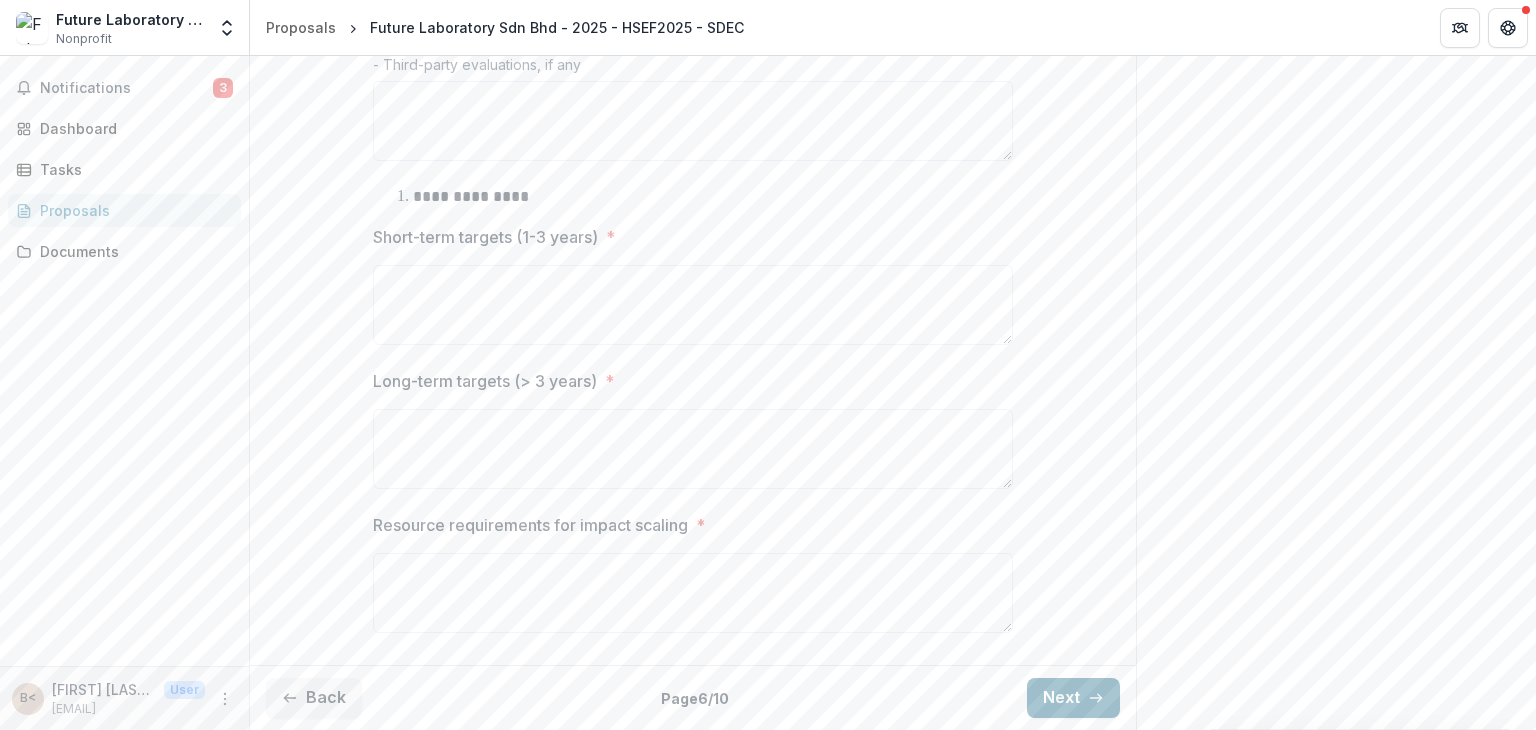 click on "Next" at bounding box center (1073, 698) 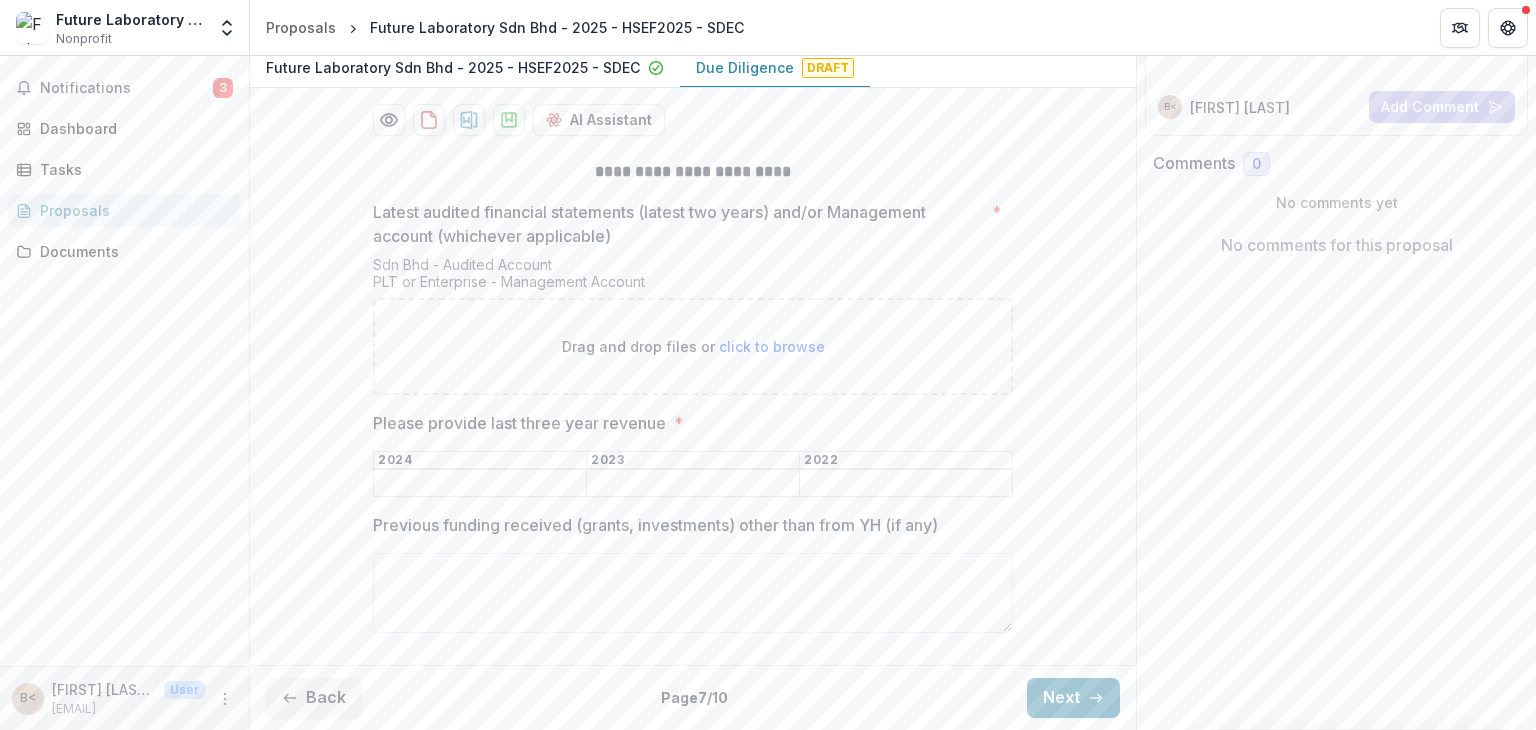 scroll, scrollTop: 341, scrollLeft: 0, axis: vertical 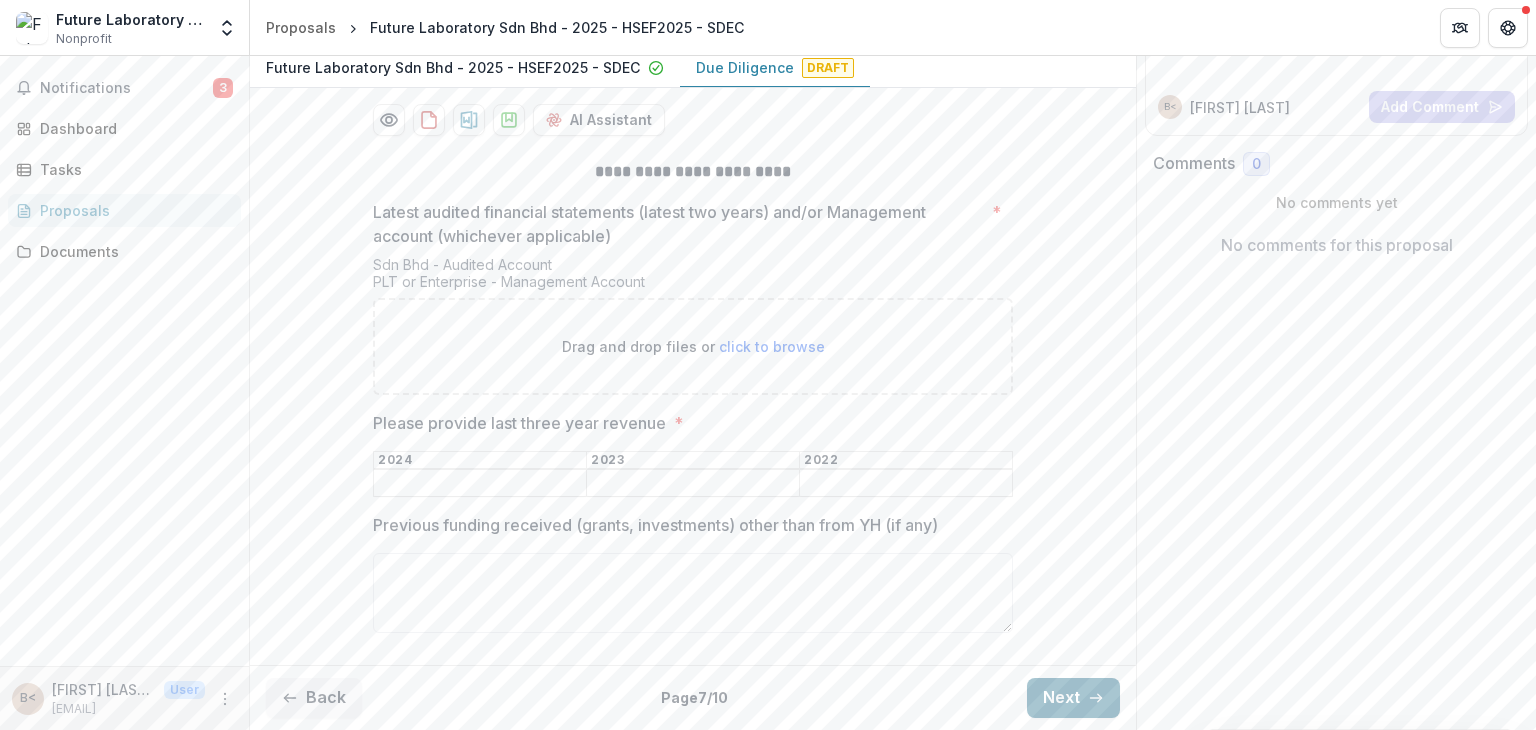 click on "Next" at bounding box center (1073, 698) 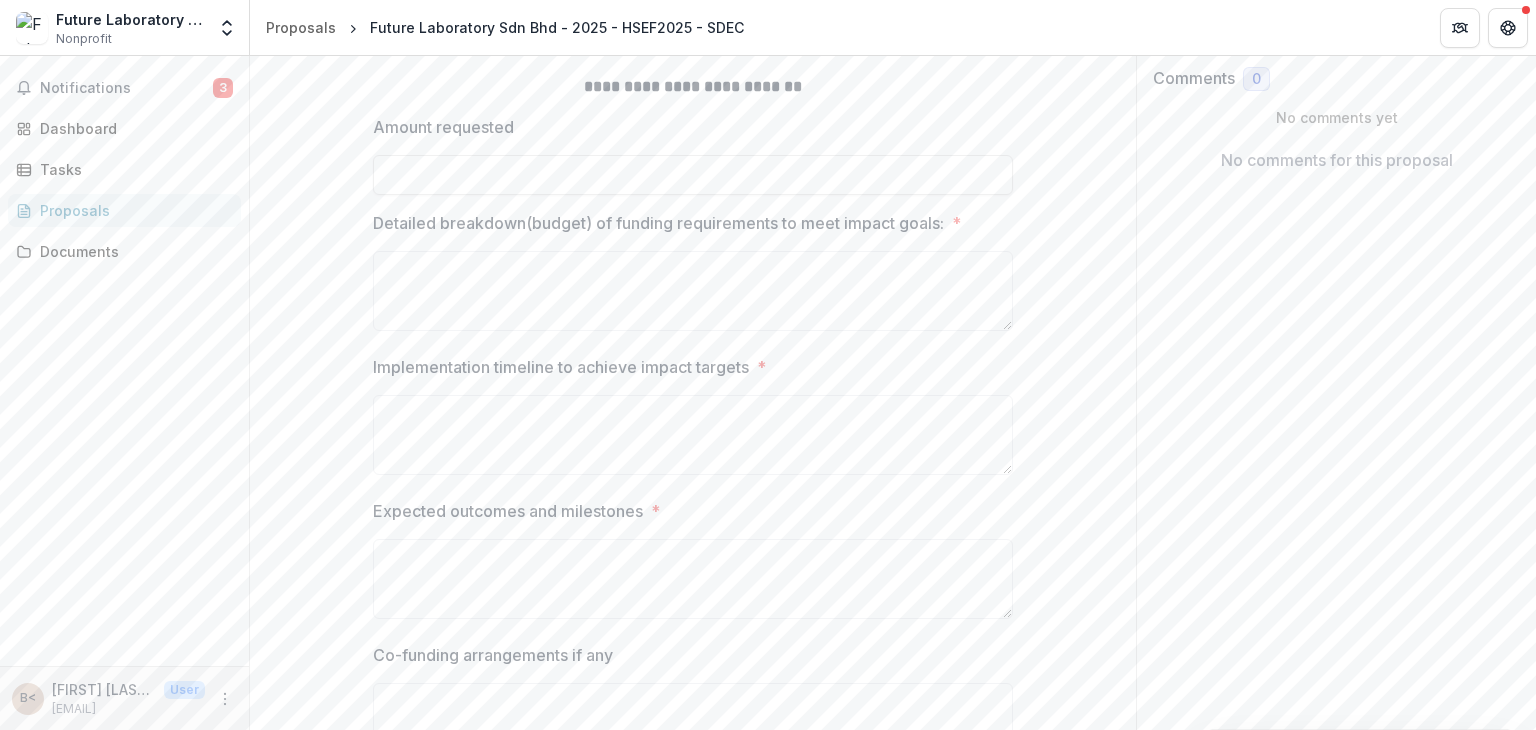 click on "**********" at bounding box center (693, 423) 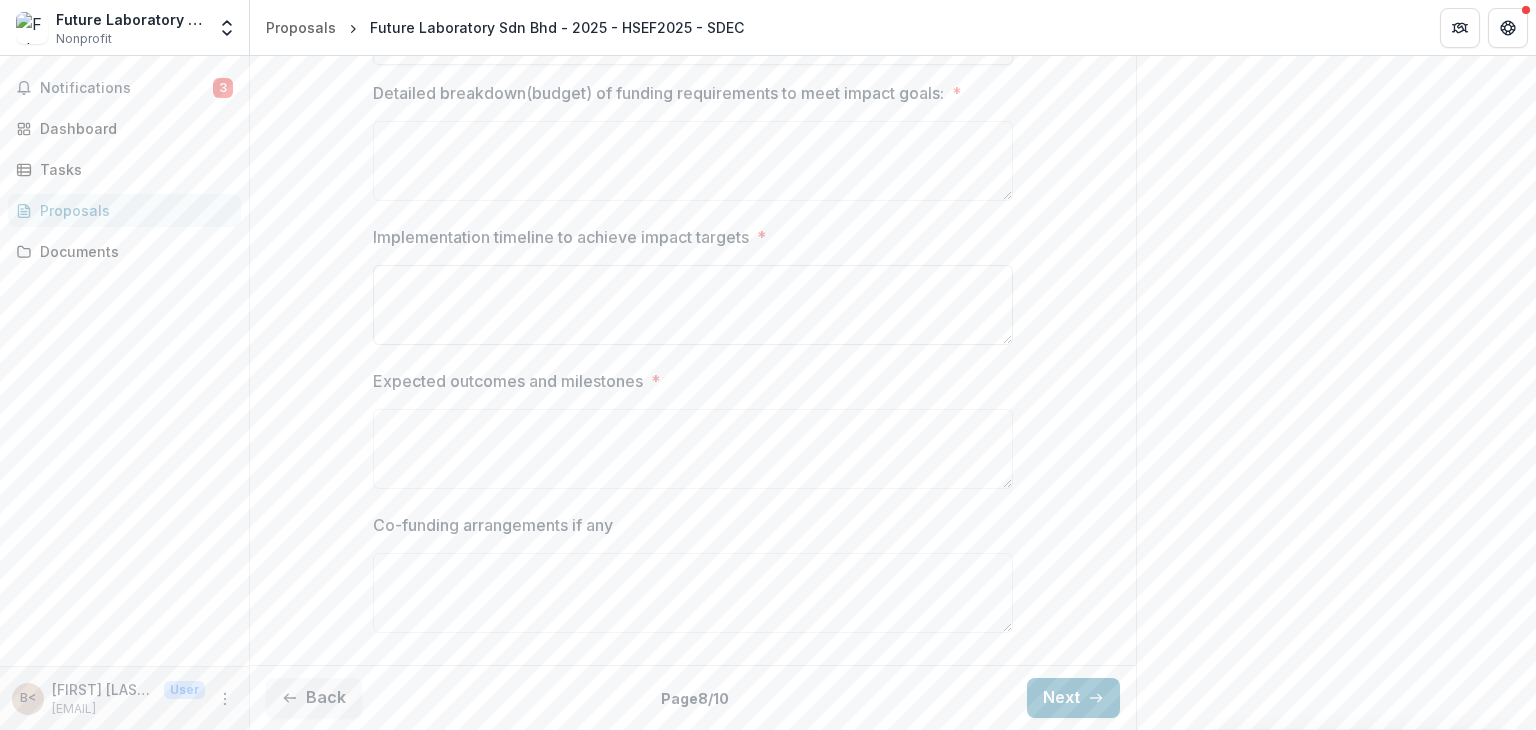 scroll, scrollTop: 560, scrollLeft: 0, axis: vertical 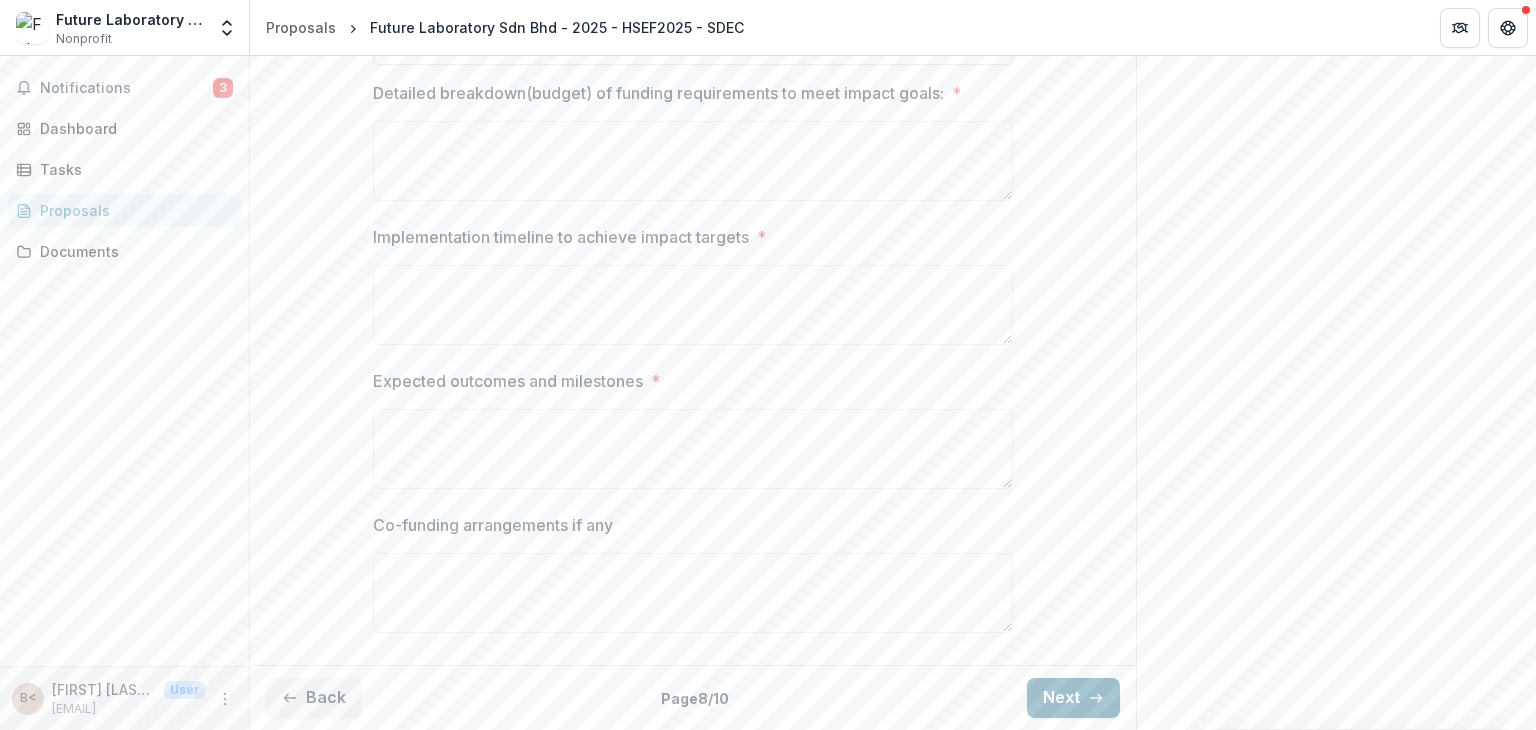 click on "Next" at bounding box center [1073, 698] 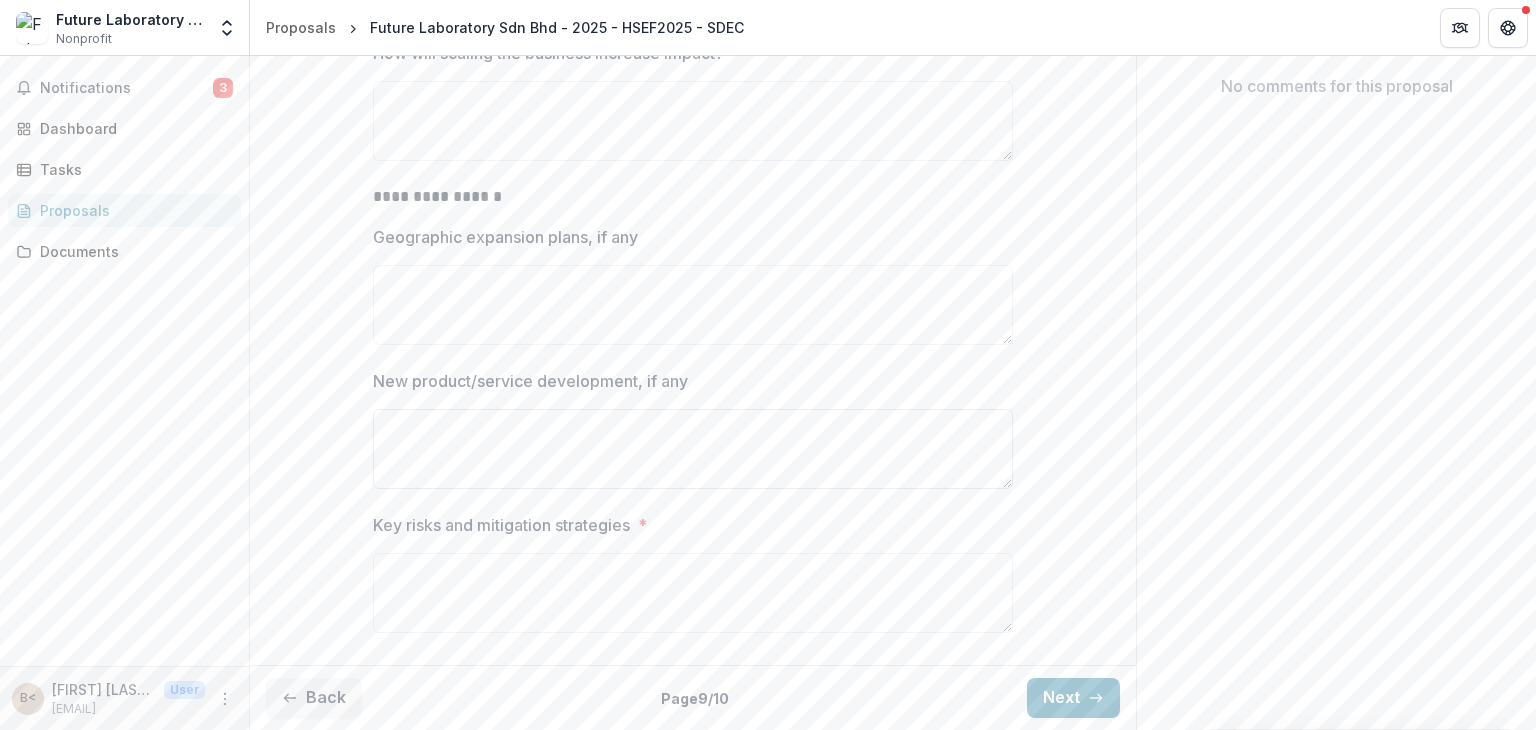 scroll, scrollTop: 504, scrollLeft: 0, axis: vertical 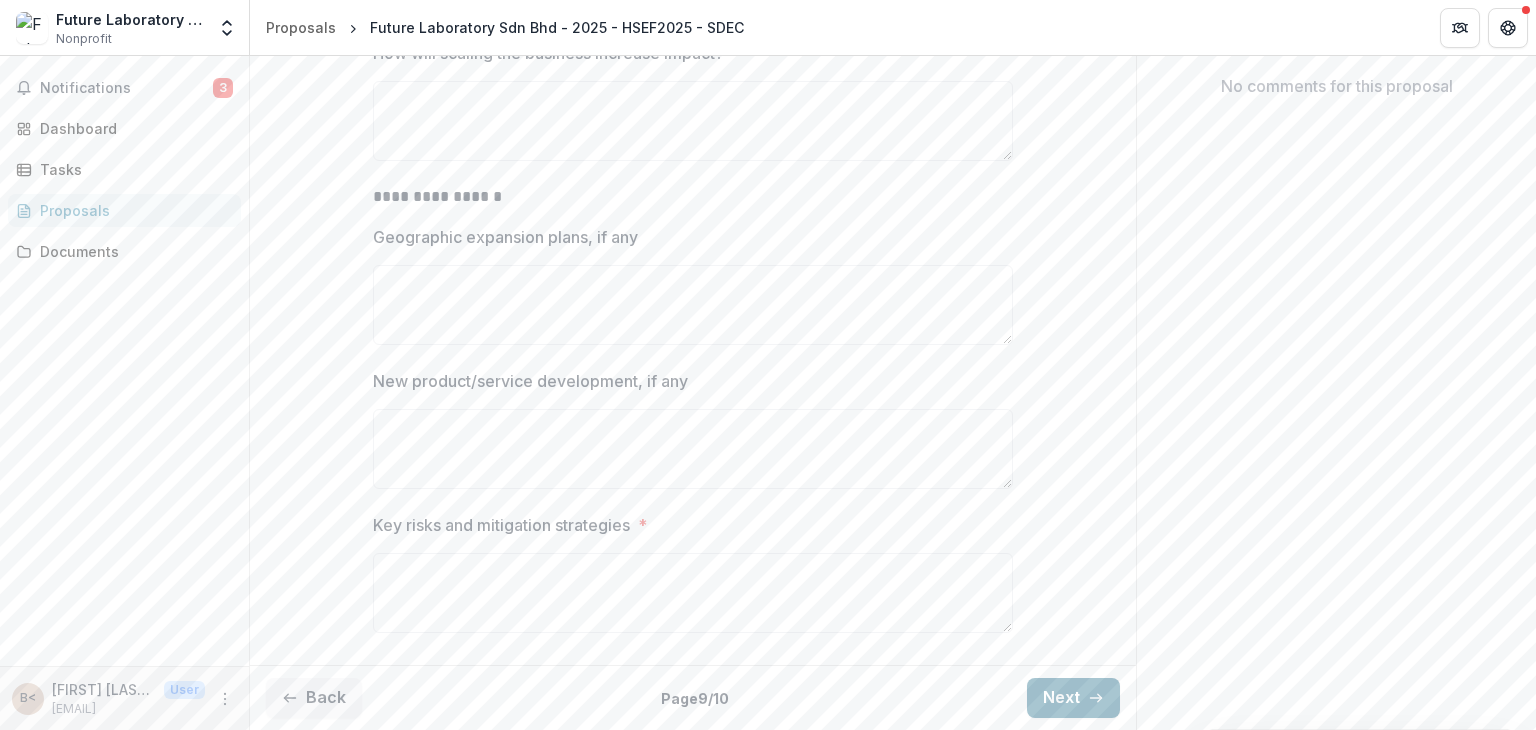 click on "Next" at bounding box center (1073, 698) 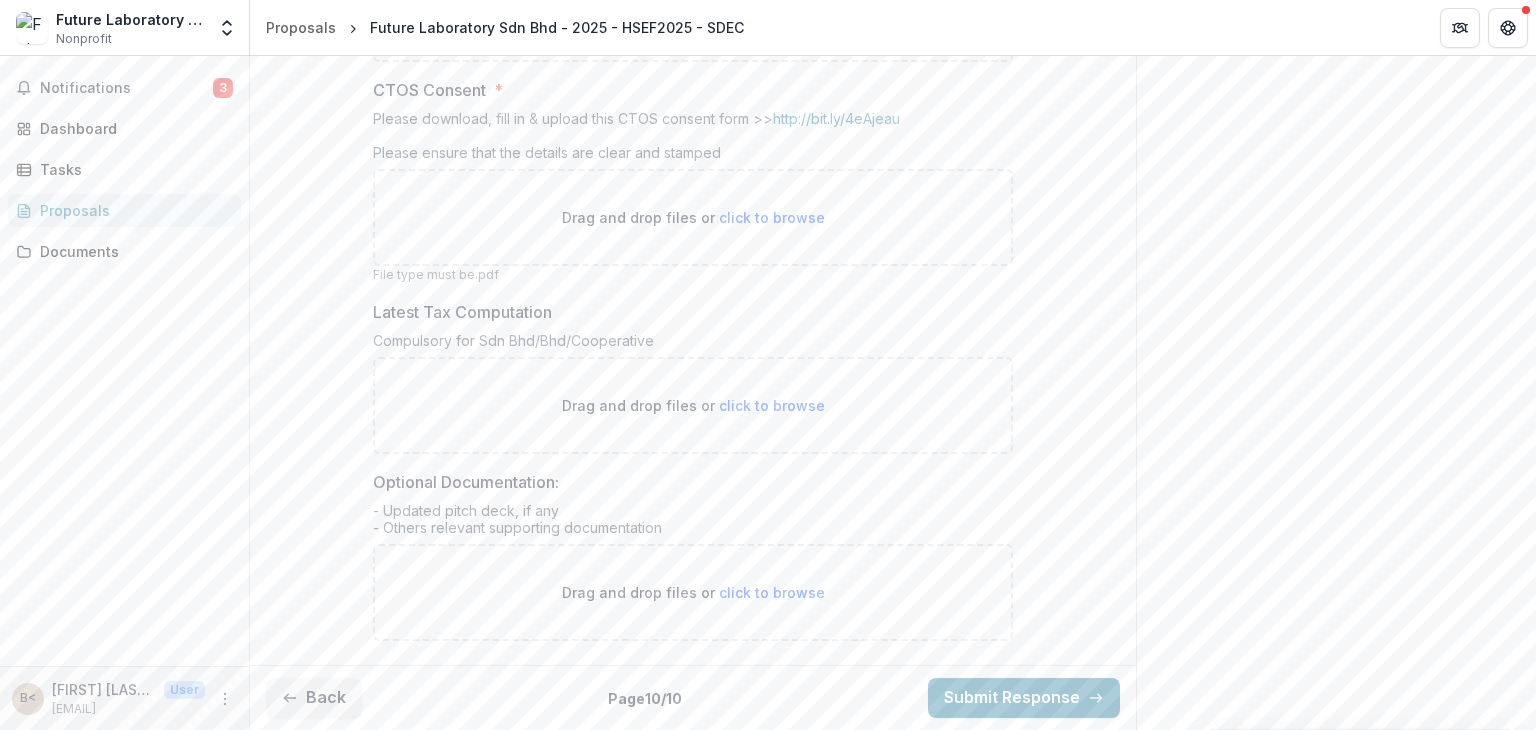 scroll, scrollTop: 656, scrollLeft: 0, axis: vertical 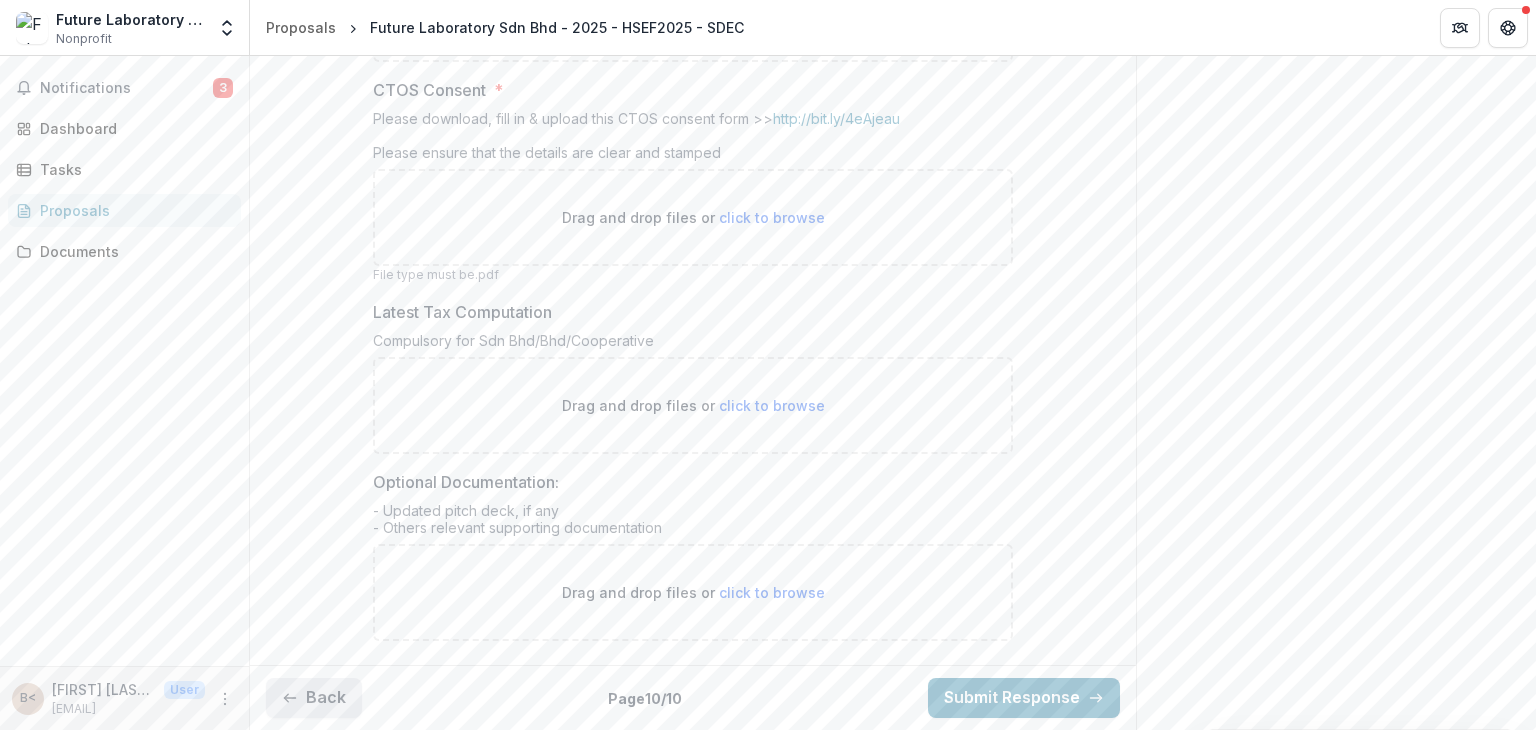 click on "Back" at bounding box center [314, 698] 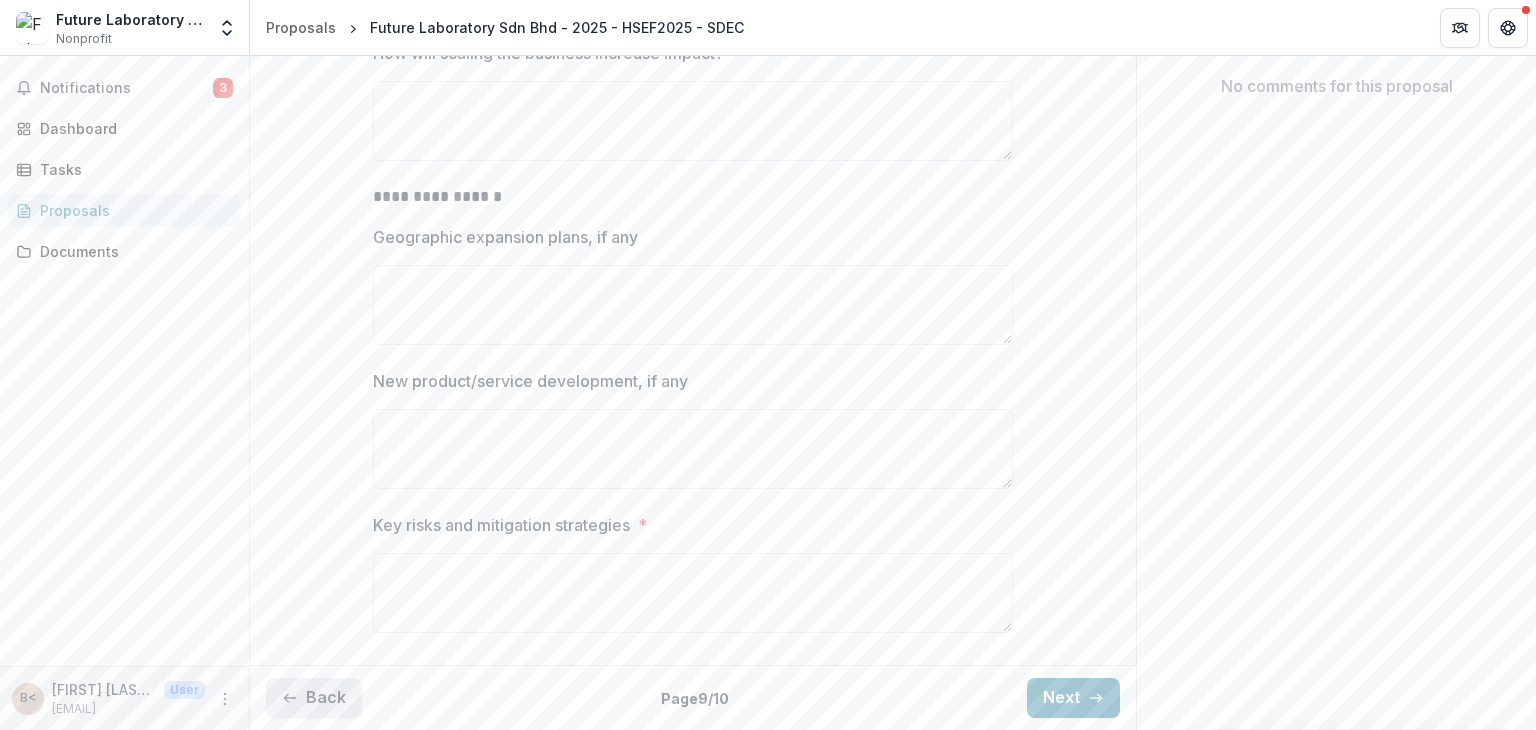 click on "Back" at bounding box center (314, 698) 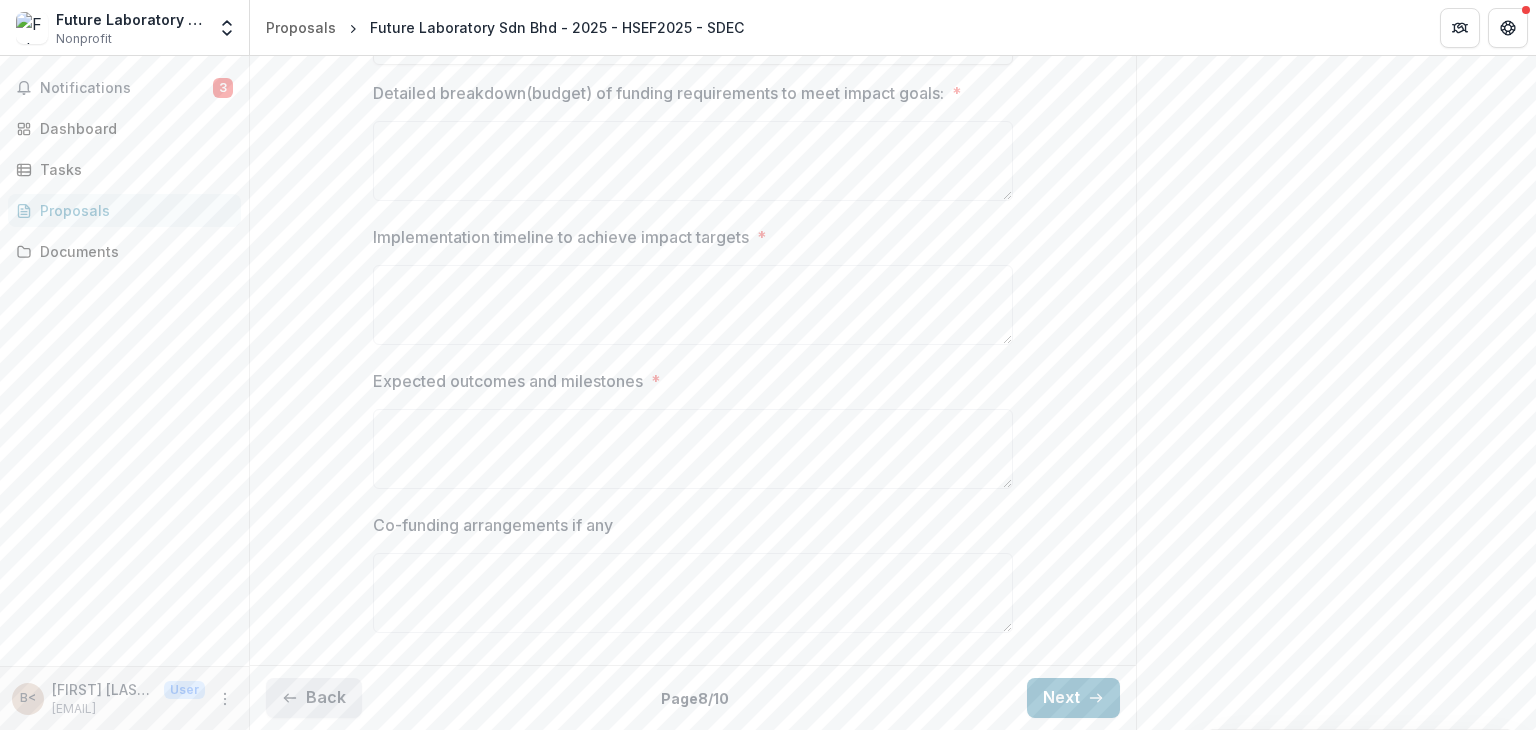 click on "Back" at bounding box center (314, 698) 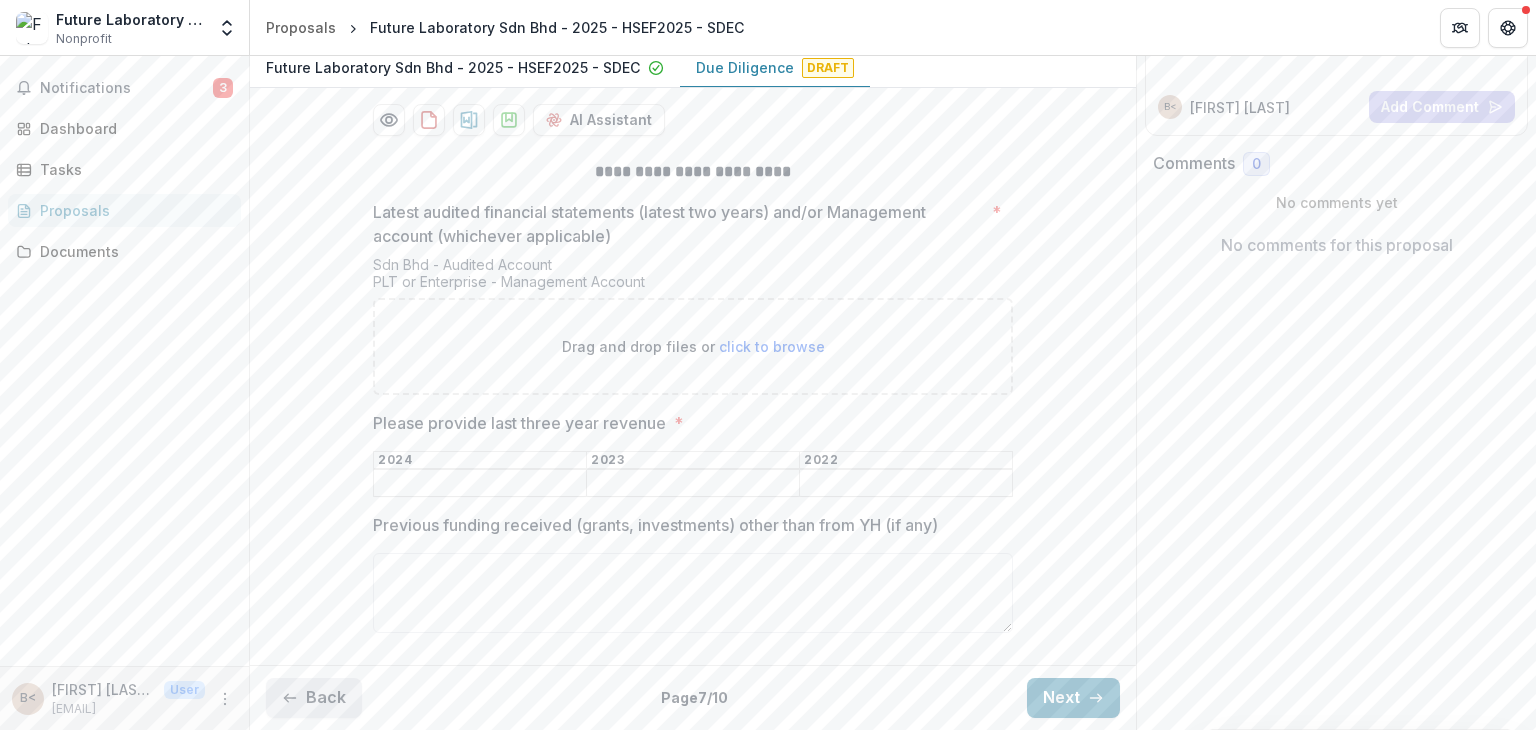 click on "Back" at bounding box center (314, 698) 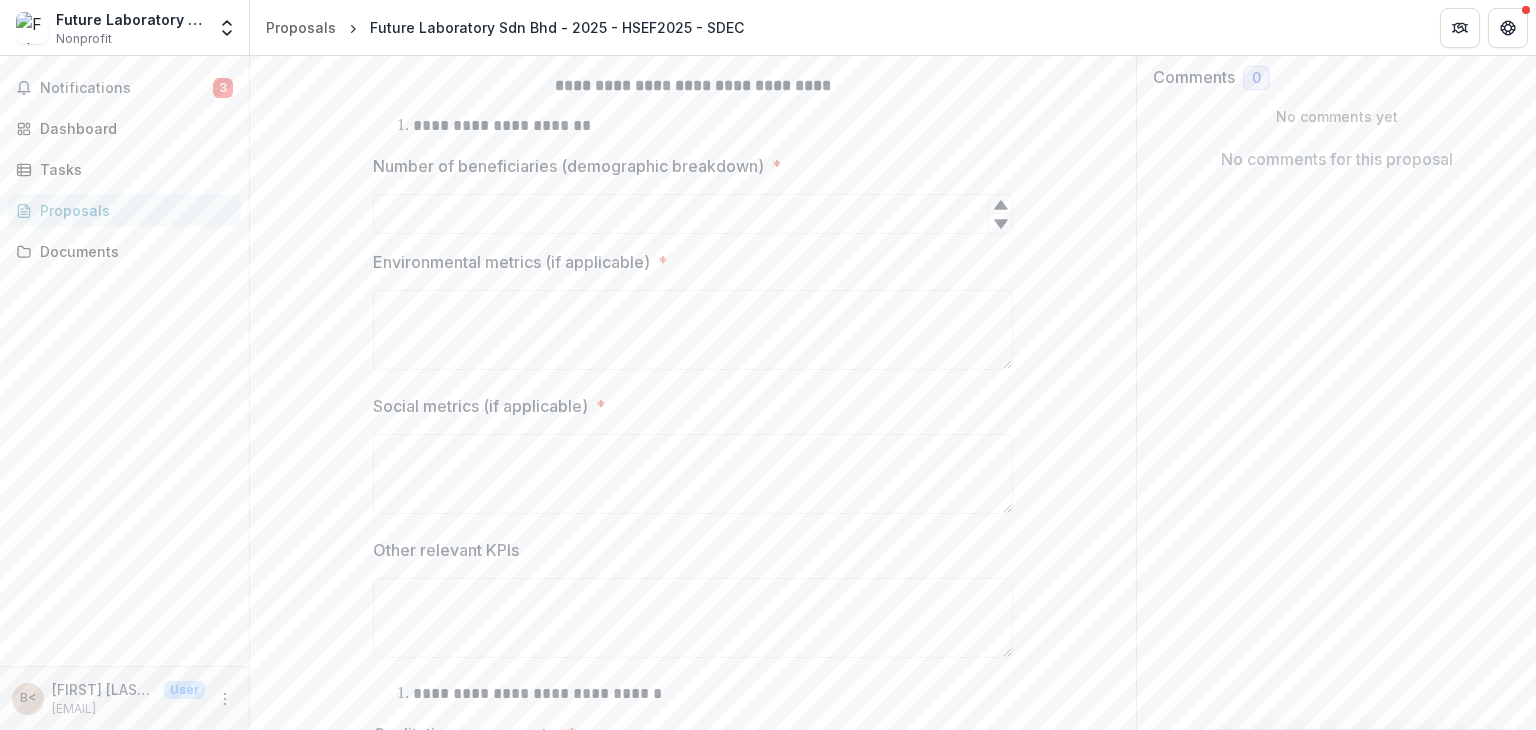 scroll, scrollTop: 656, scrollLeft: 0, axis: vertical 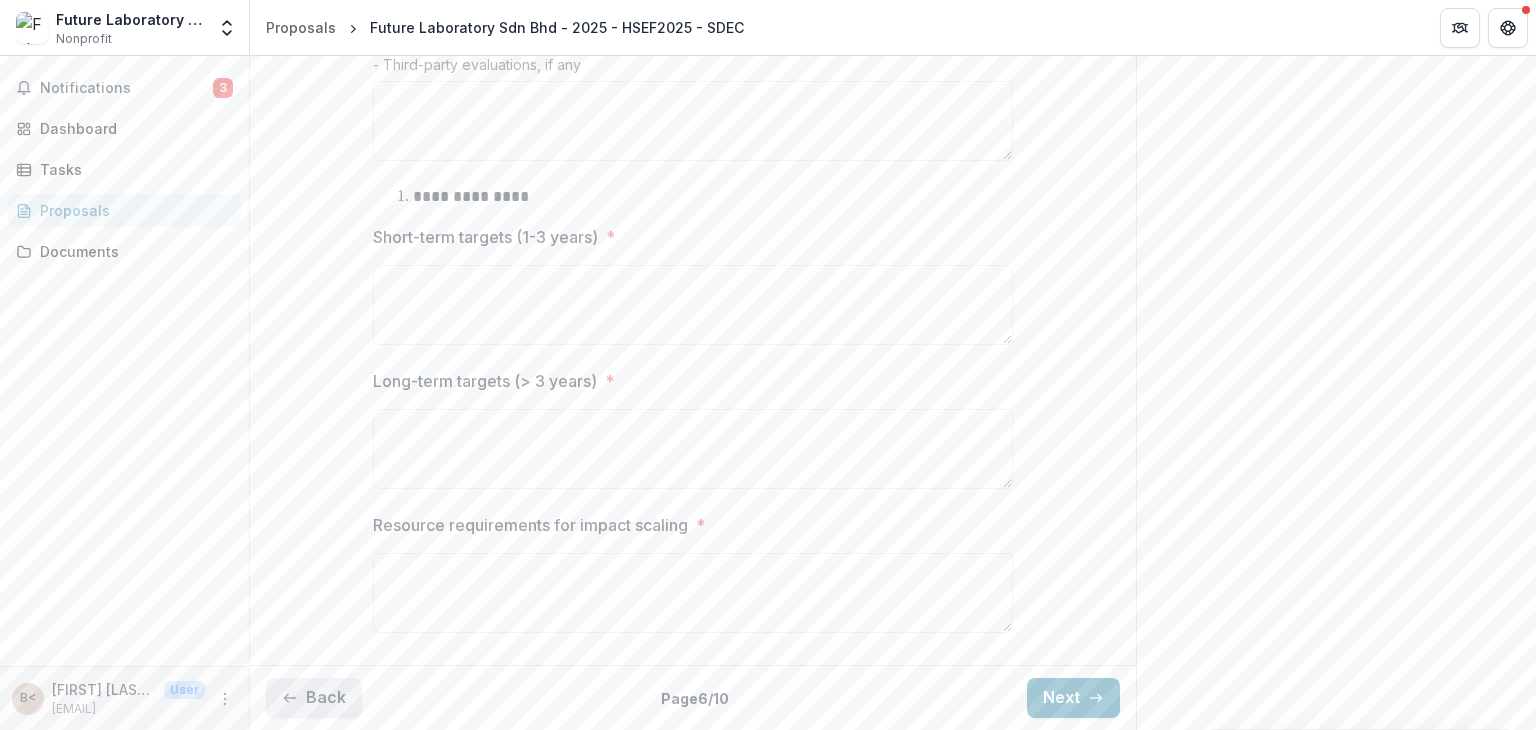 click on "Back" at bounding box center [314, 698] 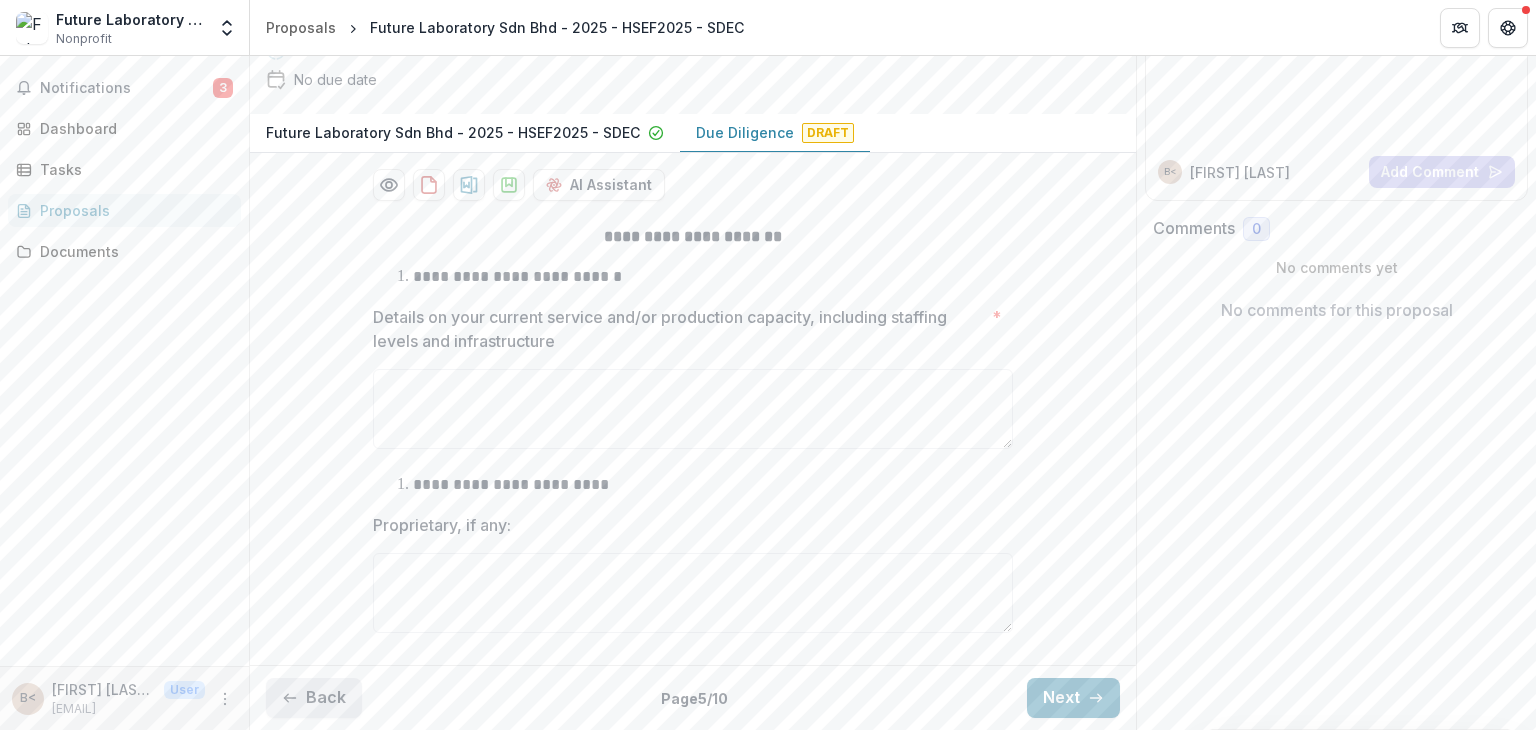 scroll, scrollTop: 280, scrollLeft: 0, axis: vertical 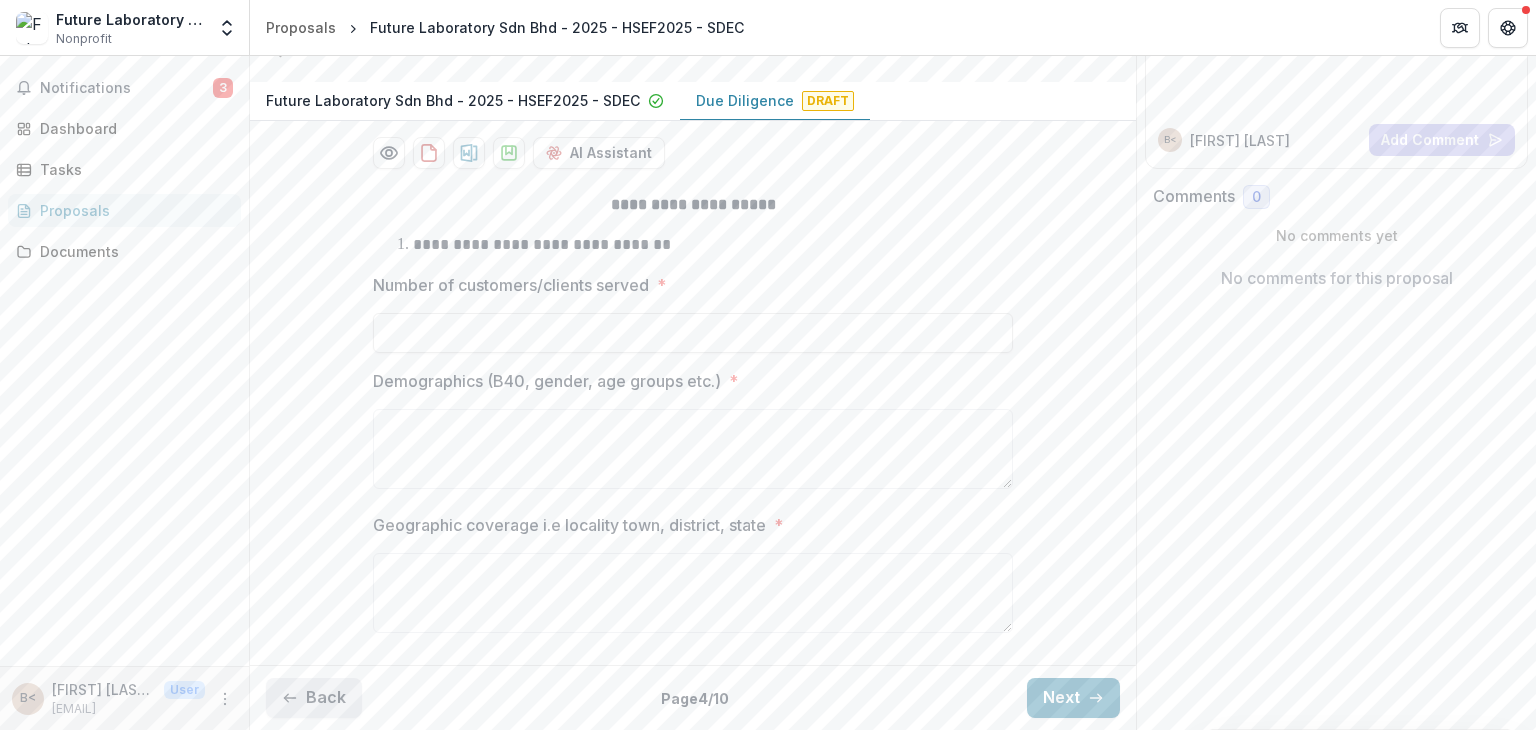 click on "Back" at bounding box center [314, 698] 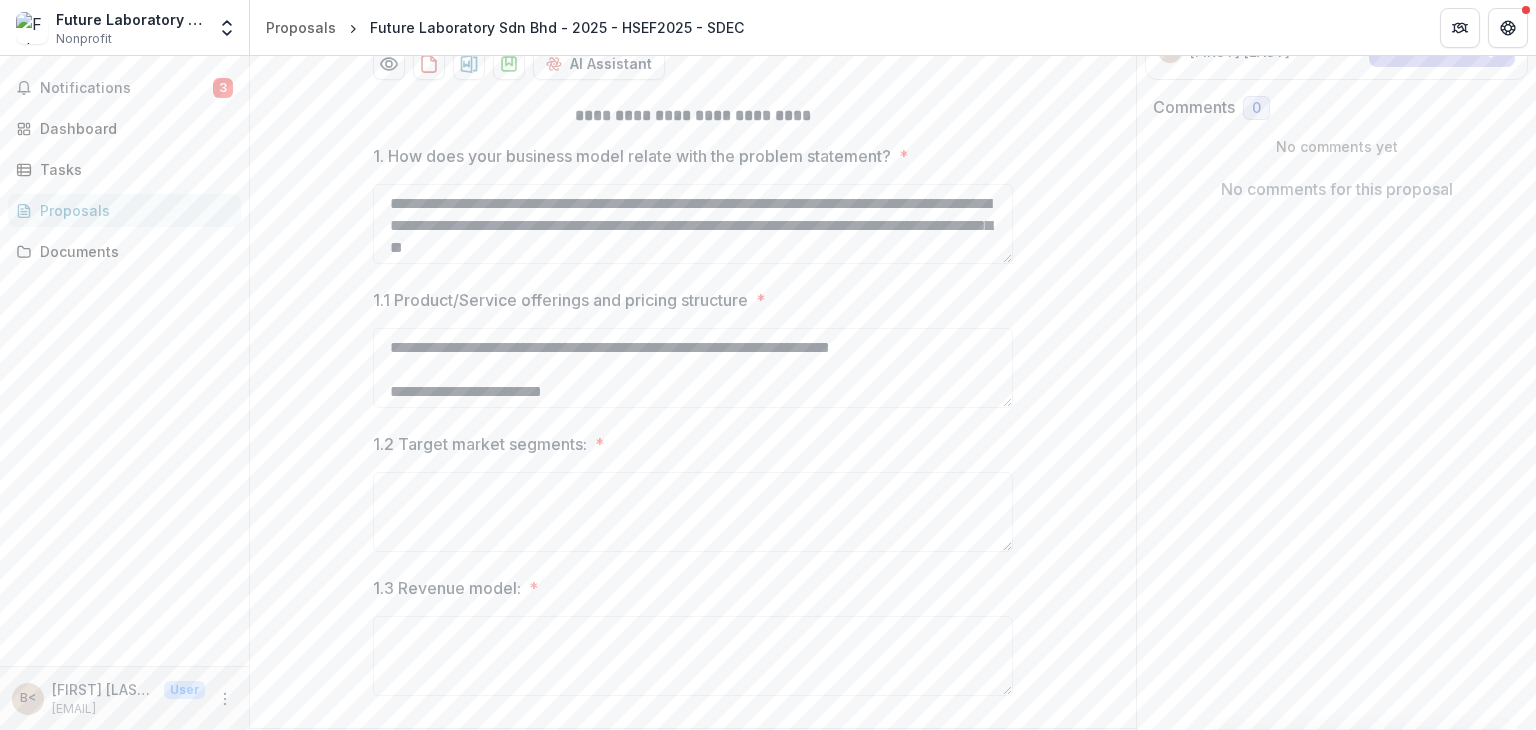 scroll, scrollTop: 464, scrollLeft: 0, axis: vertical 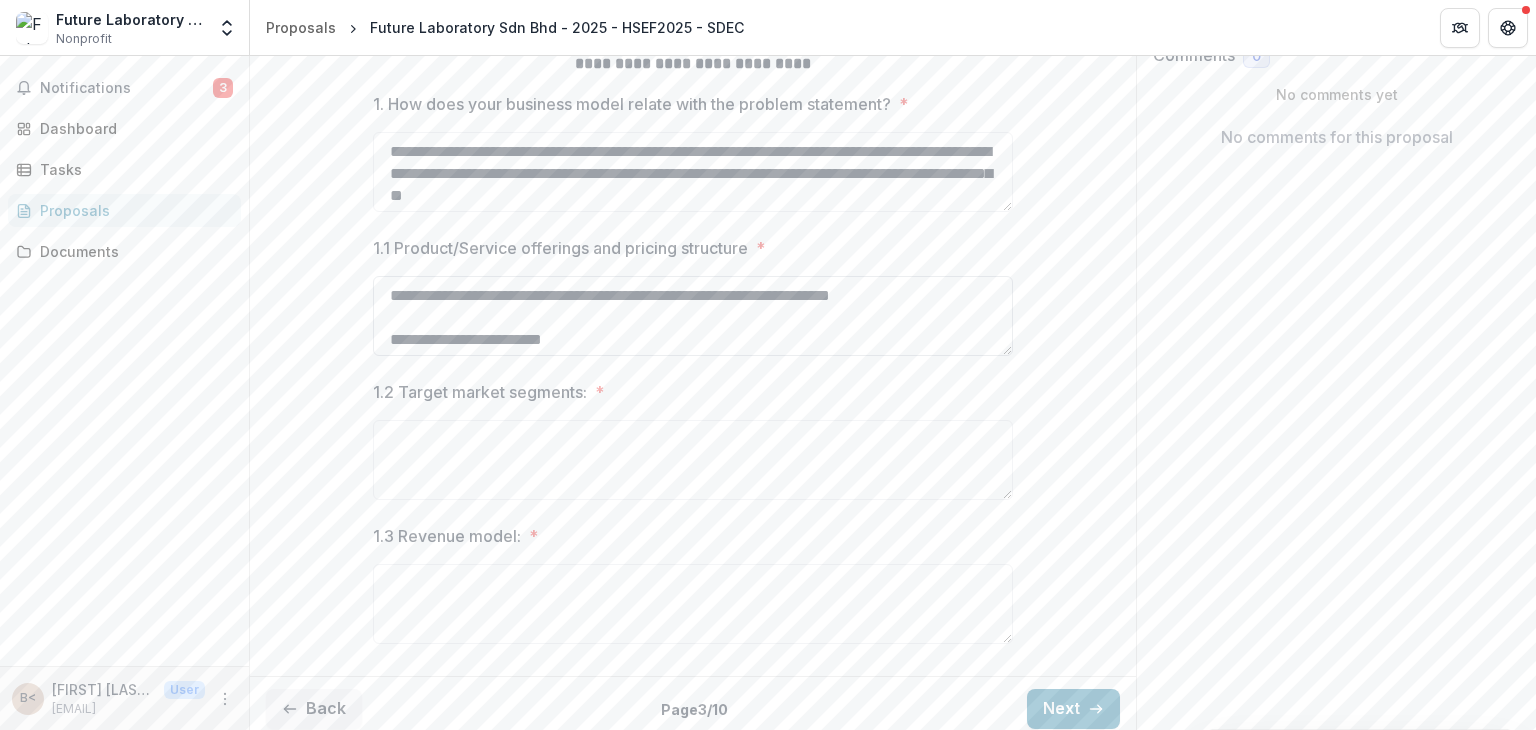 click on "**********" at bounding box center (693, 316) 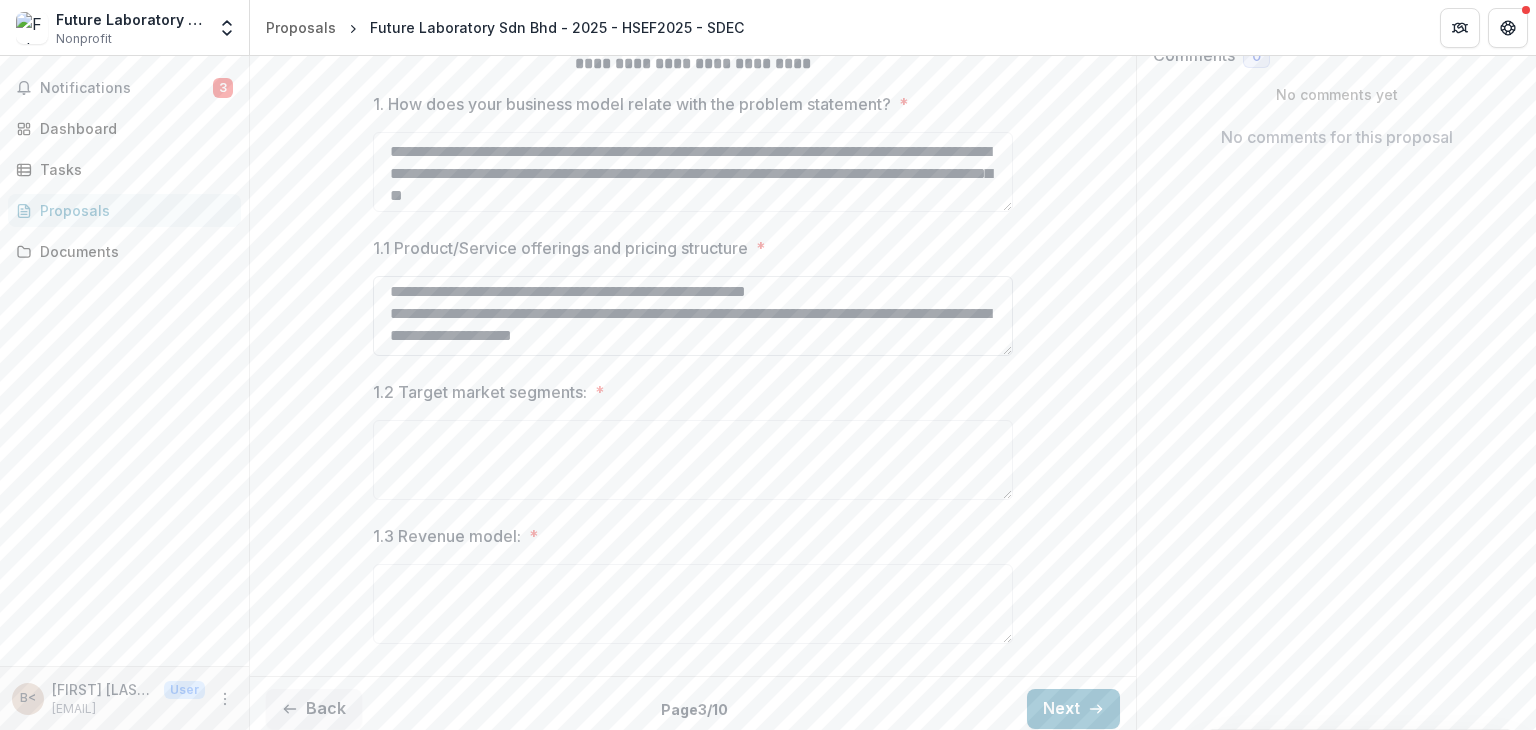 scroll, scrollTop: 224, scrollLeft: 0, axis: vertical 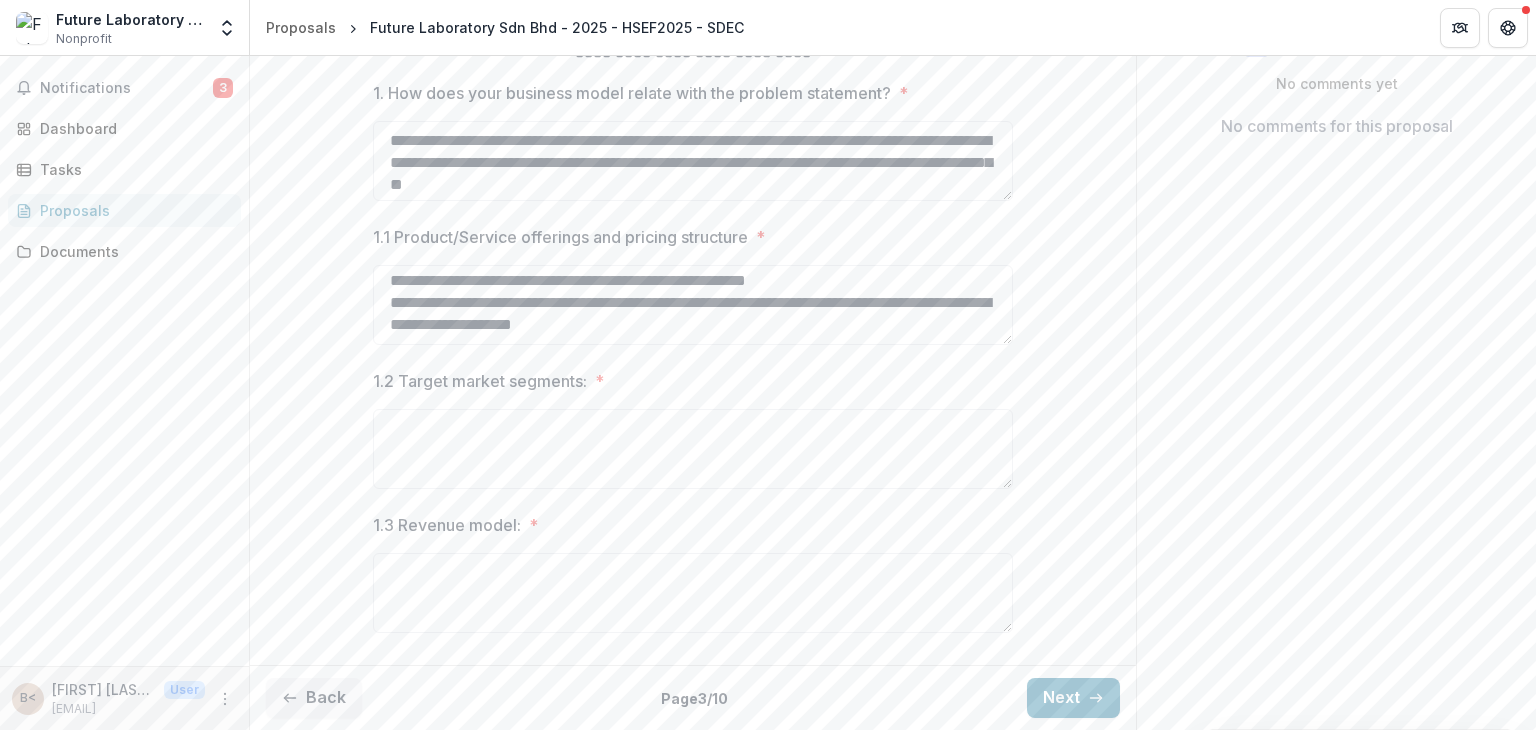 drag, startPoint x: 387, startPoint y: 384, endPoint x: 816, endPoint y: 359, distance: 429.7278 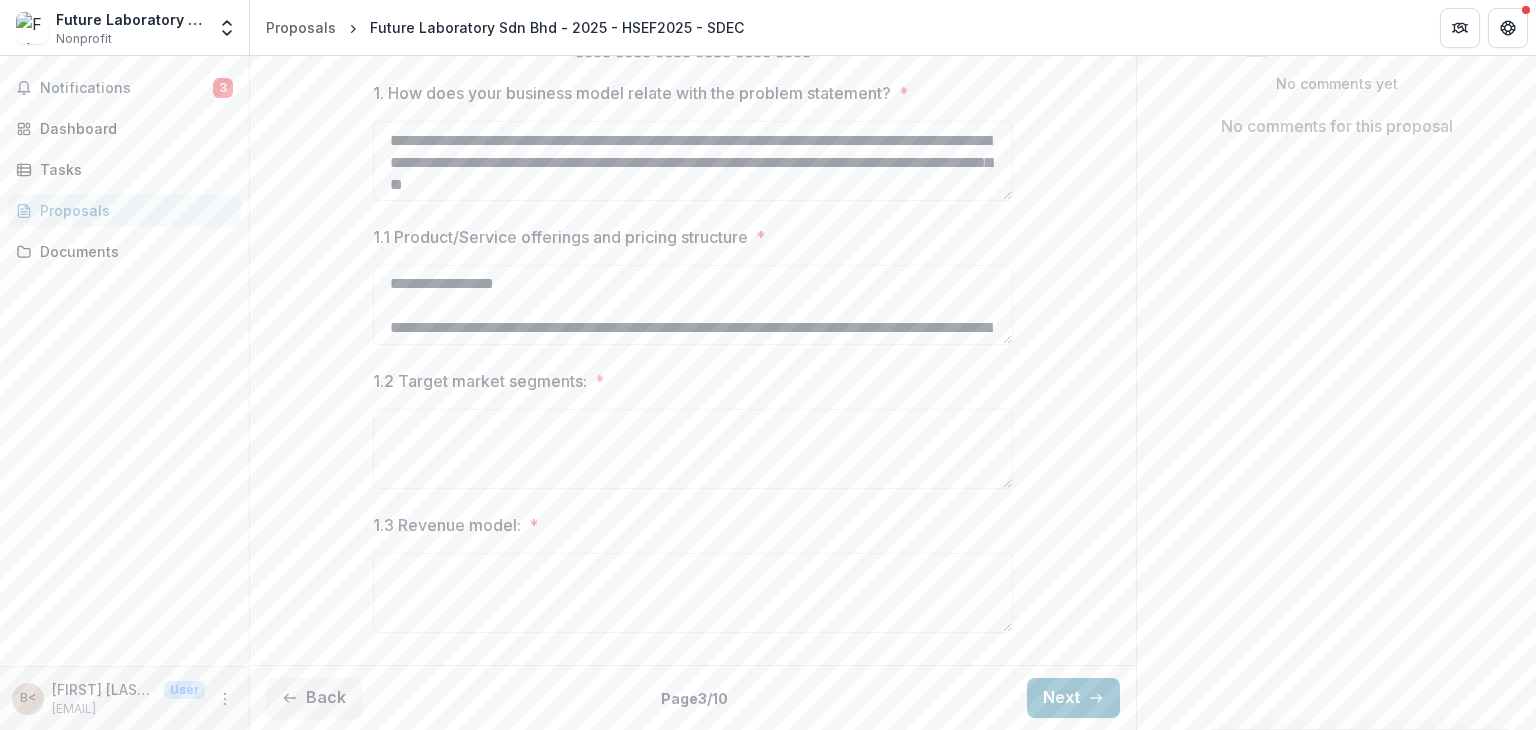 scroll, scrollTop: 0, scrollLeft: 0, axis: both 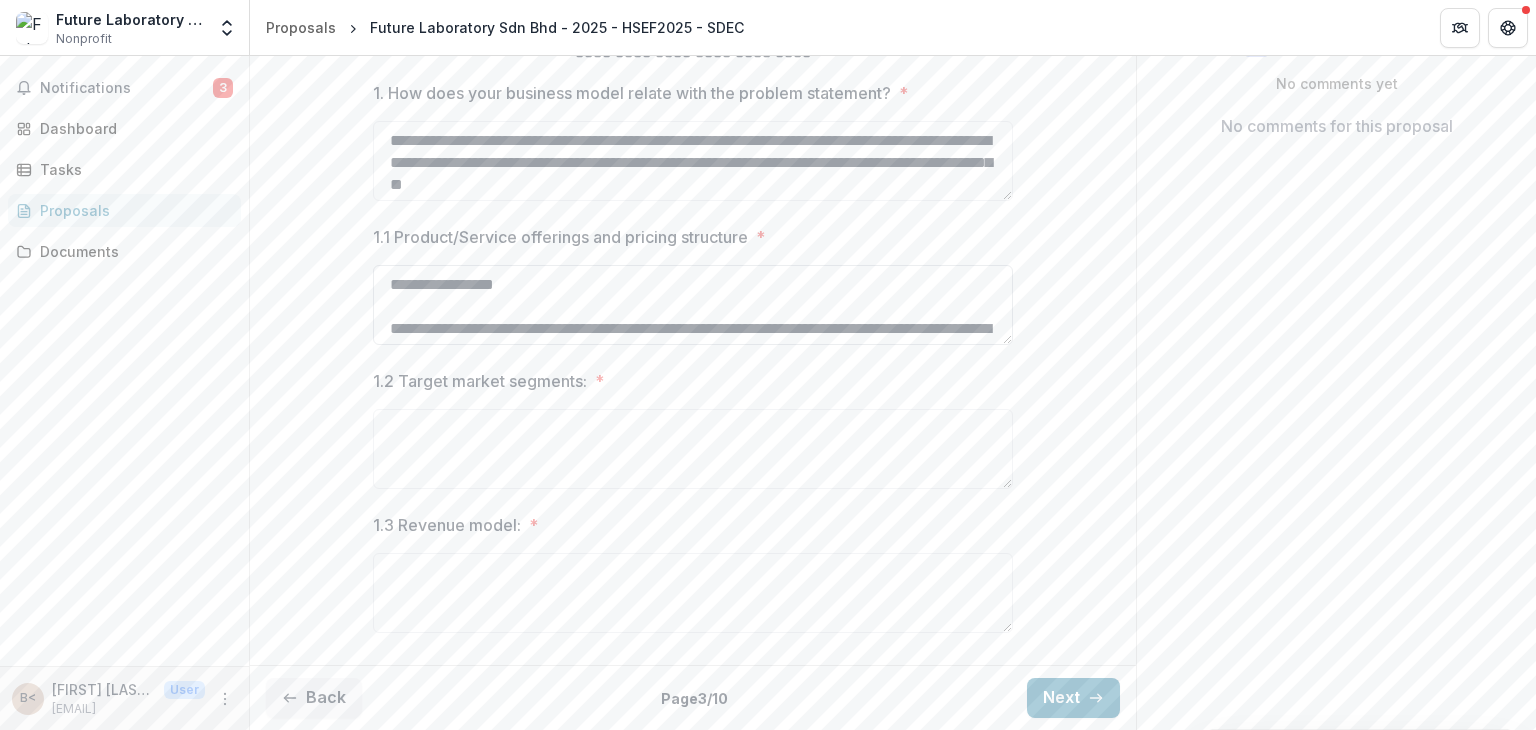 click on "**********" at bounding box center (693, 305) 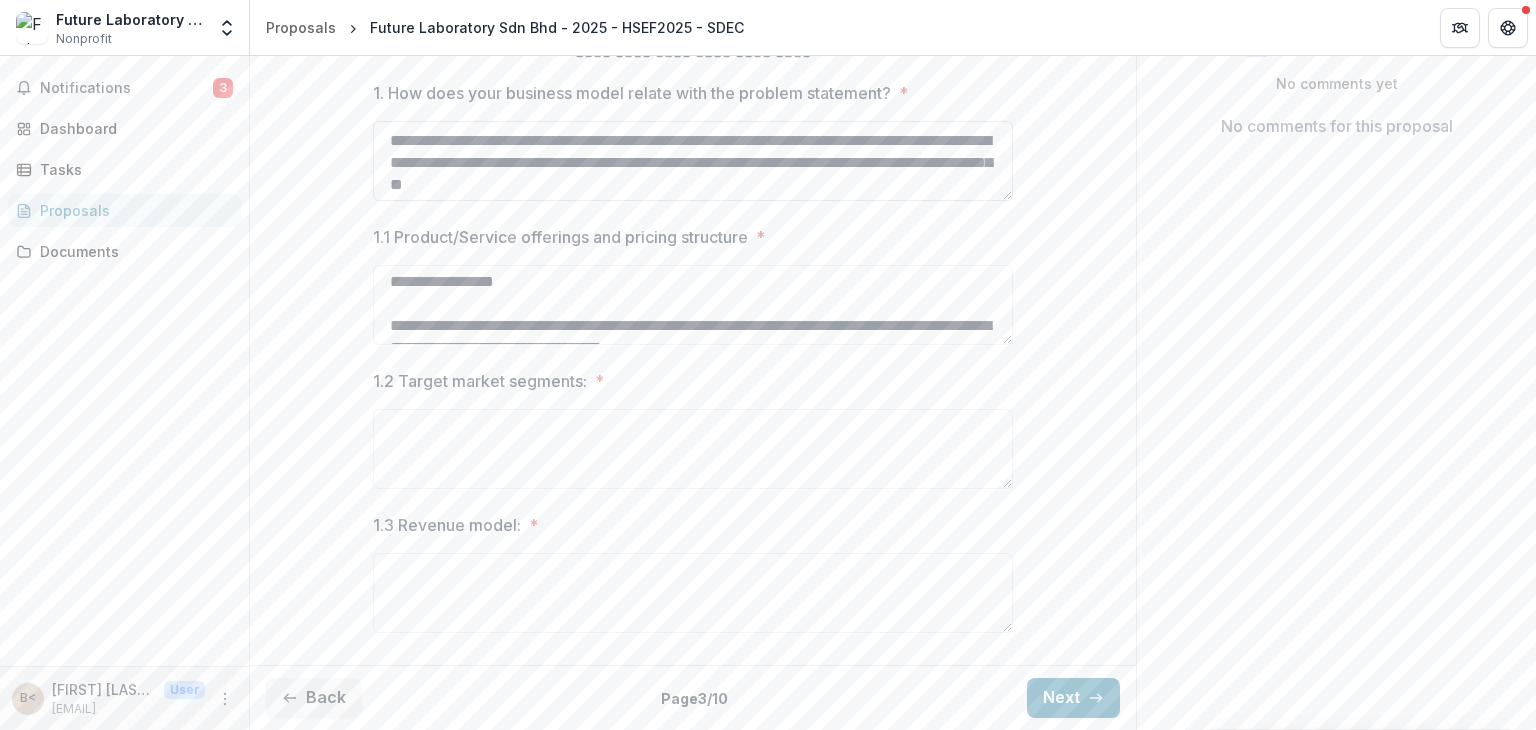 scroll, scrollTop: 0, scrollLeft: 0, axis: both 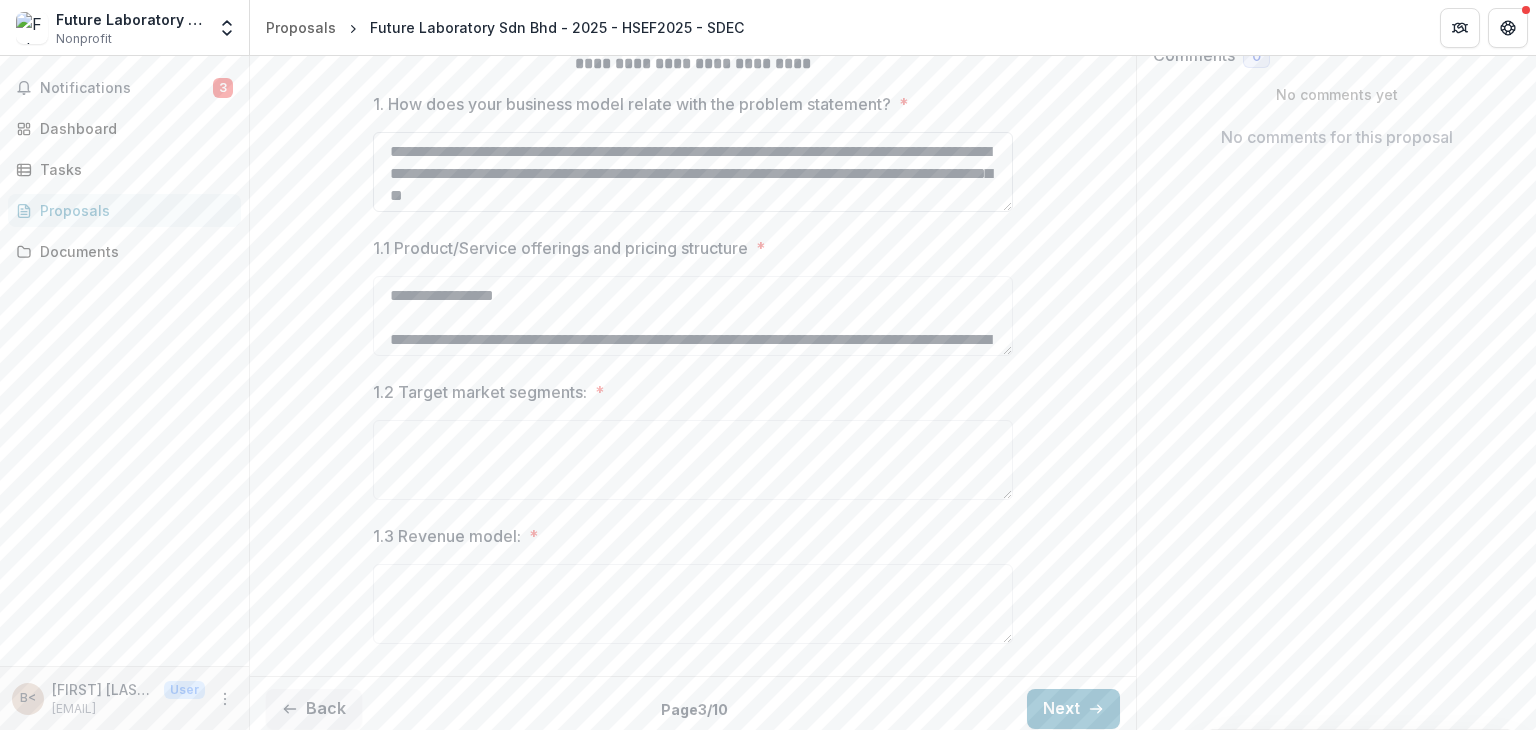 type on "**********" 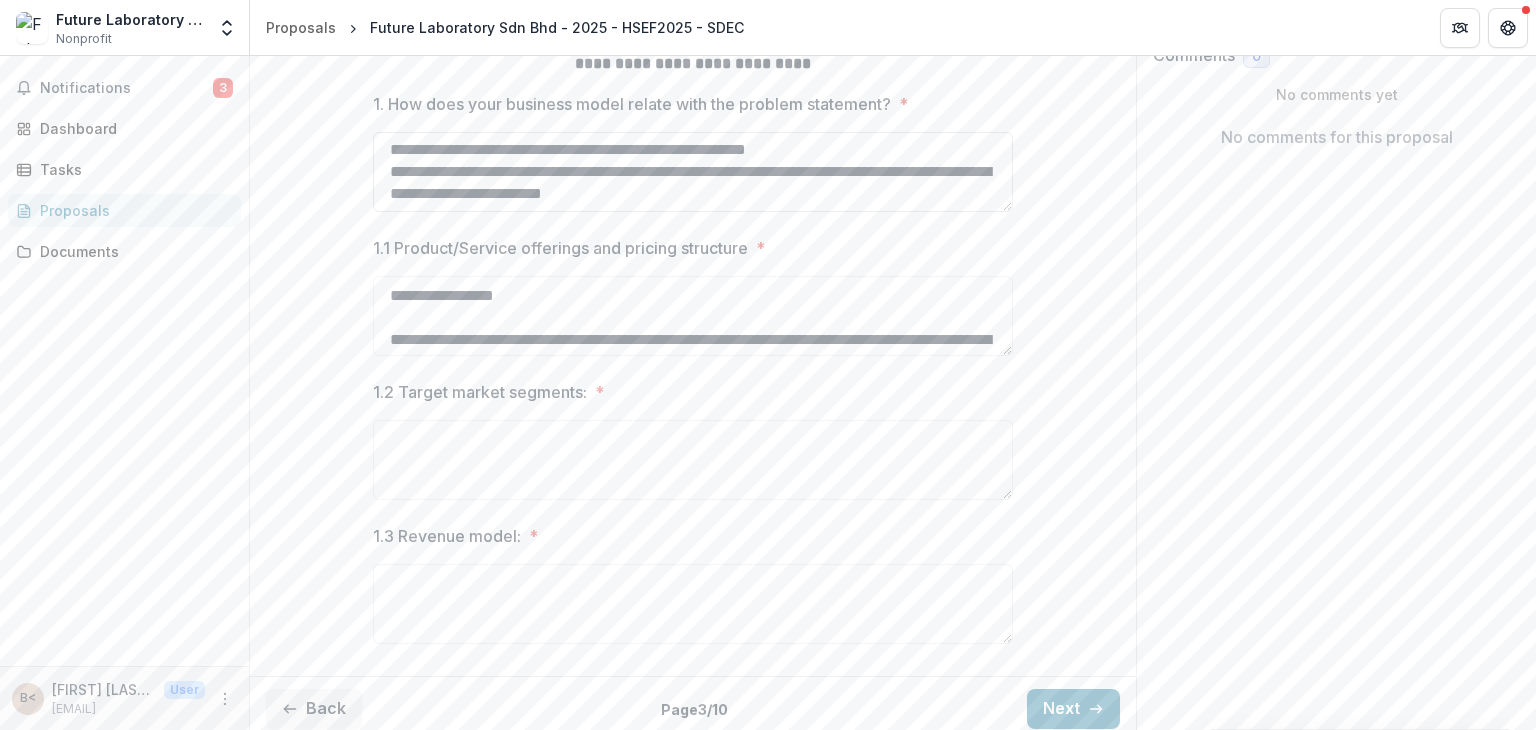 scroll, scrollTop: 201, scrollLeft: 0, axis: vertical 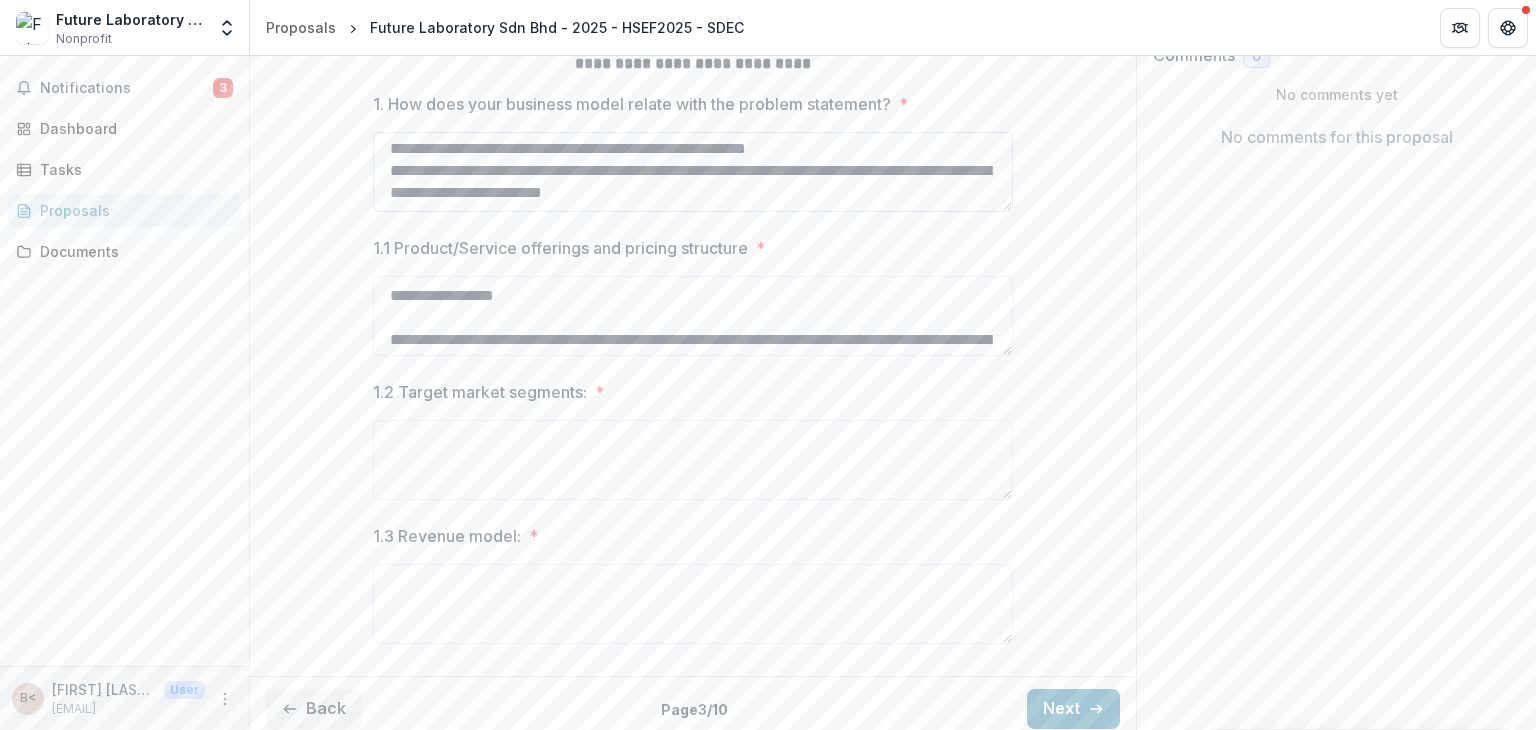 drag, startPoint x: 387, startPoint y: 241, endPoint x: 846, endPoint y: 275, distance: 460.25754 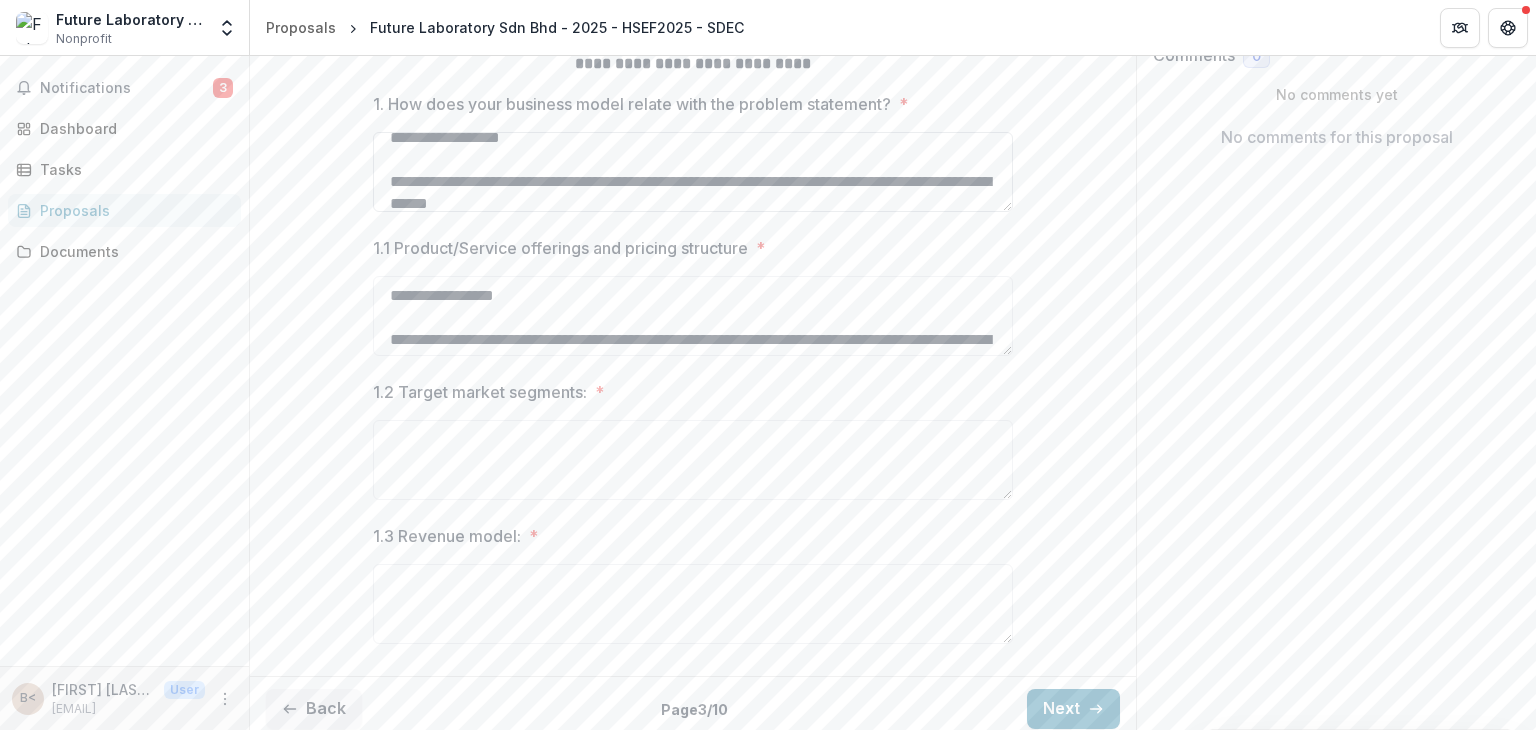 scroll, scrollTop: 0, scrollLeft: 0, axis: both 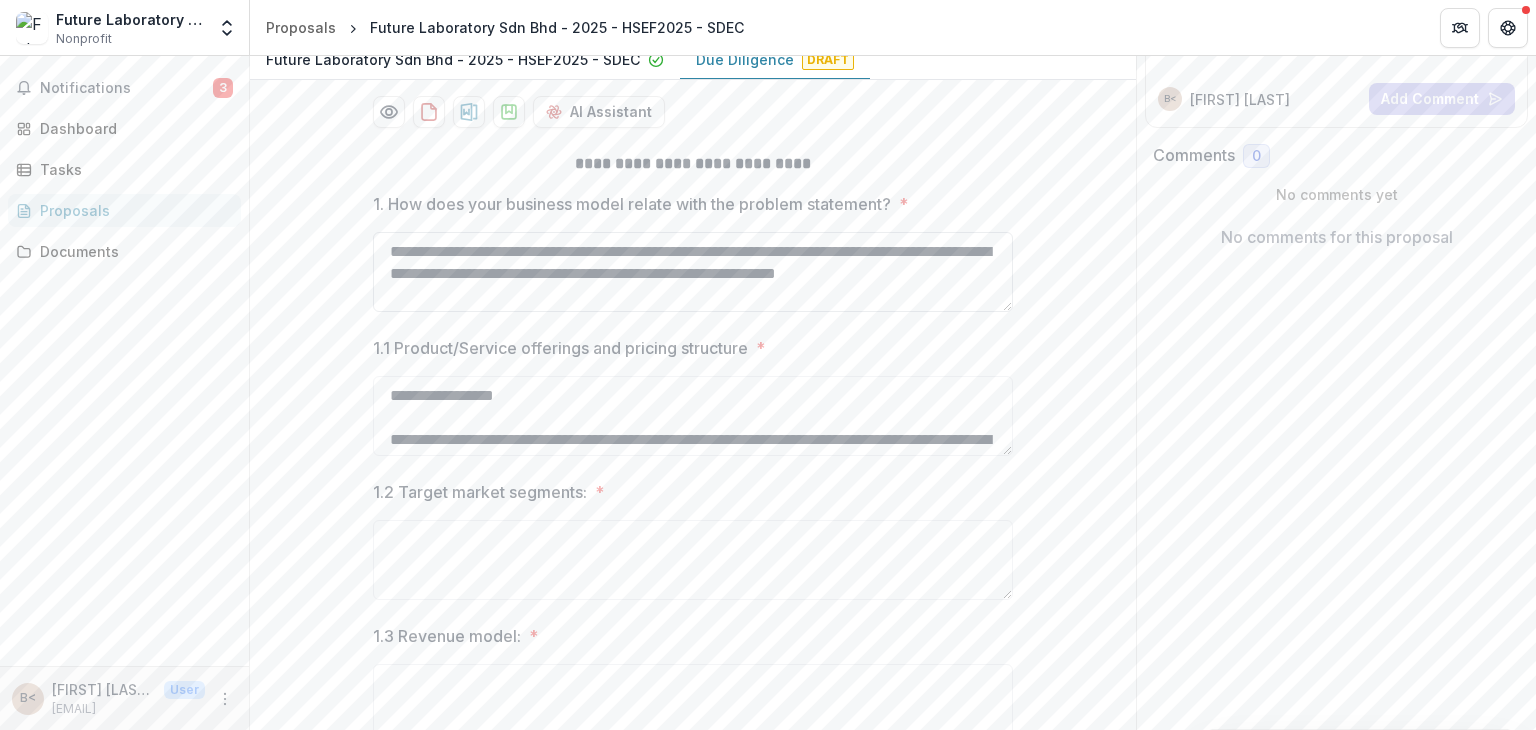 click on "**********" at bounding box center (693, 272) 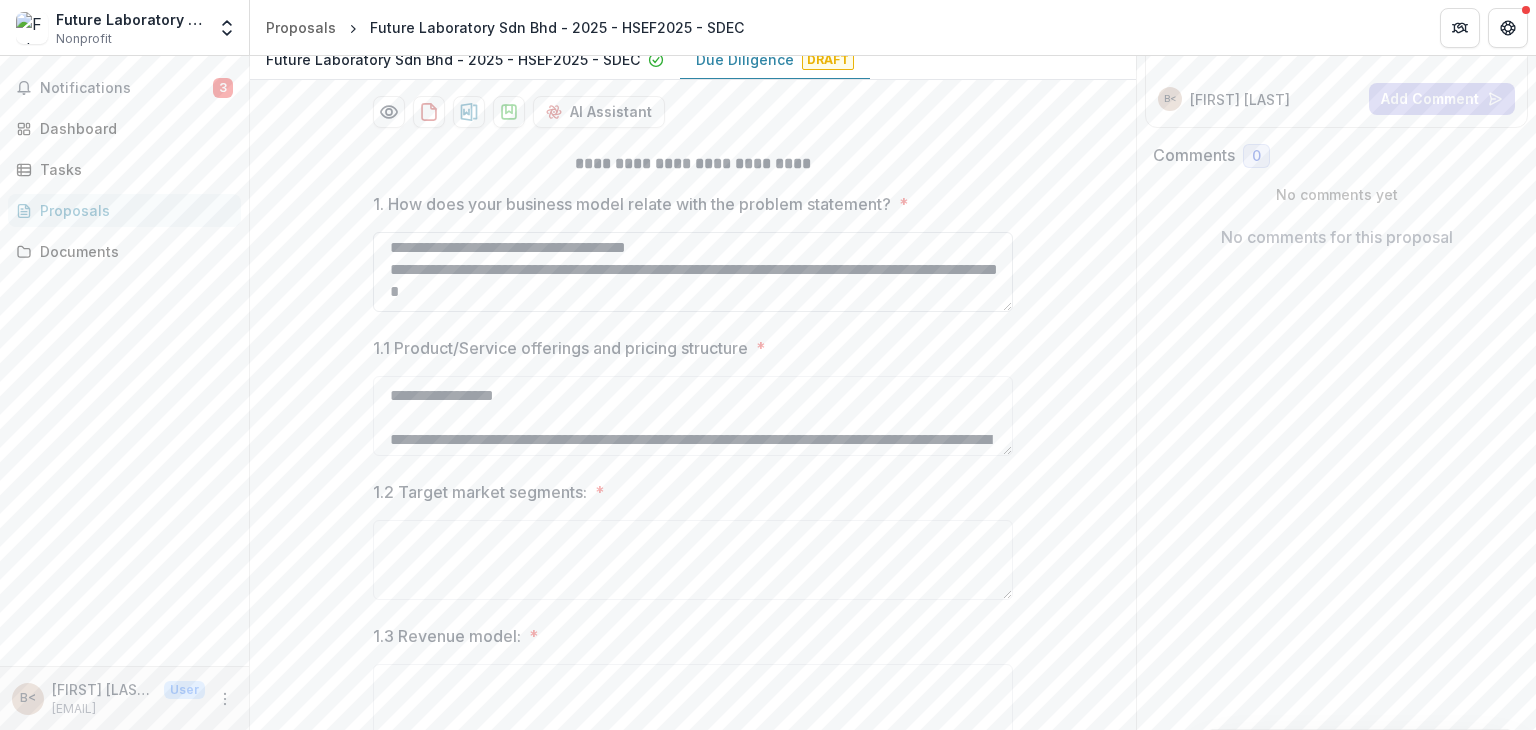 scroll, scrollTop: 224, scrollLeft: 0, axis: vertical 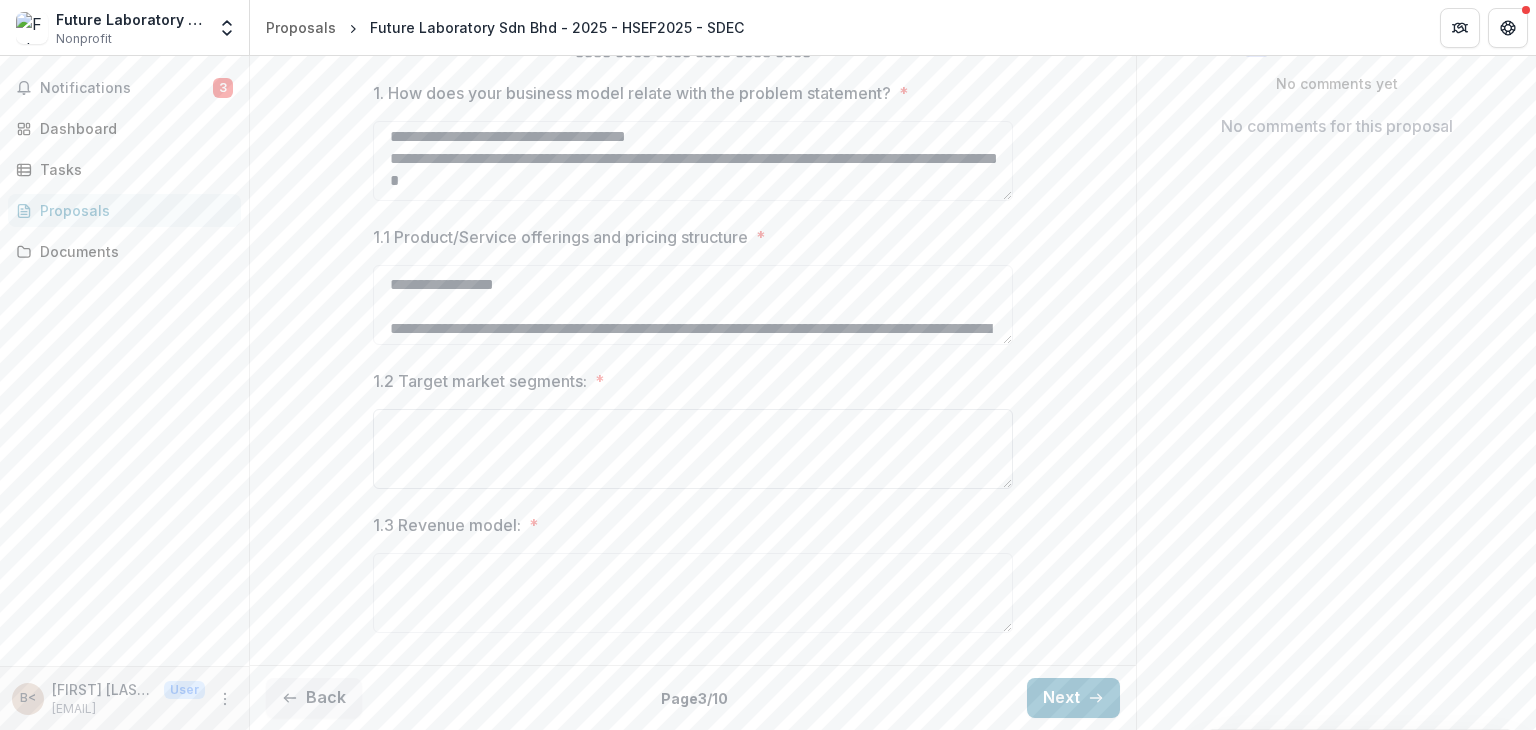 type on "**********" 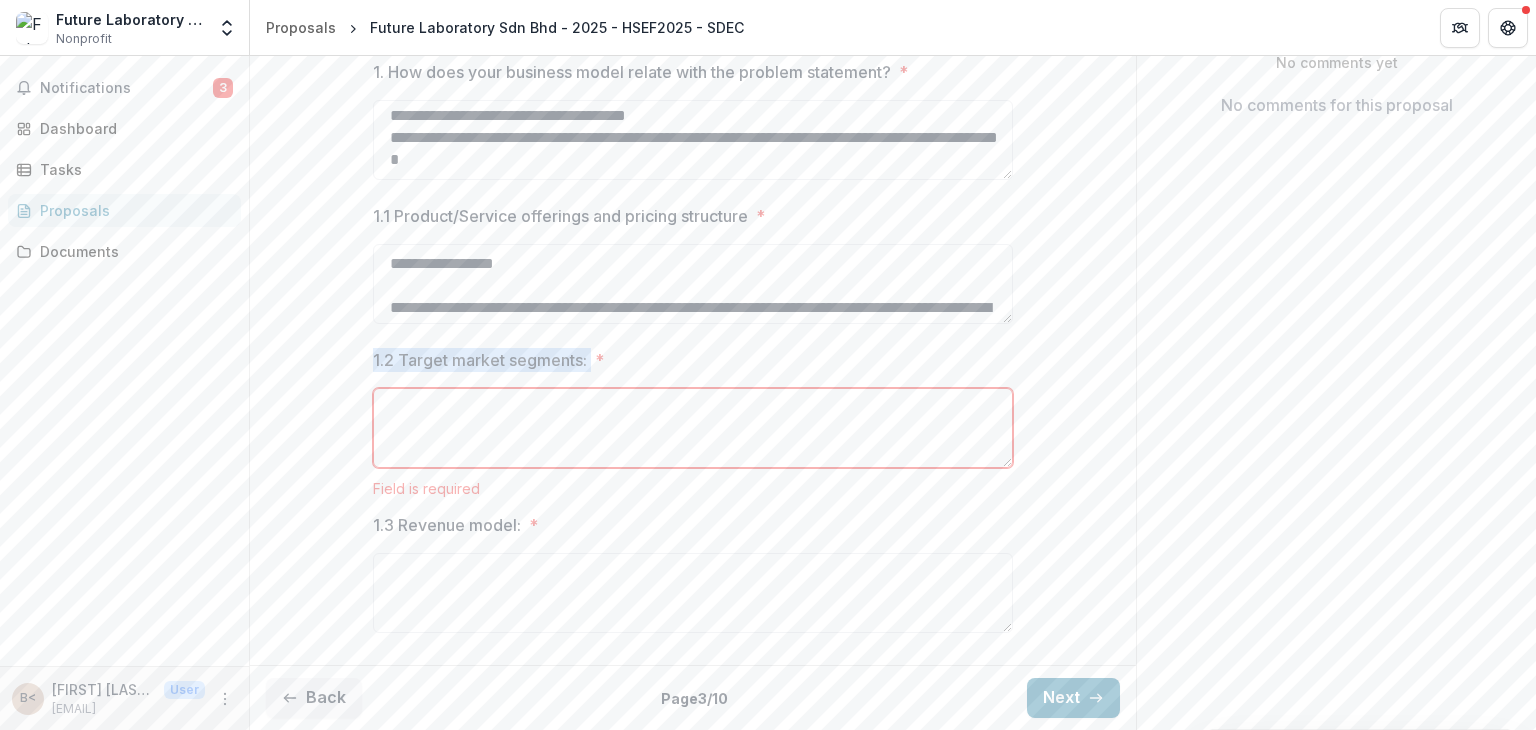 drag, startPoint x: 590, startPoint y: 379, endPoint x: 348, endPoint y: 373, distance: 242.07437 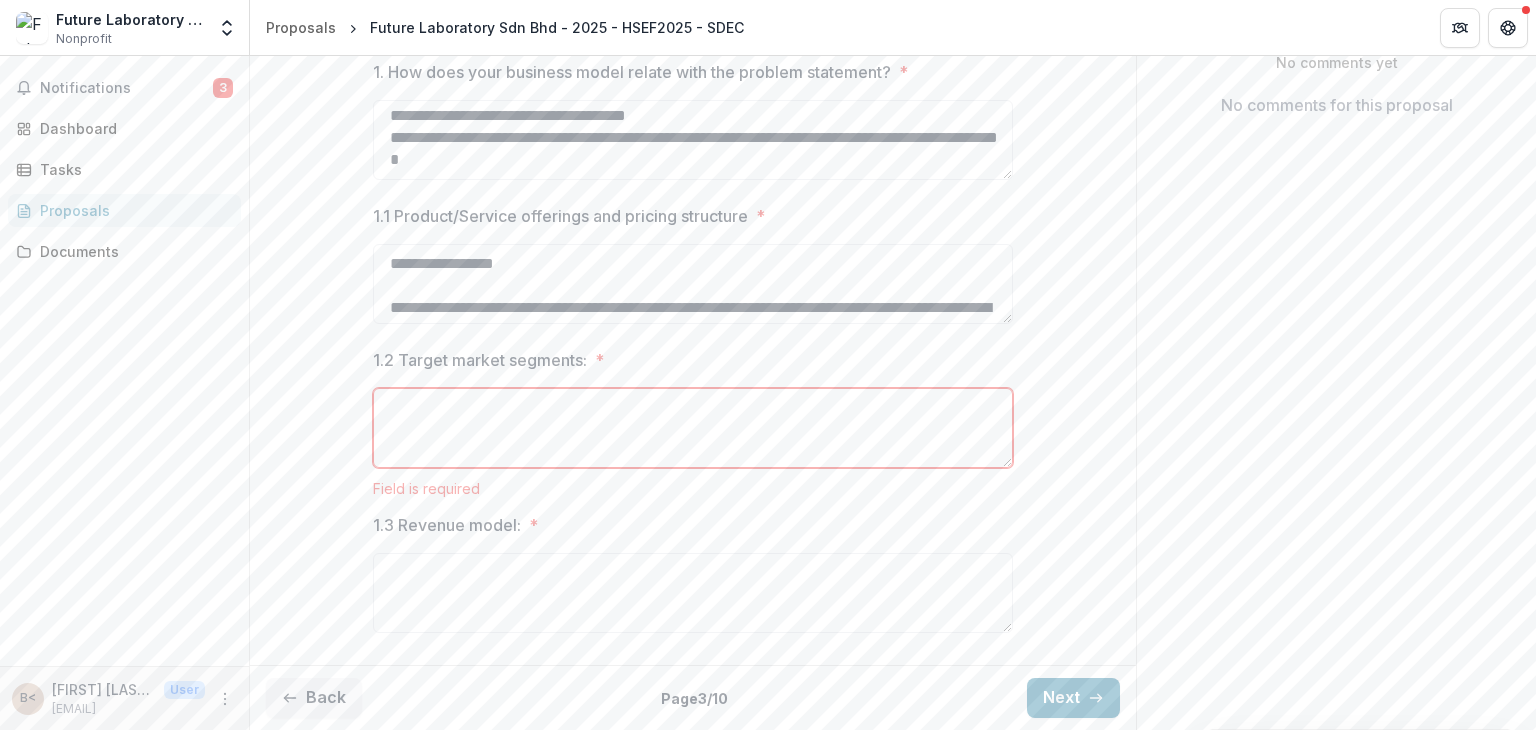 click on "1.2 Target market segments: *" at bounding box center [693, 428] 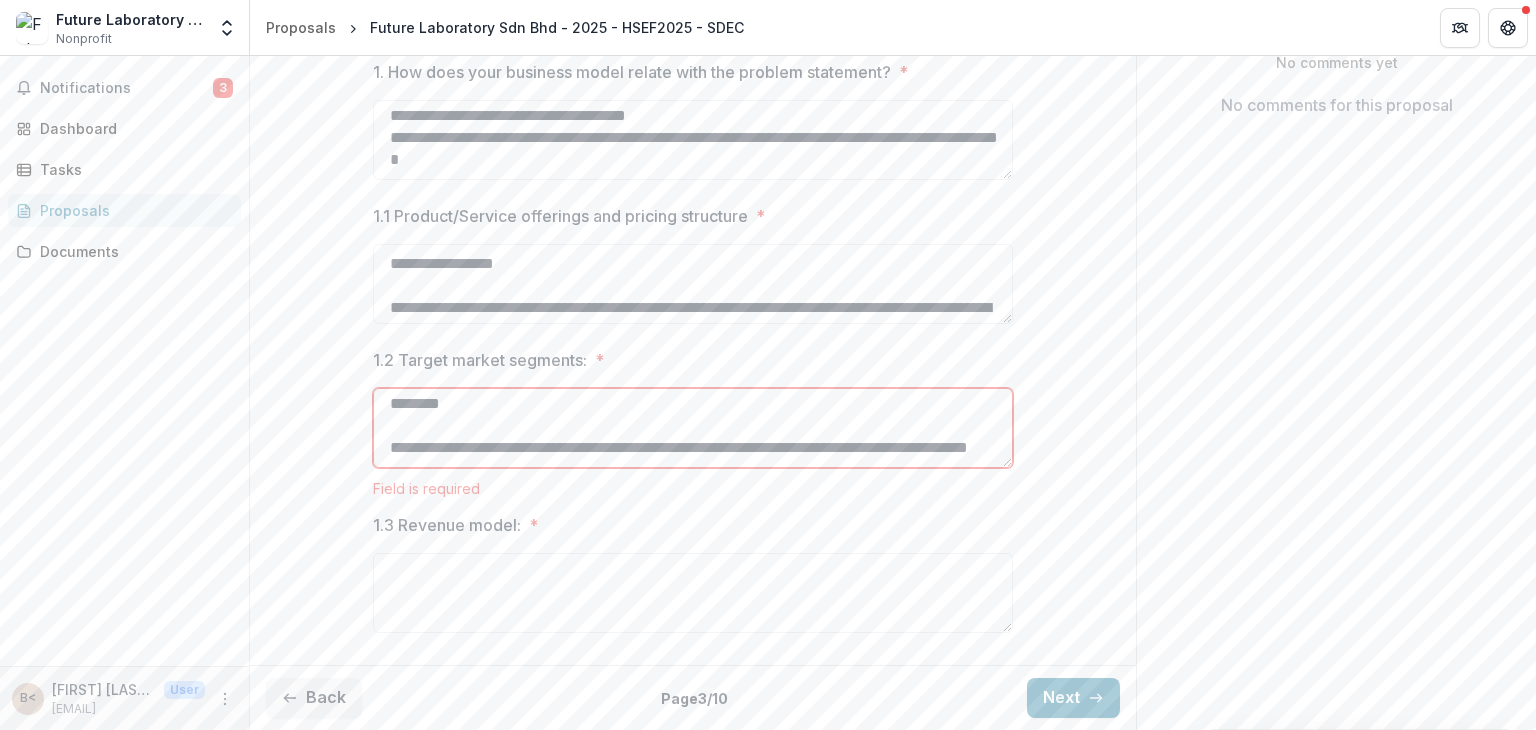 scroll, scrollTop: 0, scrollLeft: 0, axis: both 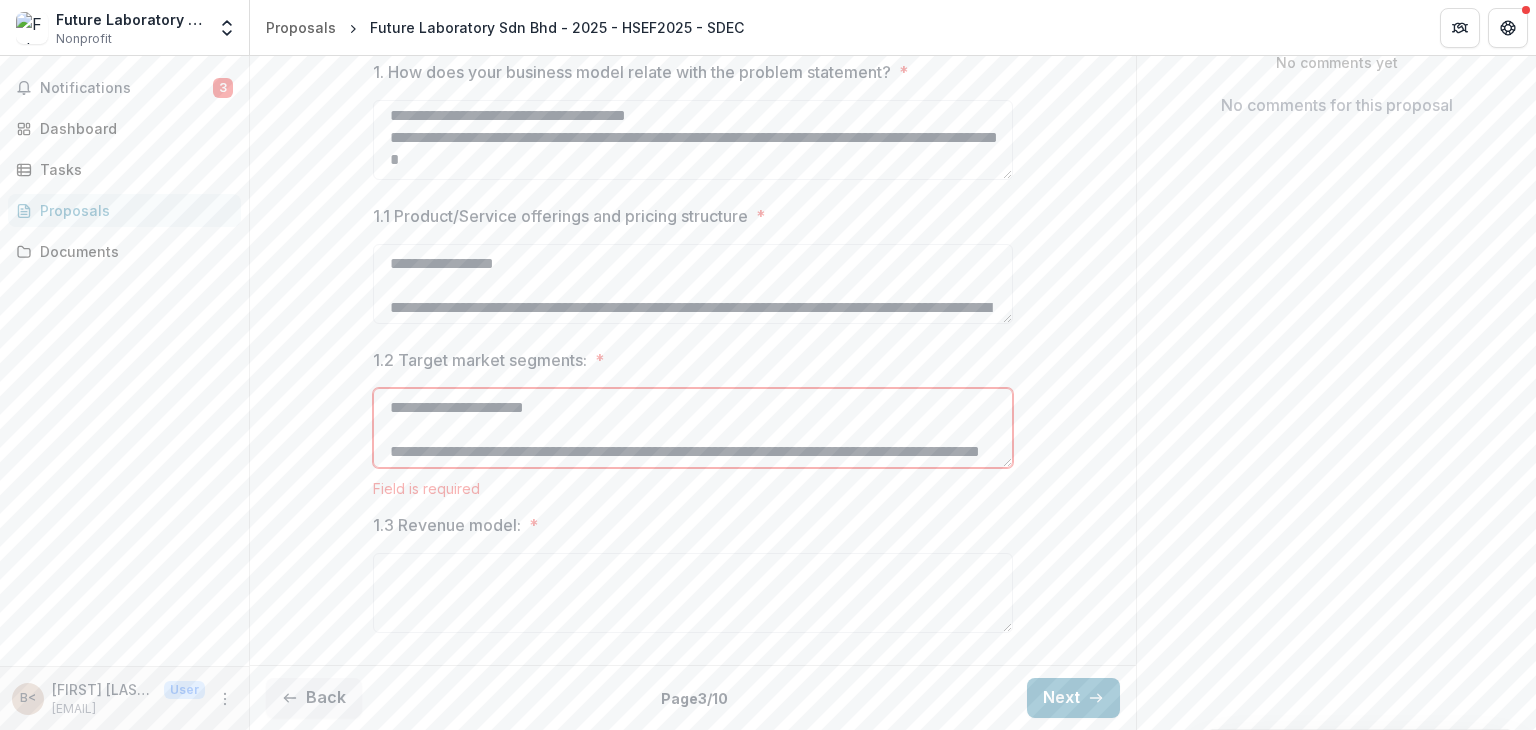 click on "**********" at bounding box center [693, 428] 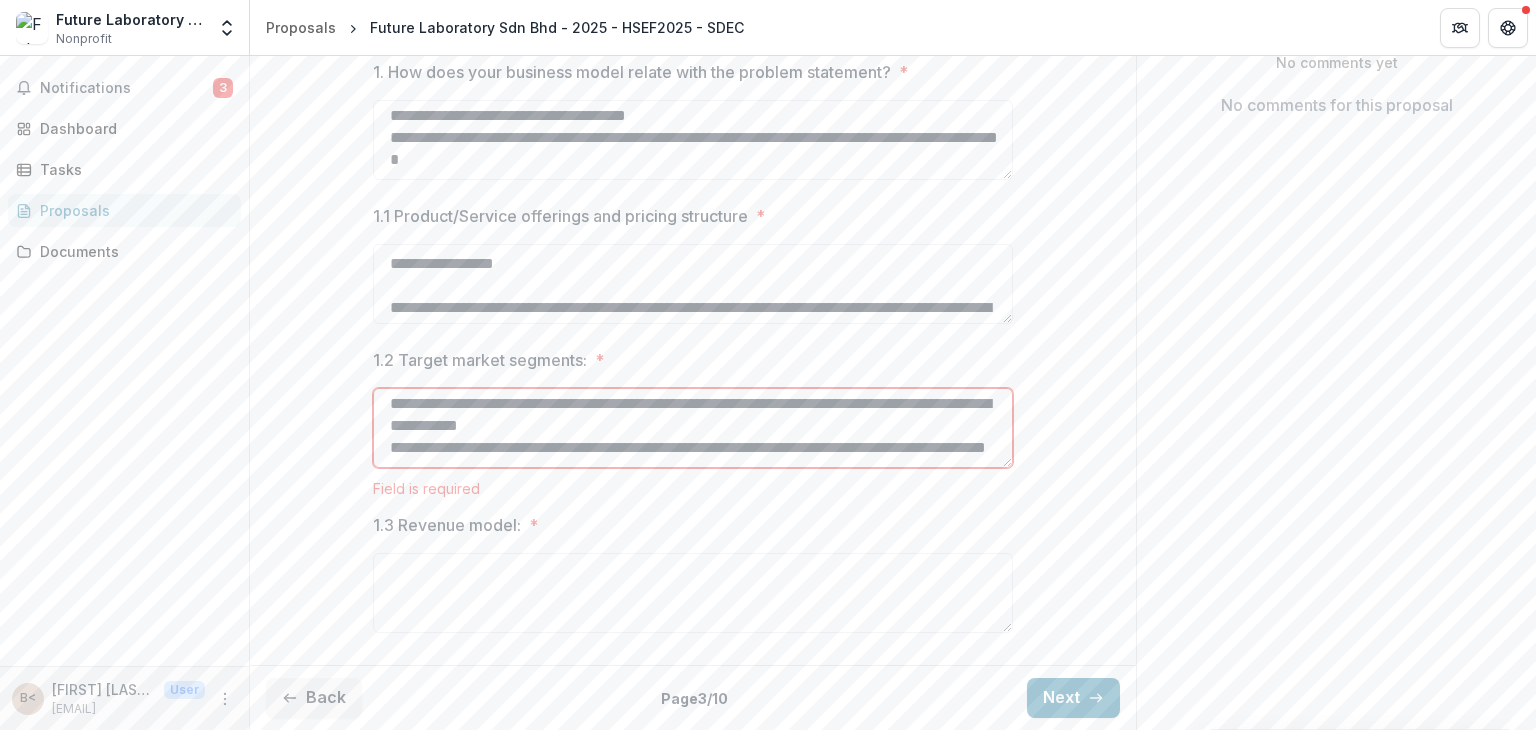 scroll, scrollTop: 92, scrollLeft: 0, axis: vertical 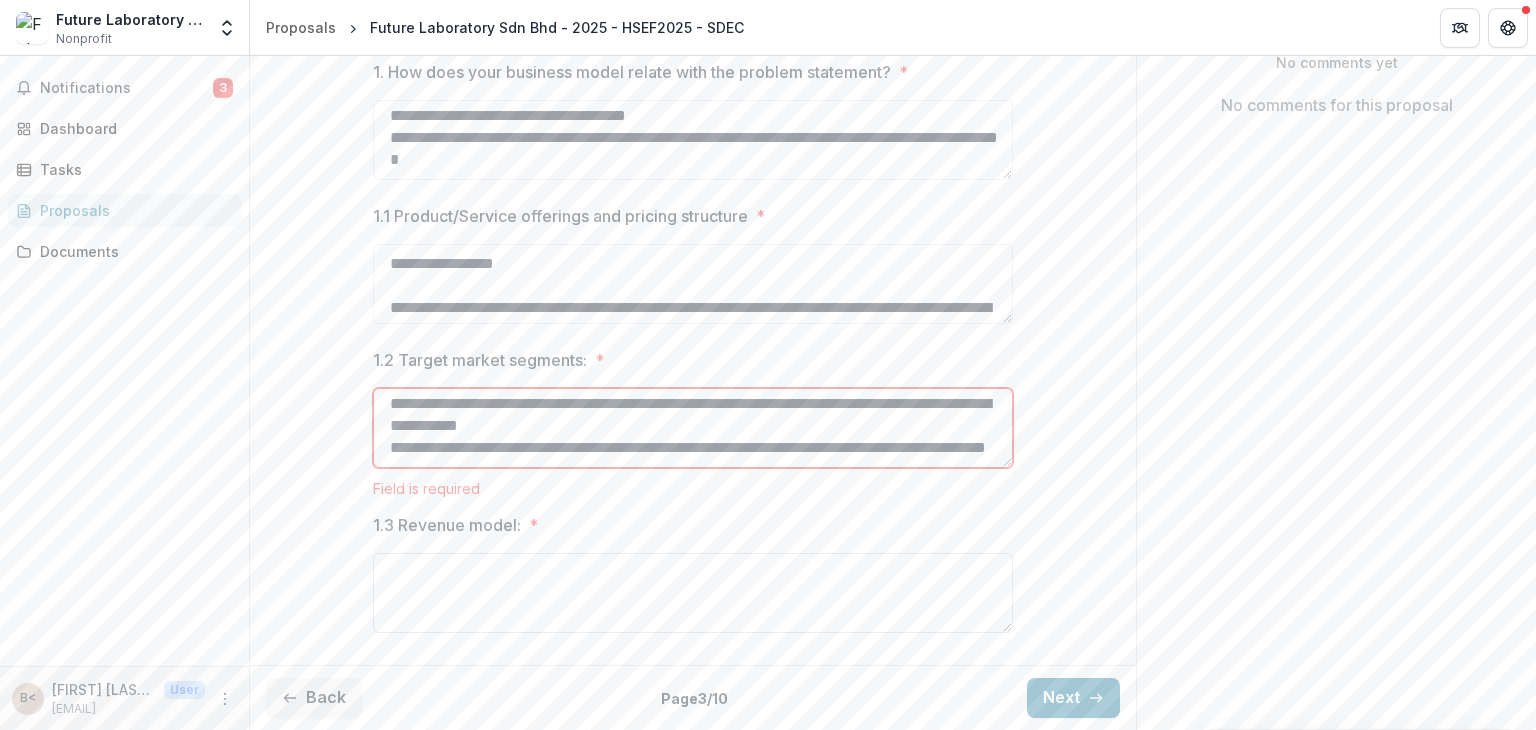 type on "**********" 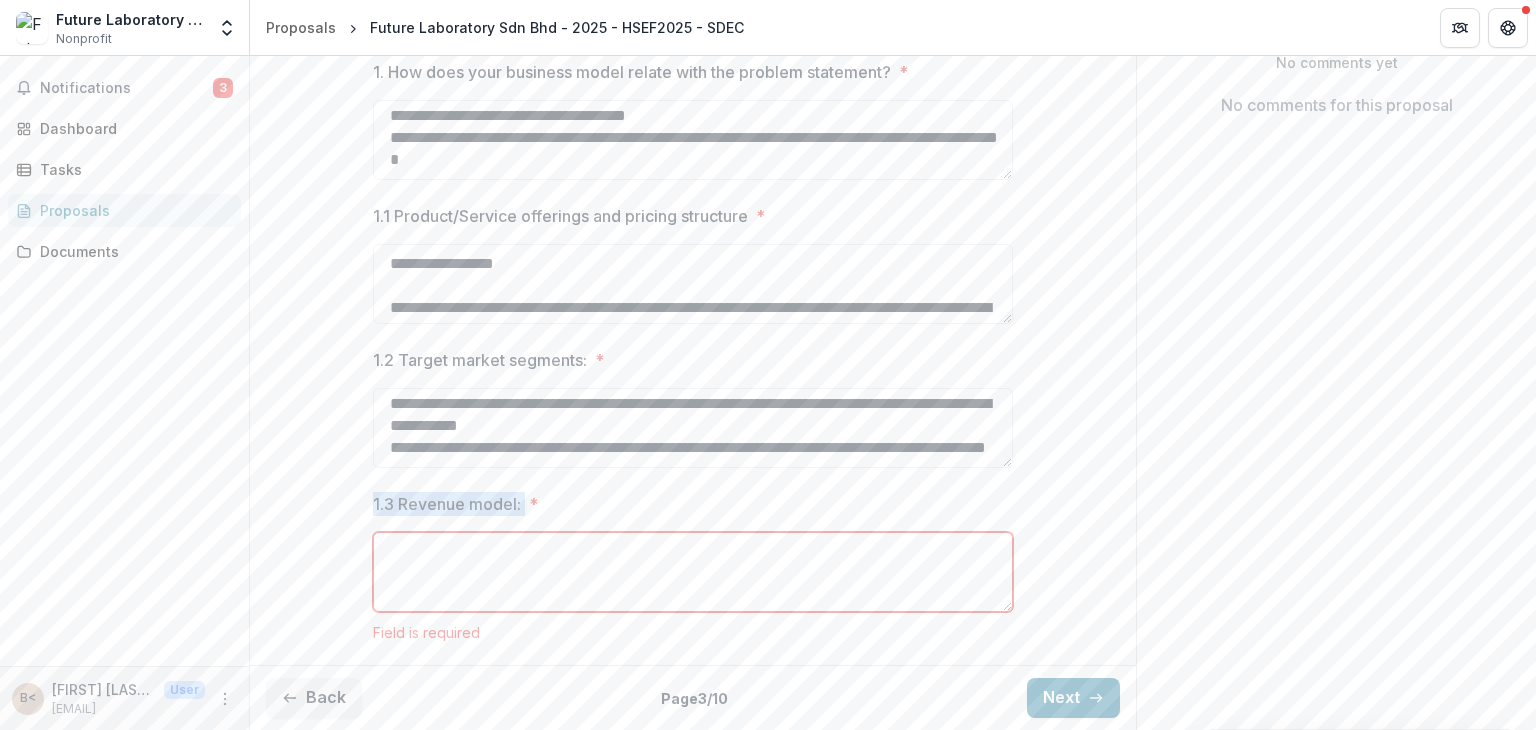 drag, startPoint x: 523, startPoint y: 526, endPoint x: 334, endPoint y: 517, distance: 189.21416 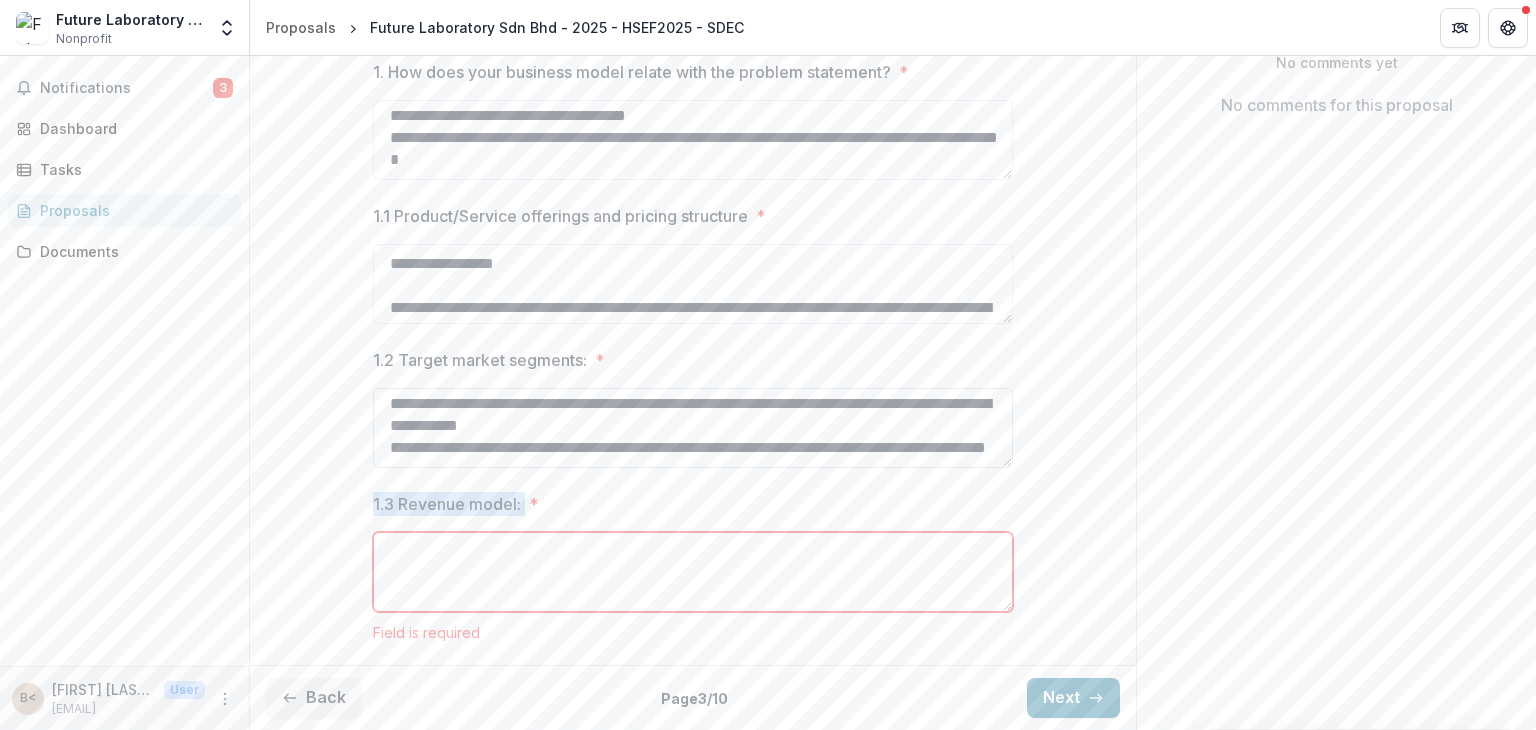 copy on "1.3 Revenue model:" 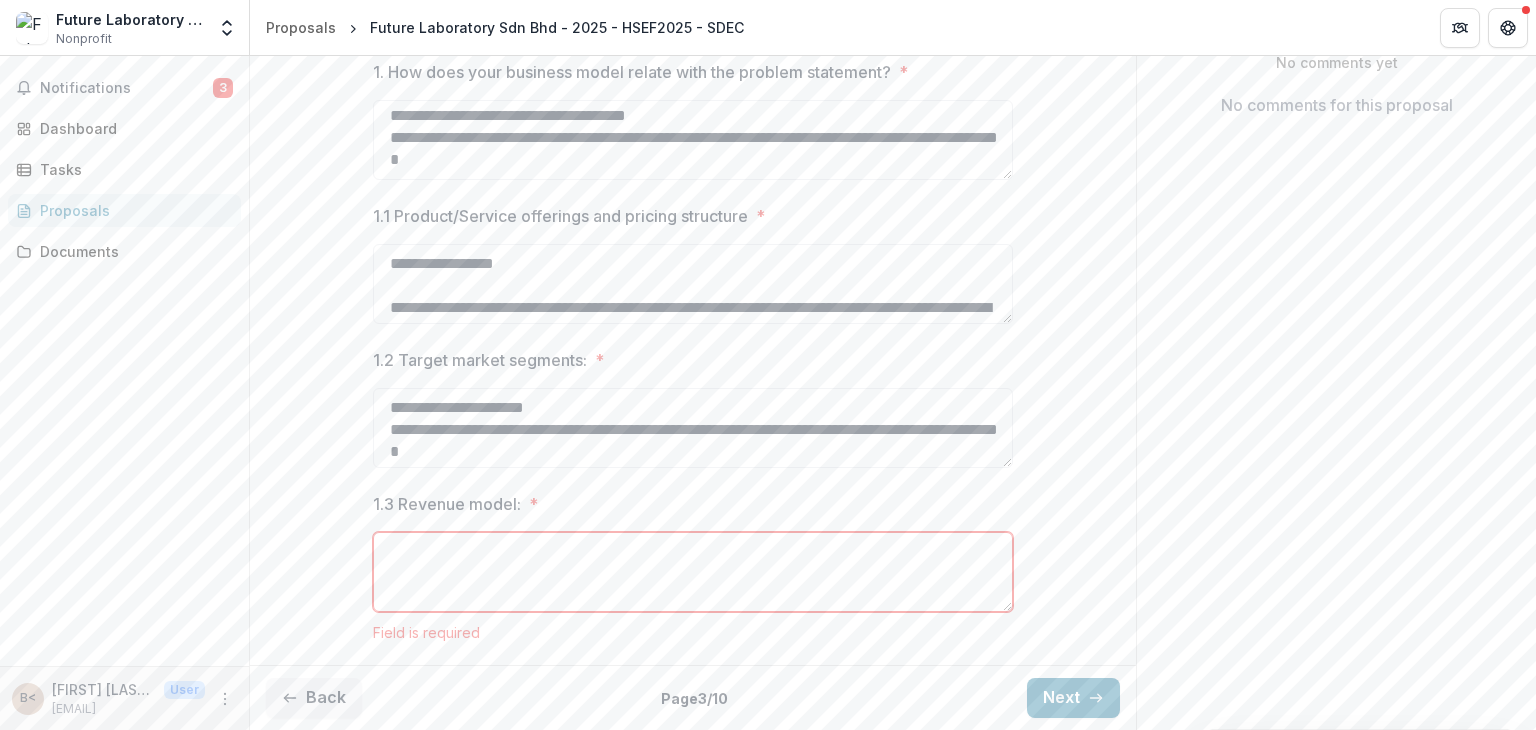 click on "1.3 Revenue model: *" at bounding box center (693, 572) 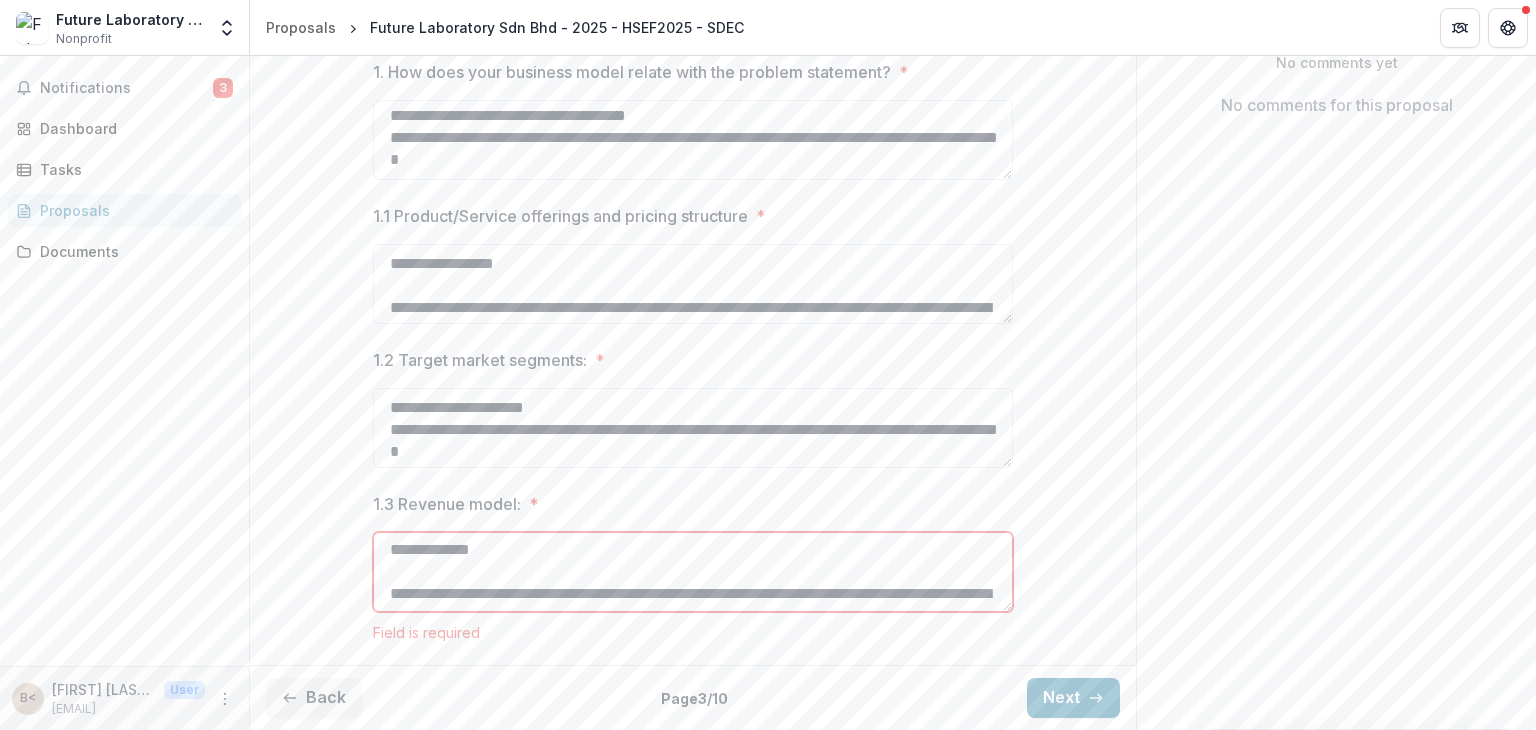 scroll, scrollTop: 0, scrollLeft: 0, axis: both 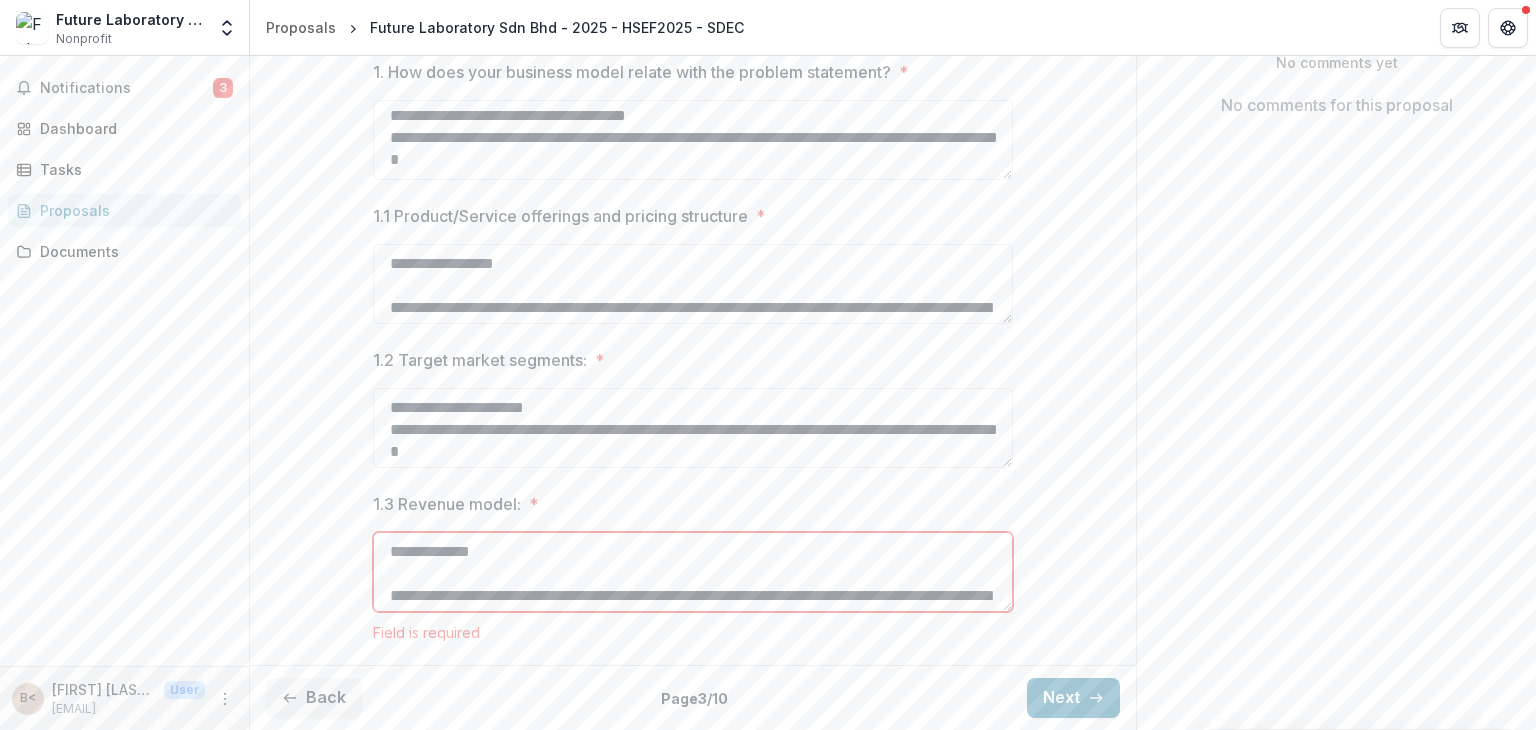 click on "**********" at bounding box center (693, 572) 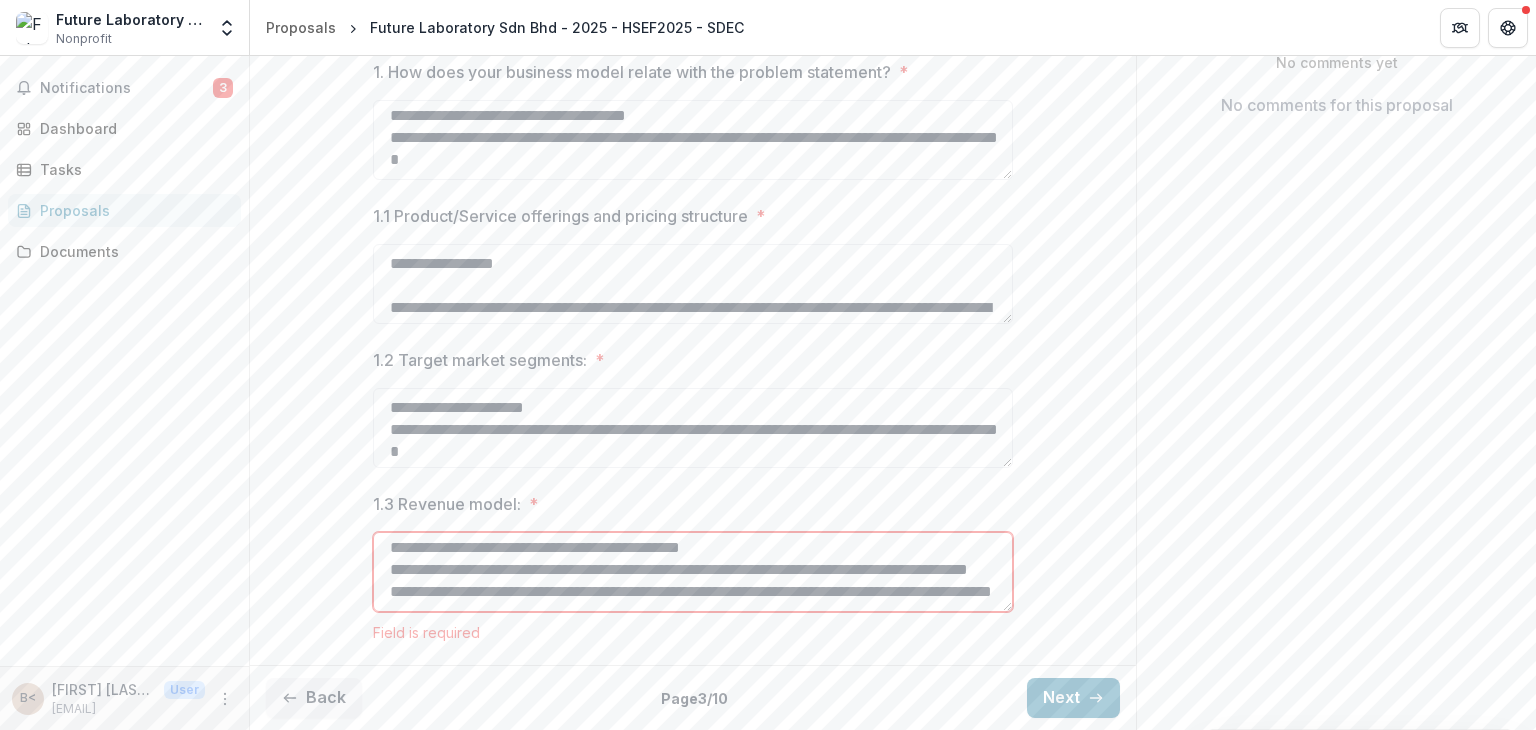 scroll, scrollTop: 157, scrollLeft: 0, axis: vertical 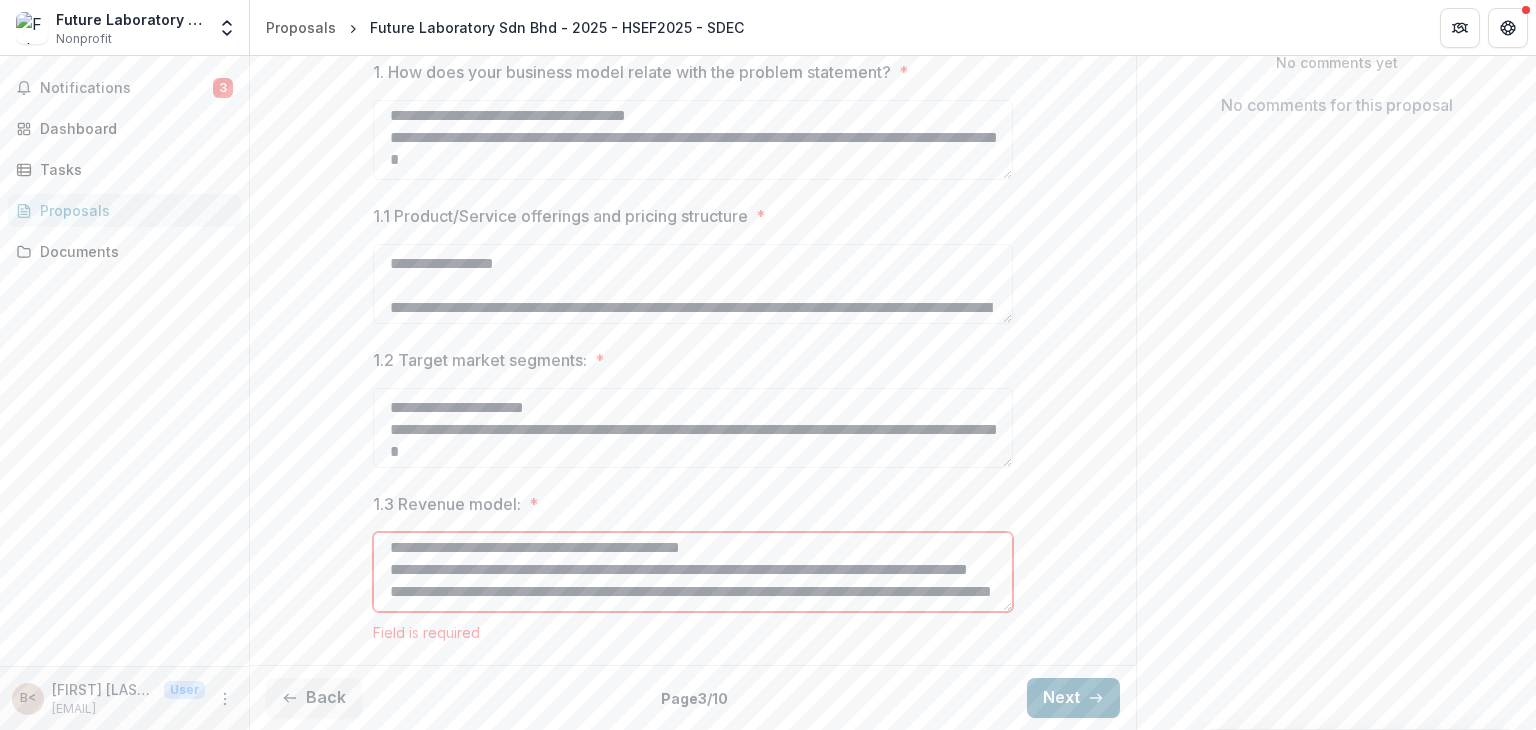 type on "**********" 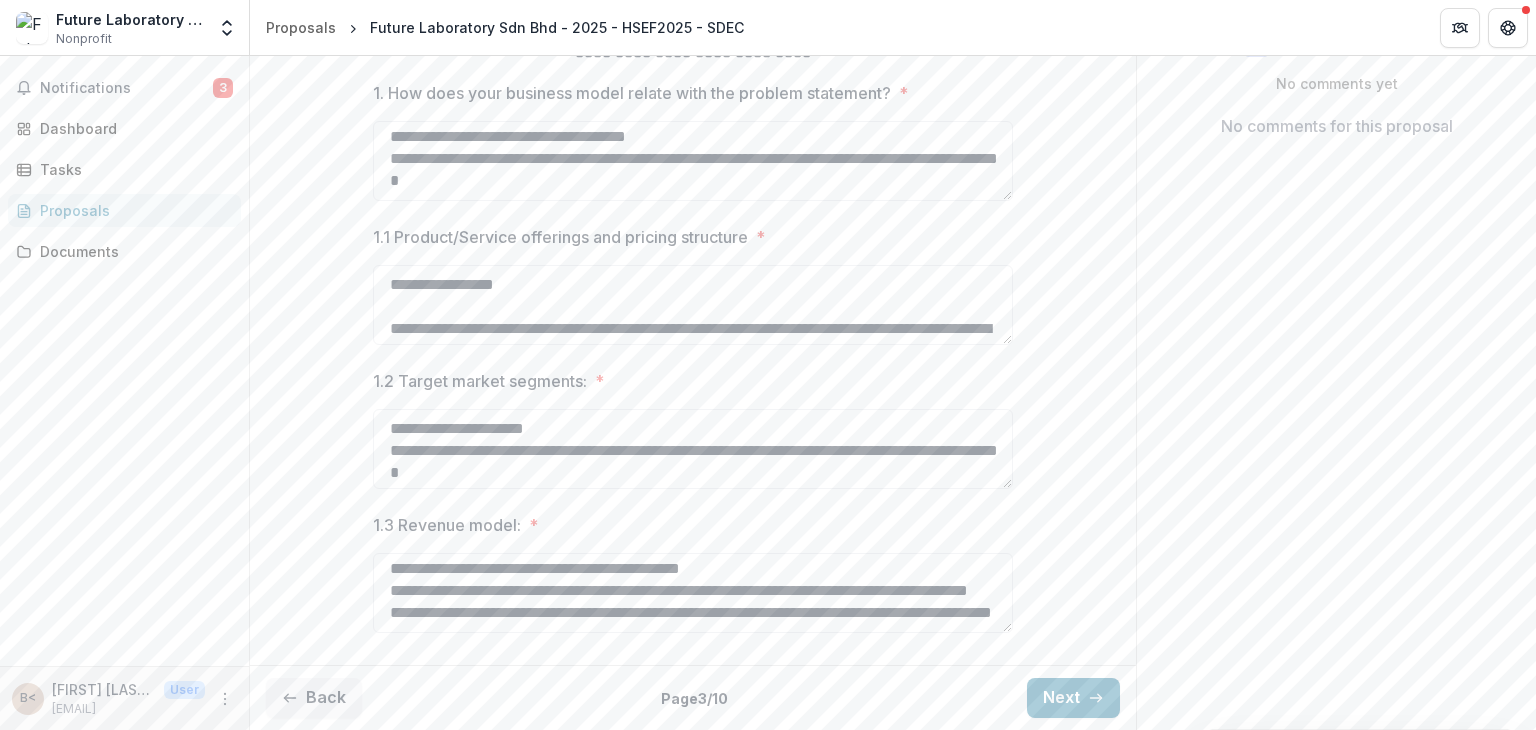 scroll, scrollTop: 464, scrollLeft: 0, axis: vertical 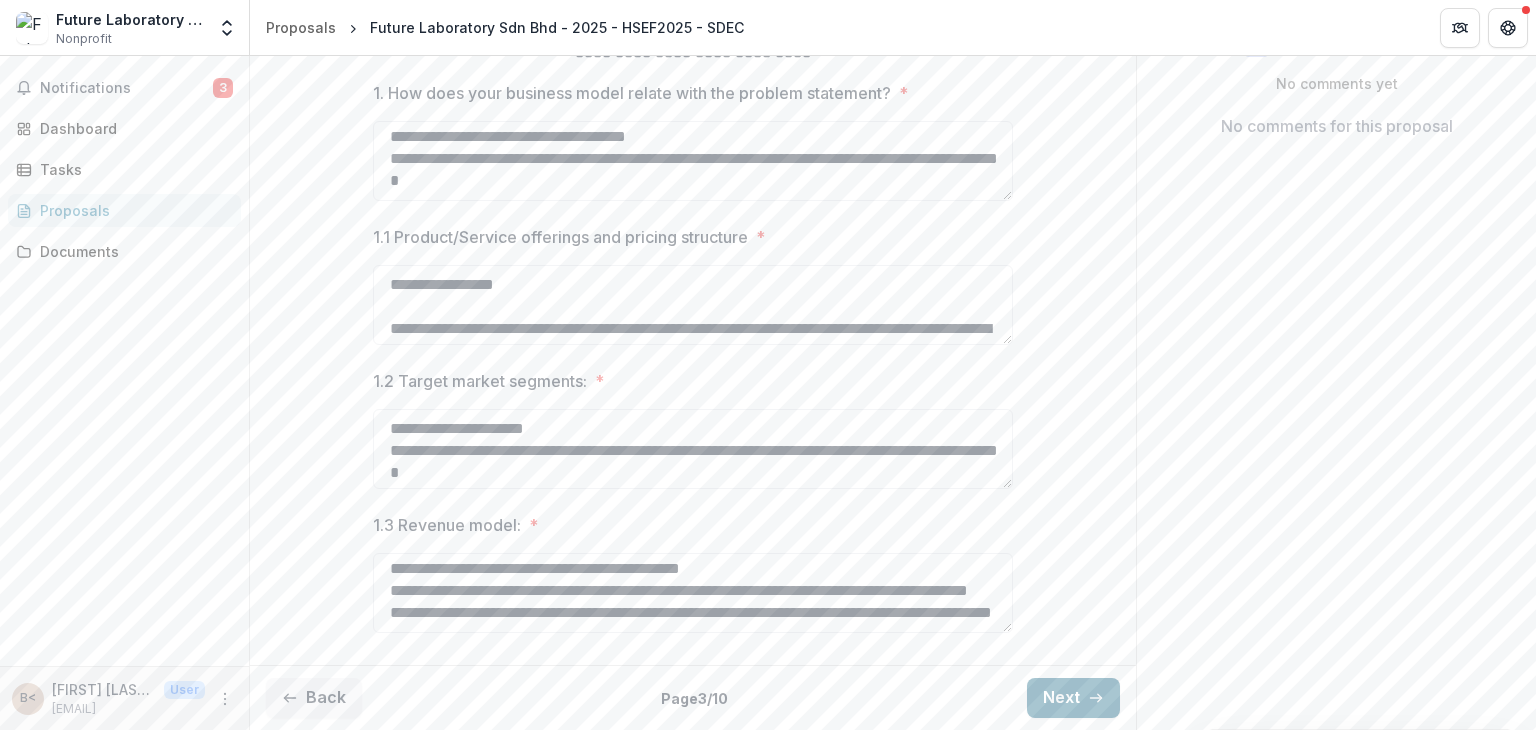 click 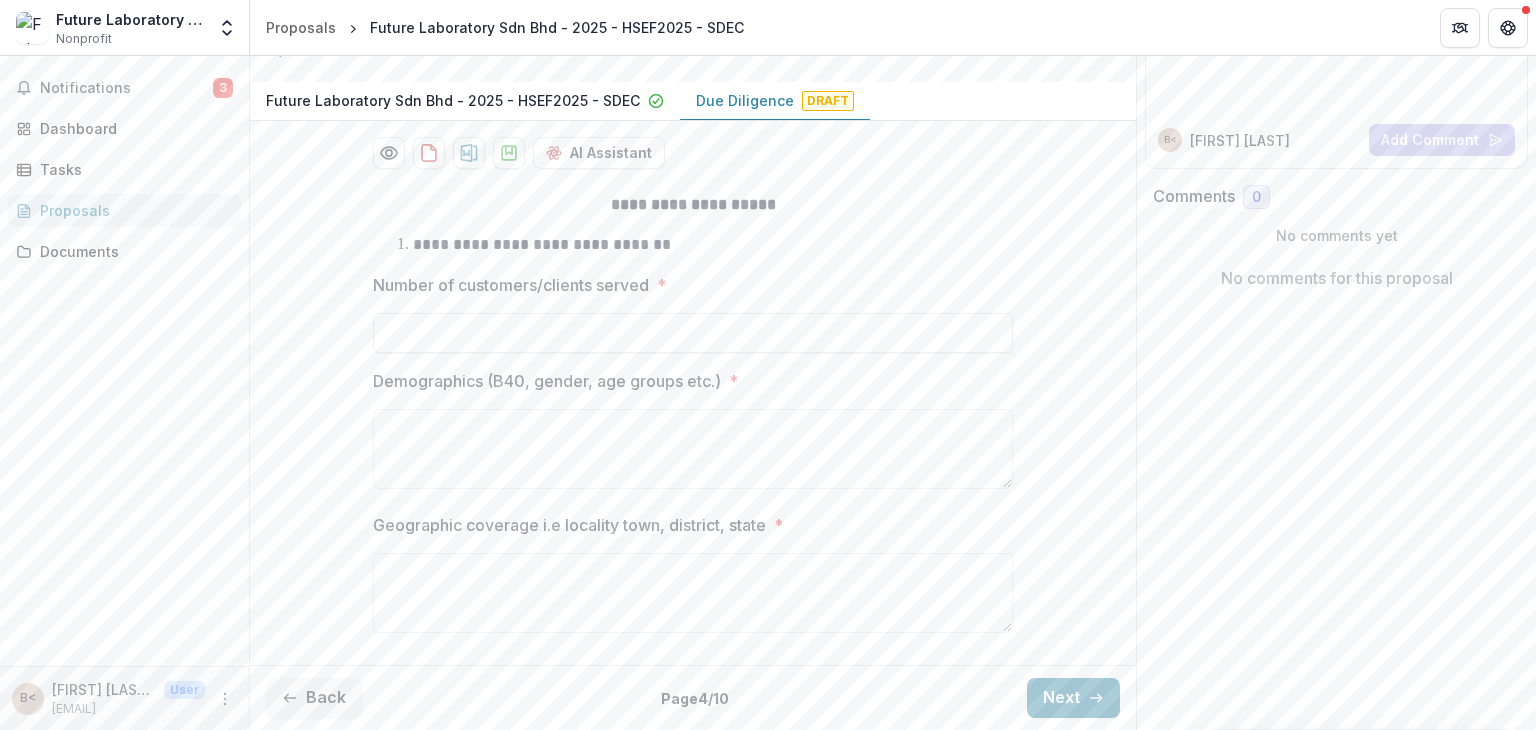 scroll, scrollTop: 312, scrollLeft: 0, axis: vertical 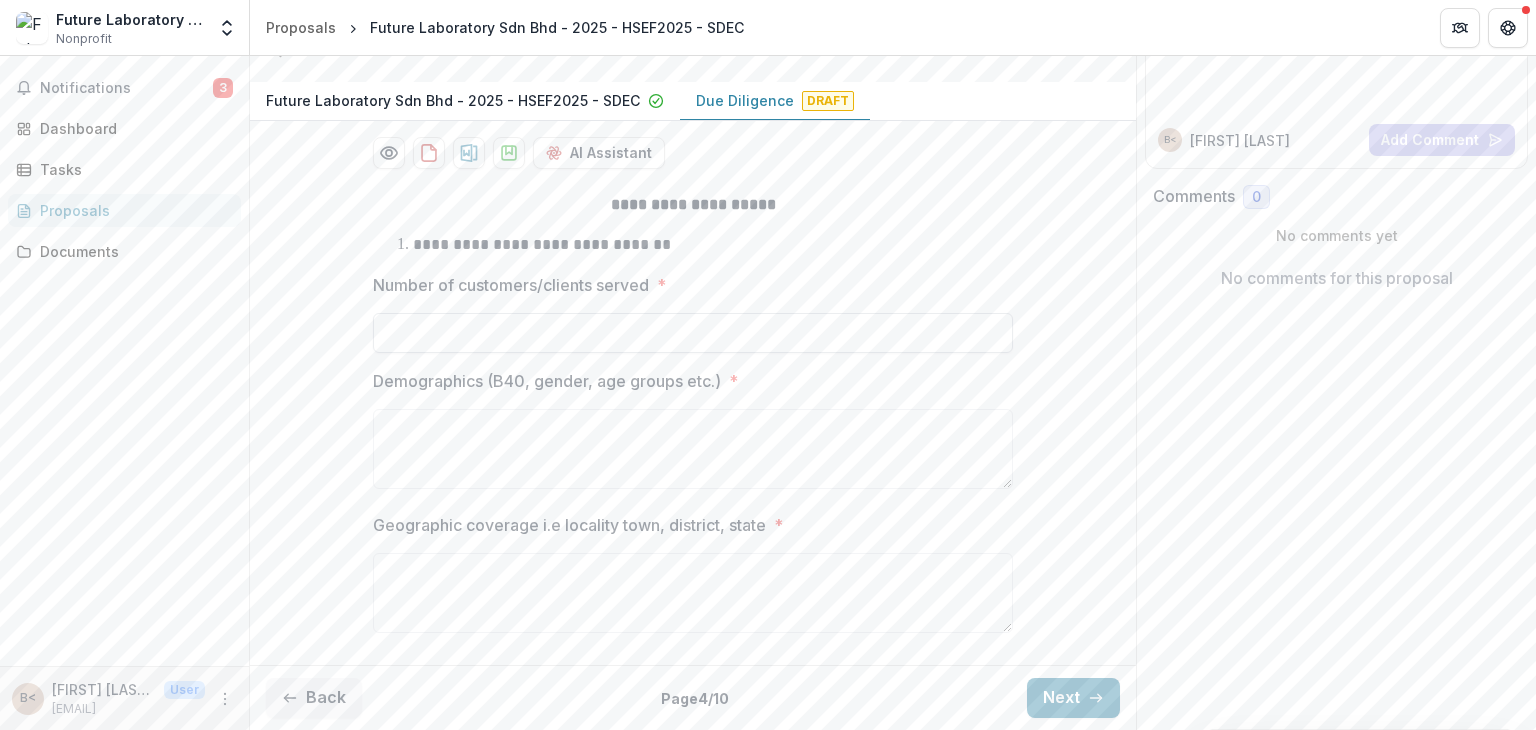 click on "Number of customers/clients served *" at bounding box center (693, 333) 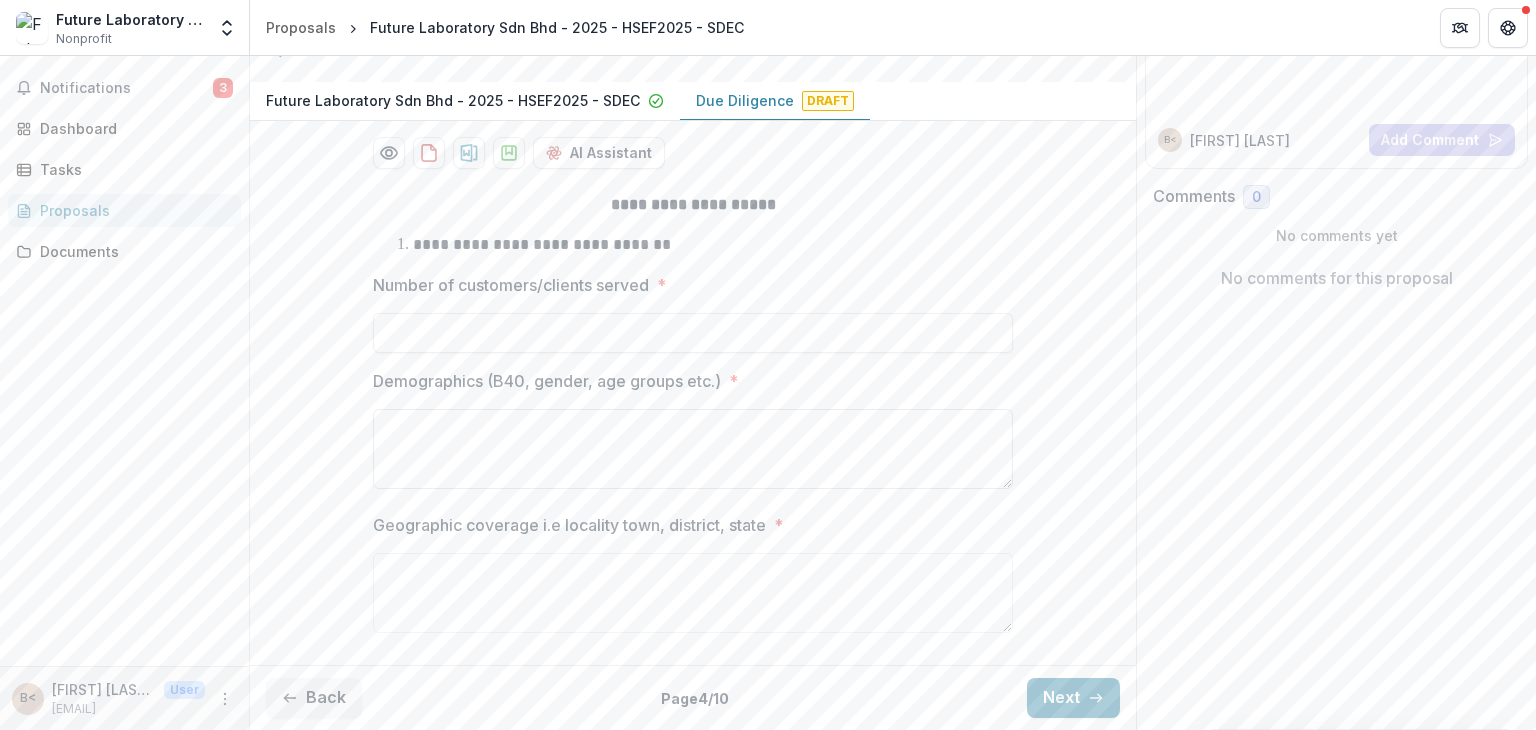 click on "Demographics (B40, gender, age groups etc.) *" at bounding box center (693, 449) 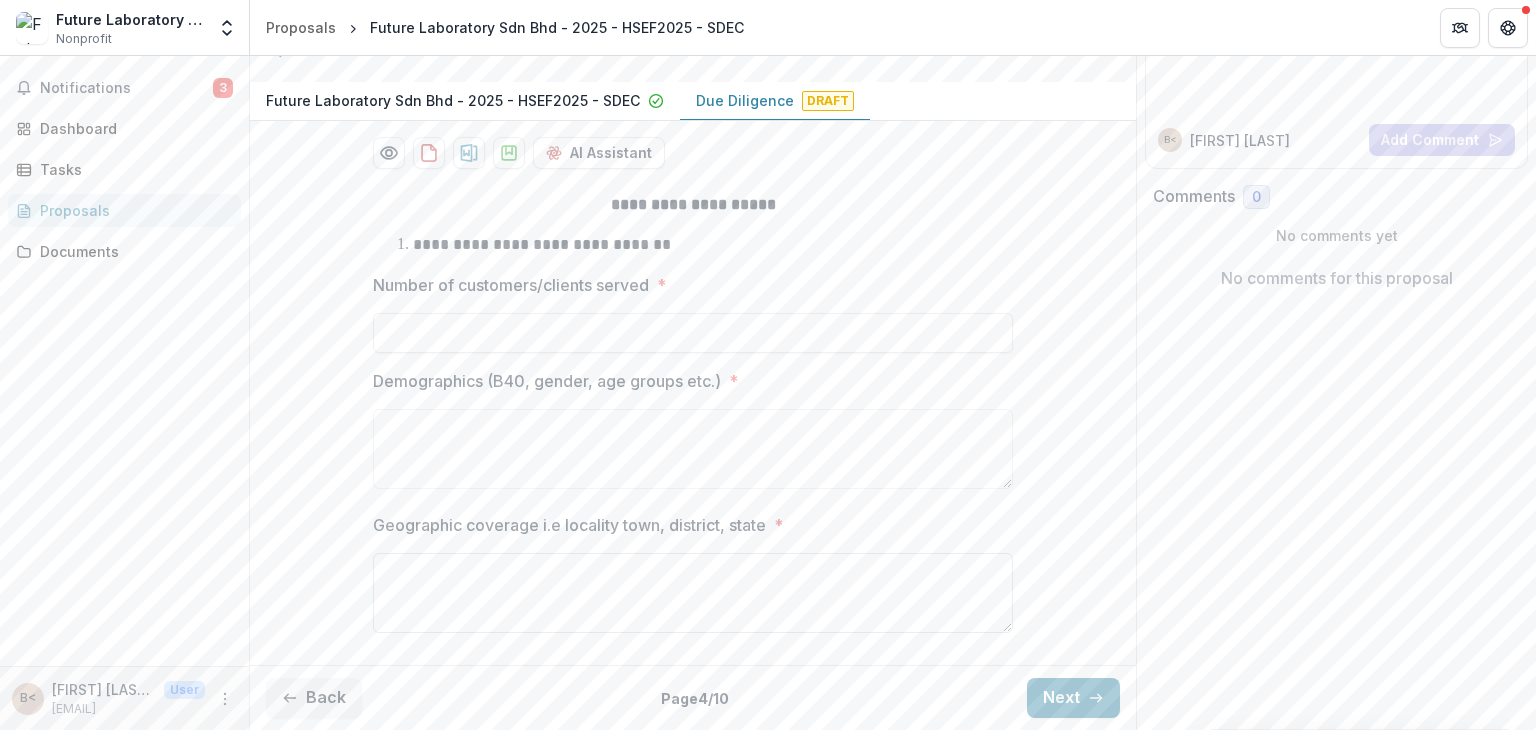 click on "Geographic coverage i.e locality [TOWN], [DISTRICT], [STATE] *" at bounding box center [693, 593] 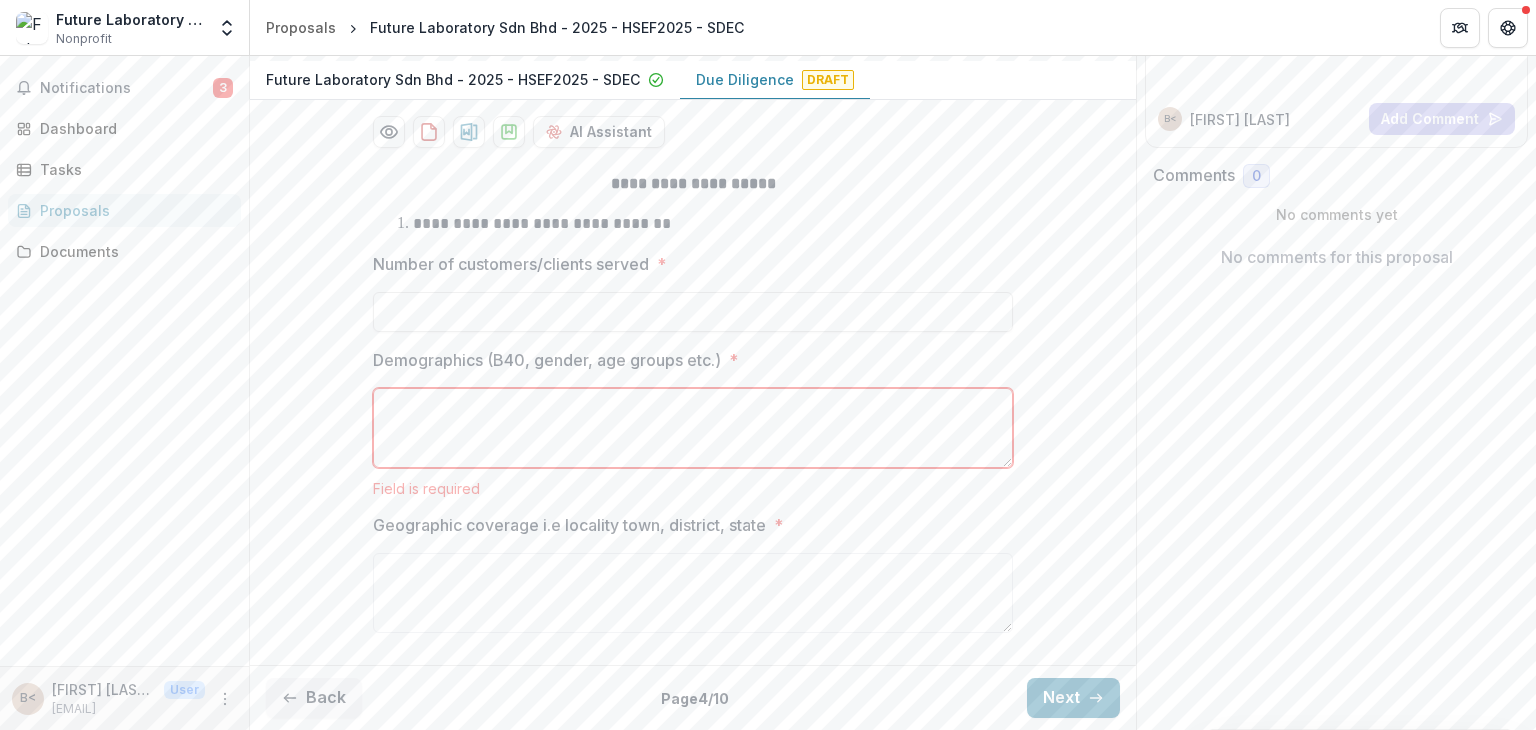 scroll, scrollTop: 333, scrollLeft: 0, axis: vertical 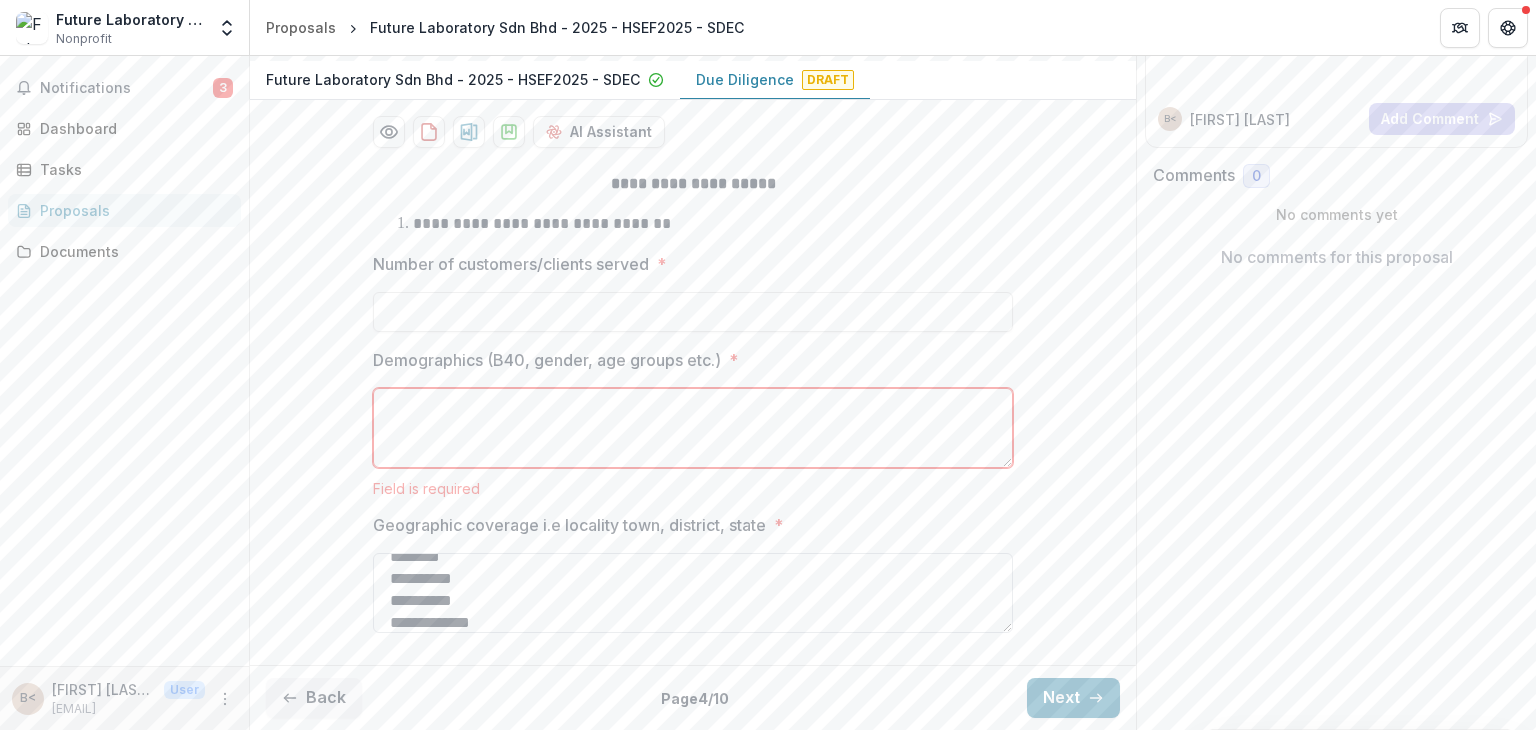 click on "**********" at bounding box center (693, 593) 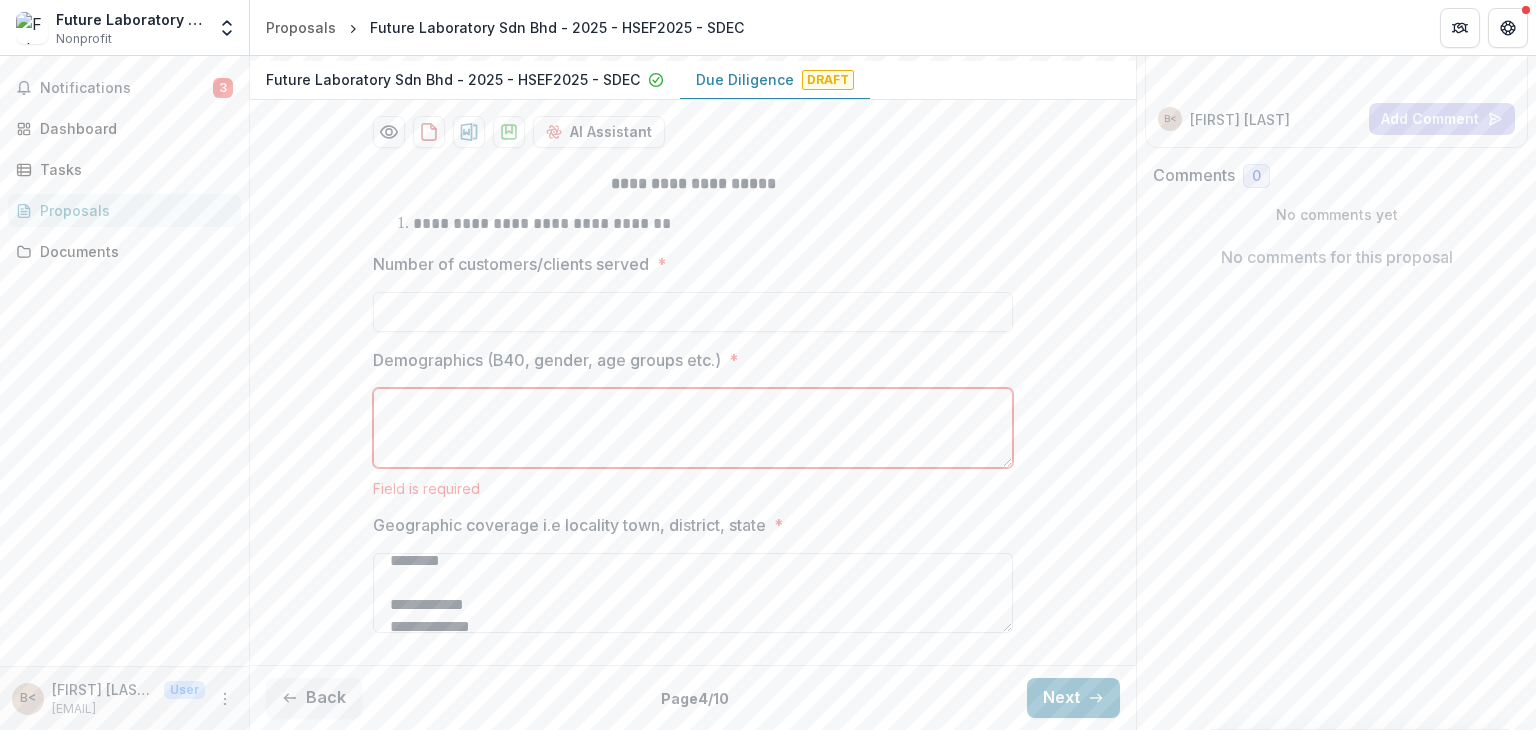 scroll, scrollTop: 0, scrollLeft: 0, axis: both 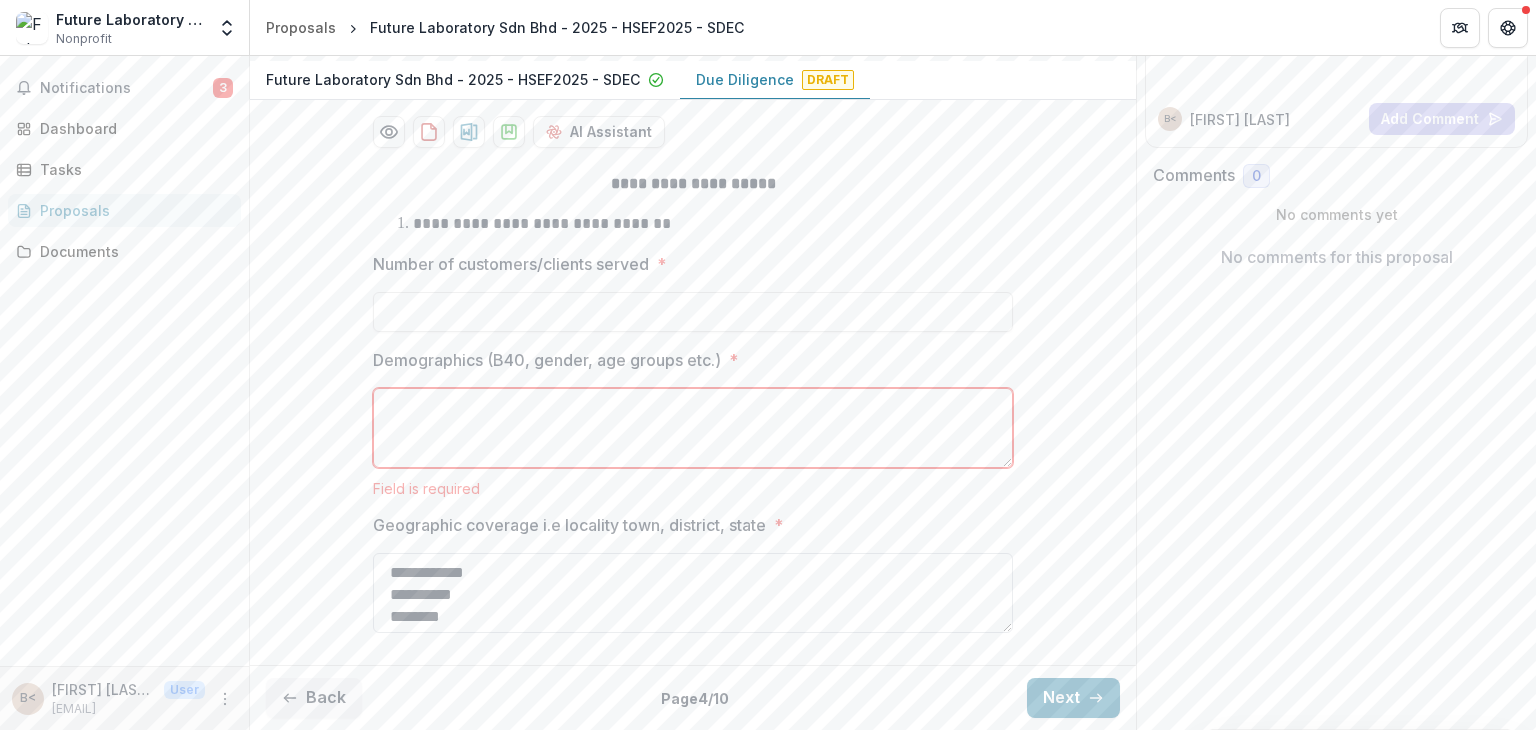 click on "**********" at bounding box center (693, 593) 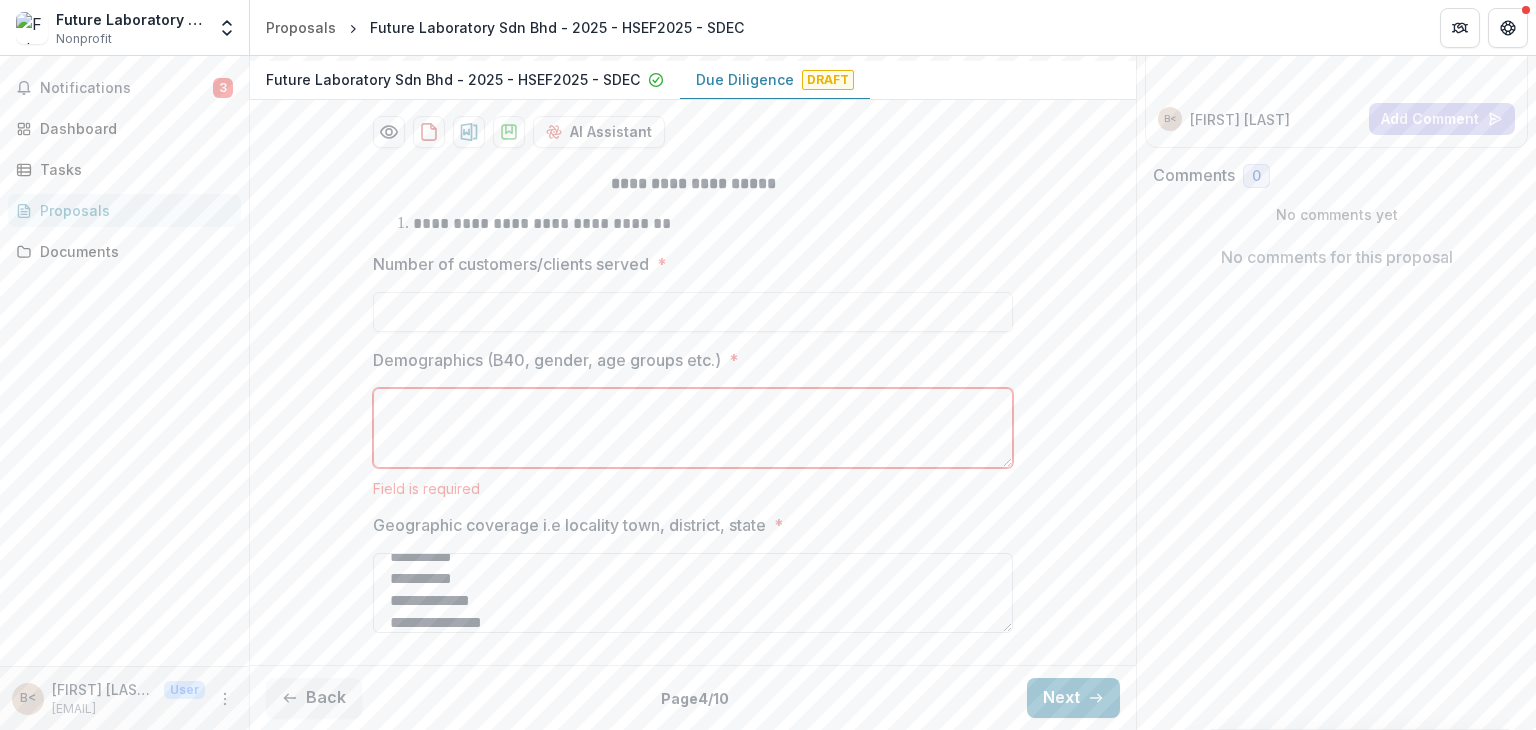 scroll, scrollTop: 214, scrollLeft: 0, axis: vertical 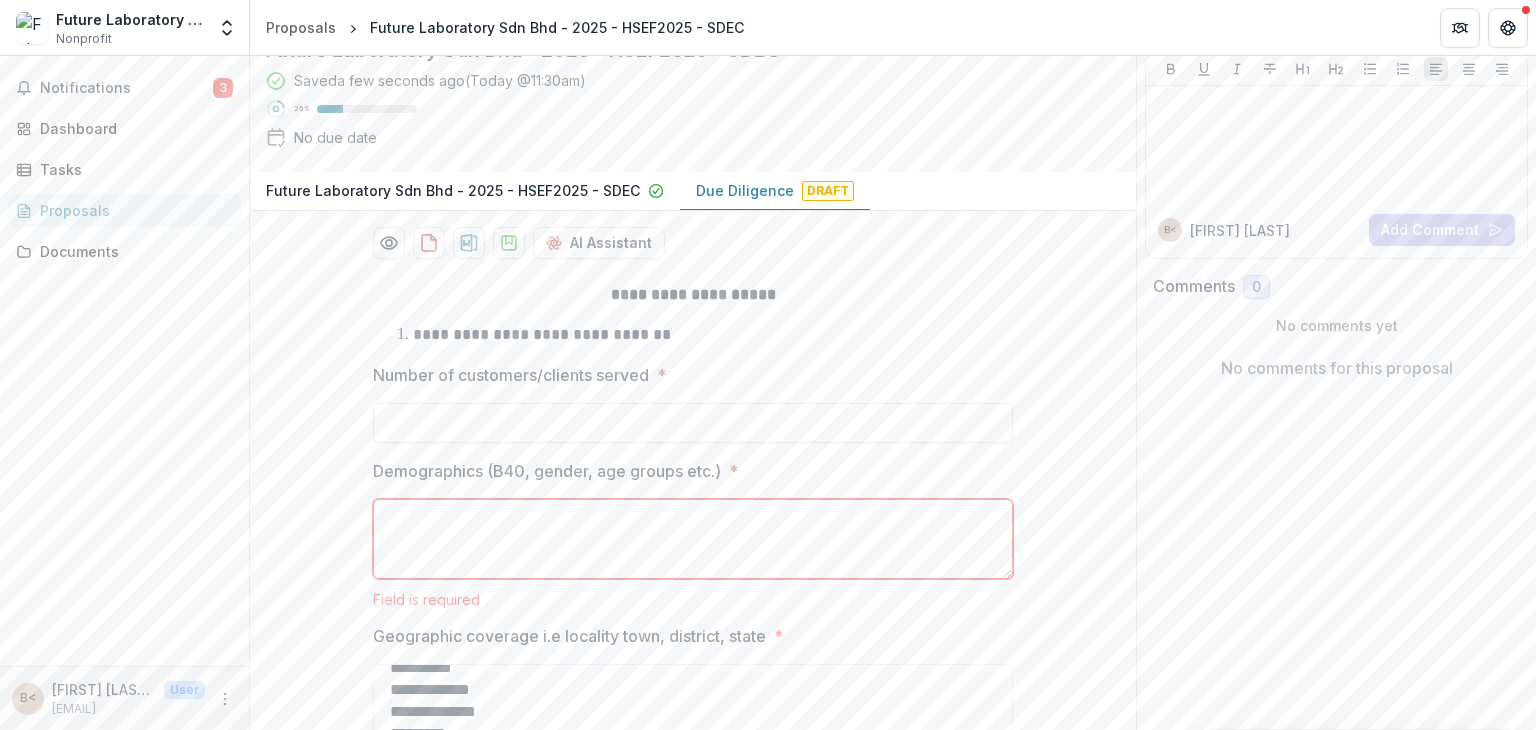 type on "**********" 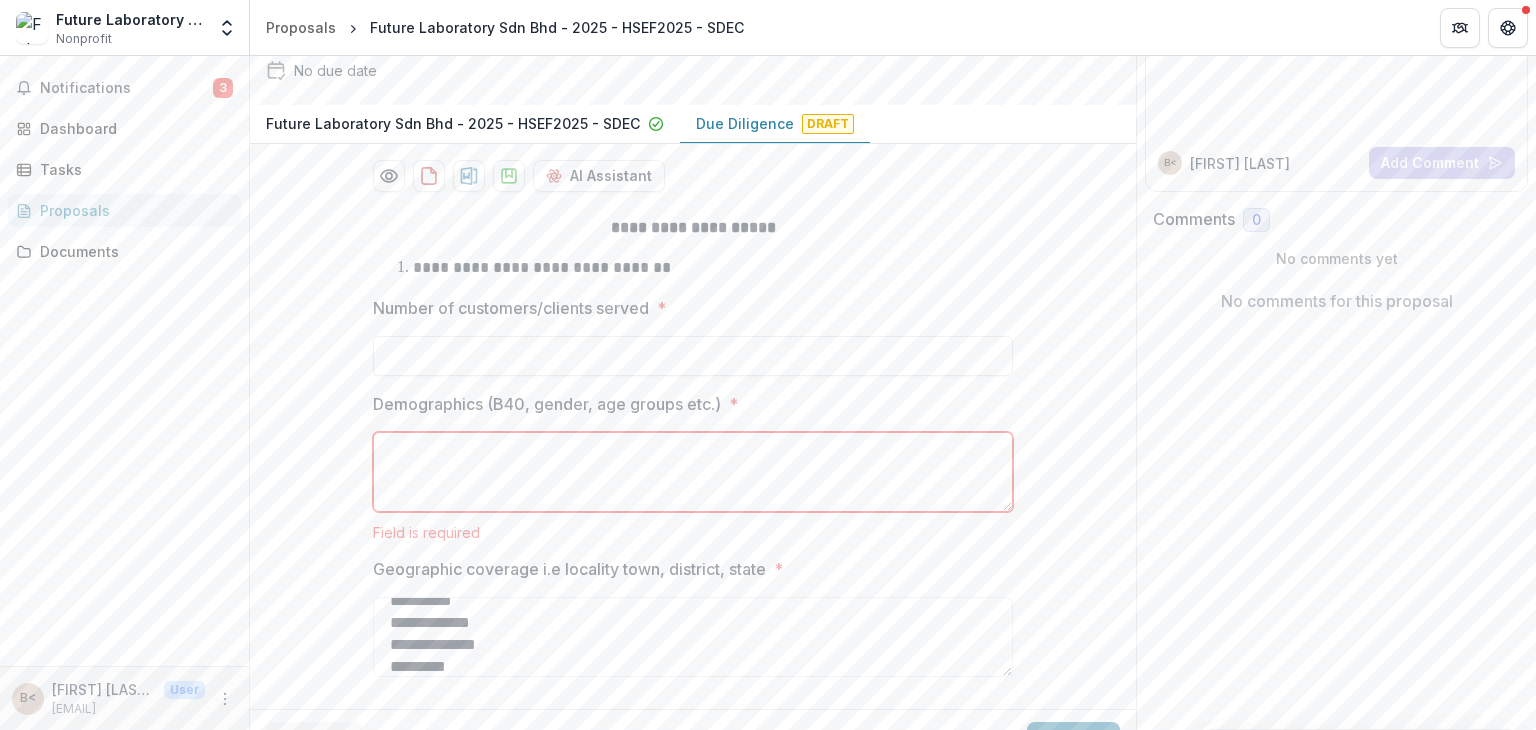 scroll, scrollTop: 233, scrollLeft: 0, axis: vertical 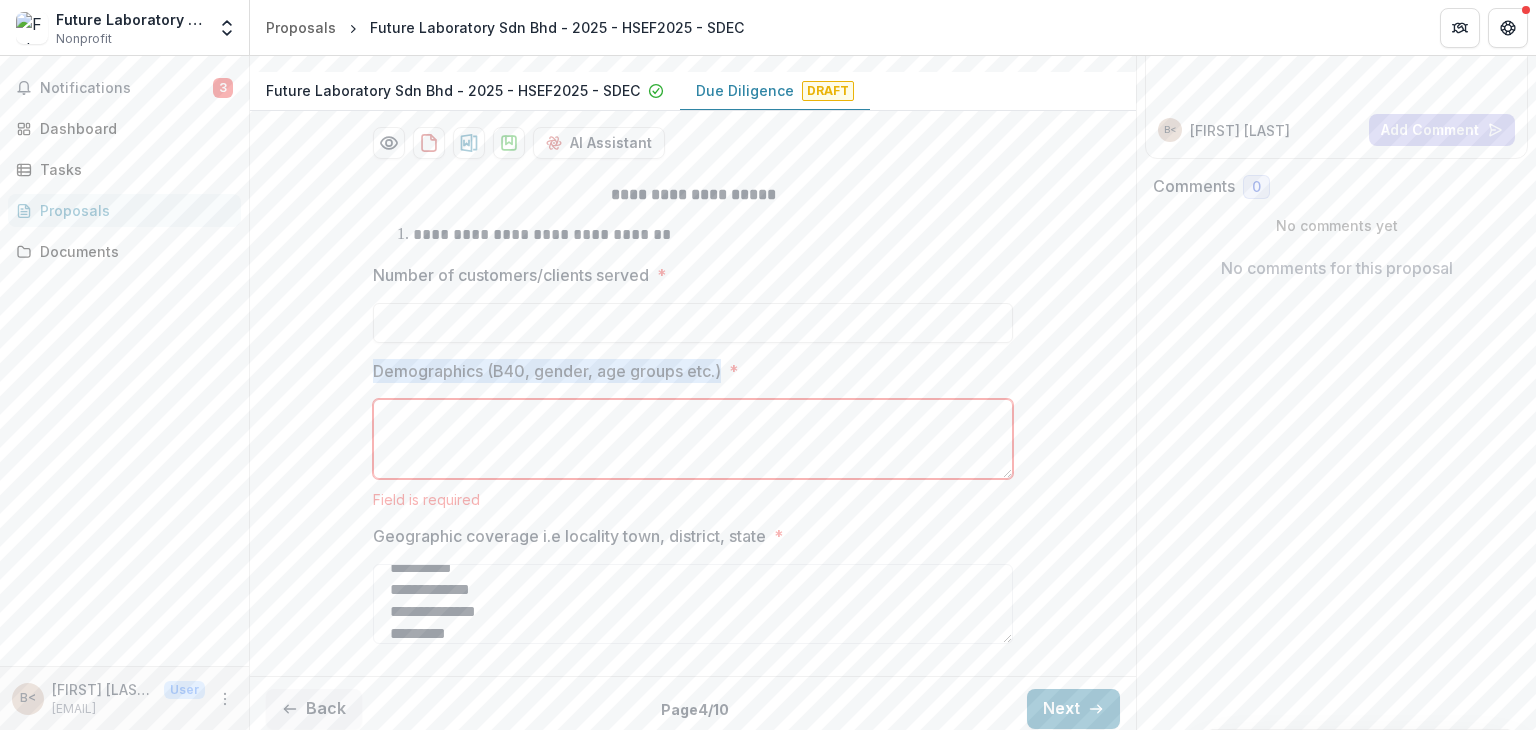 drag, startPoint x: 369, startPoint y: 463, endPoint x: 716, endPoint y: 471, distance: 347.0922 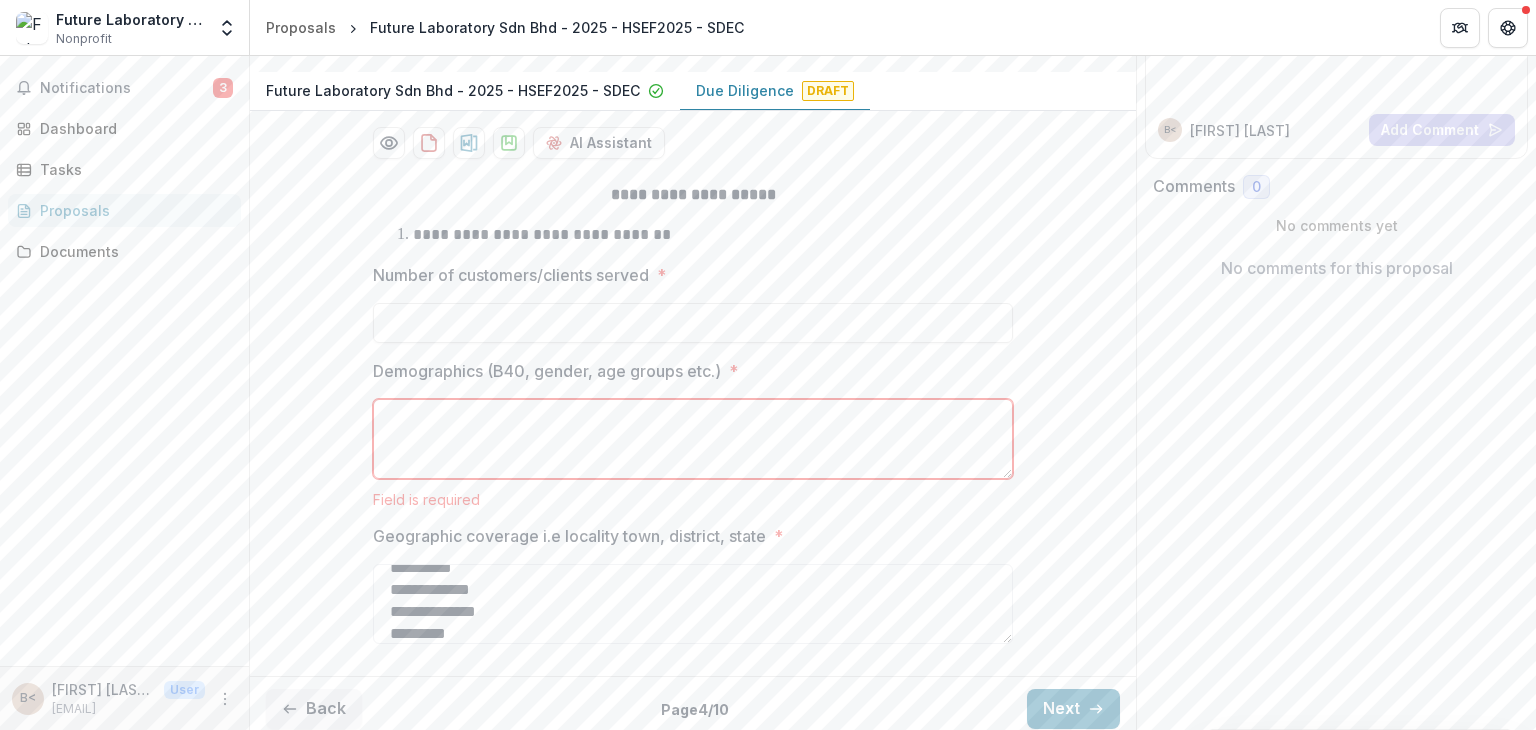 click on "Demographics (B40, gender, age groups etc.) *" at bounding box center (693, 439) 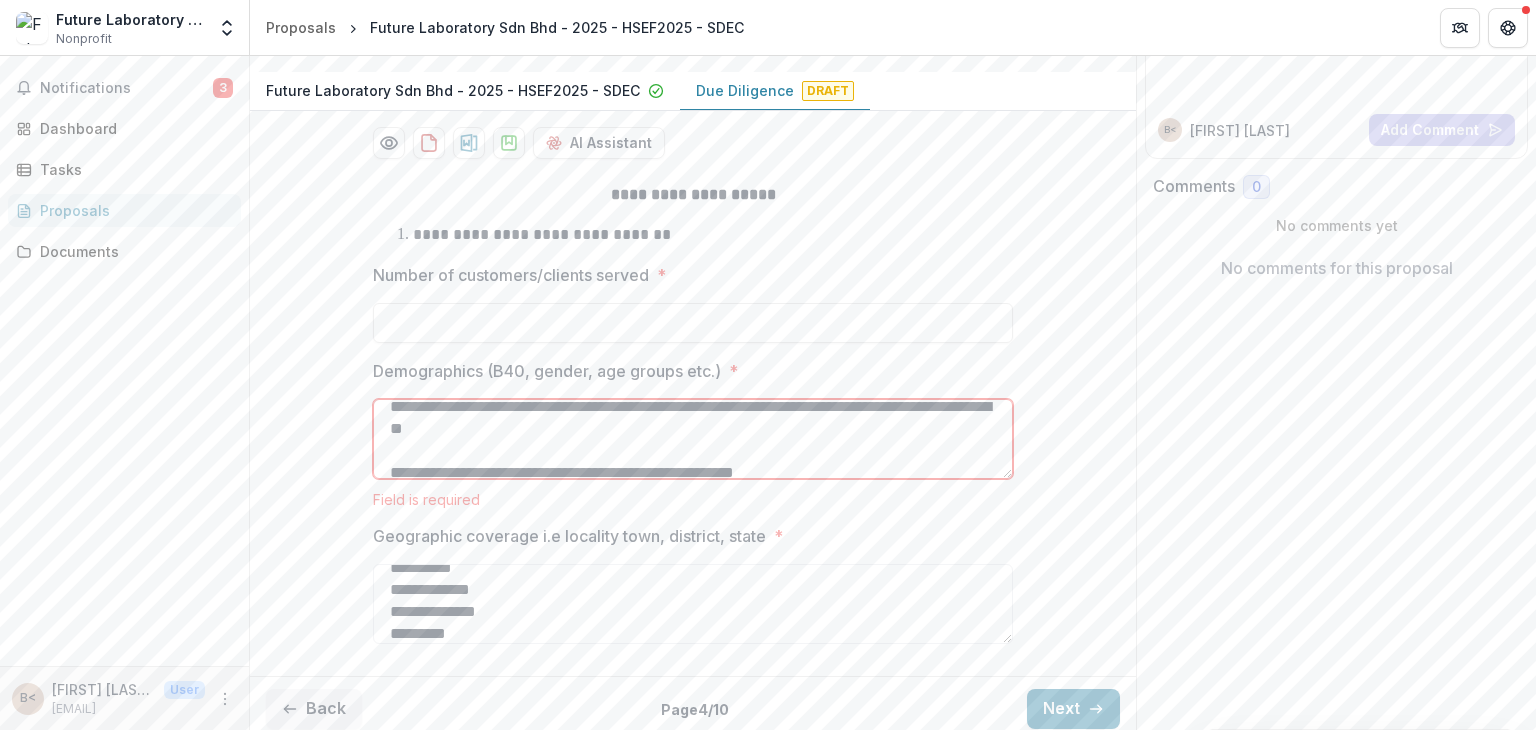 scroll, scrollTop: 0, scrollLeft: 0, axis: both 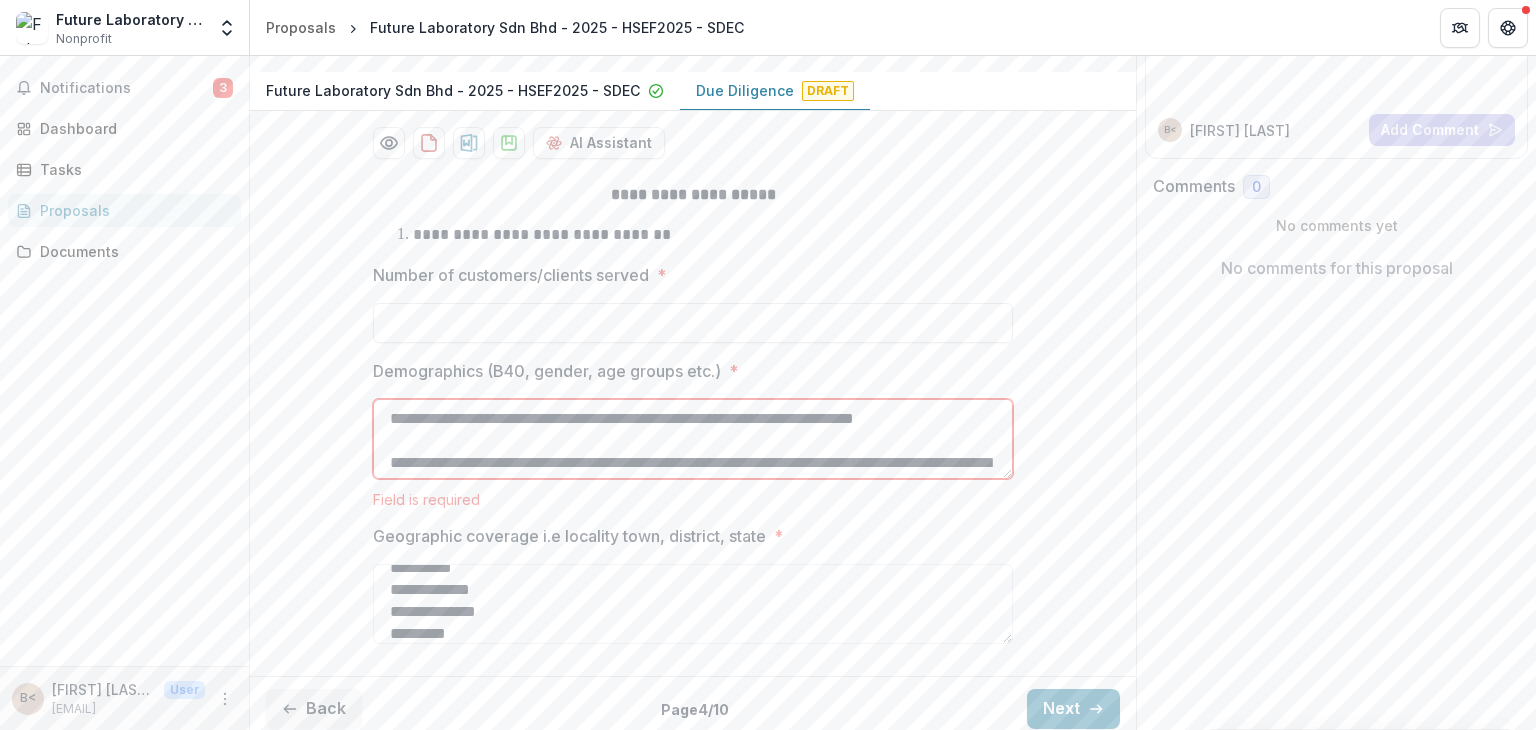 click on "**********" at bounding box center [693, 439] 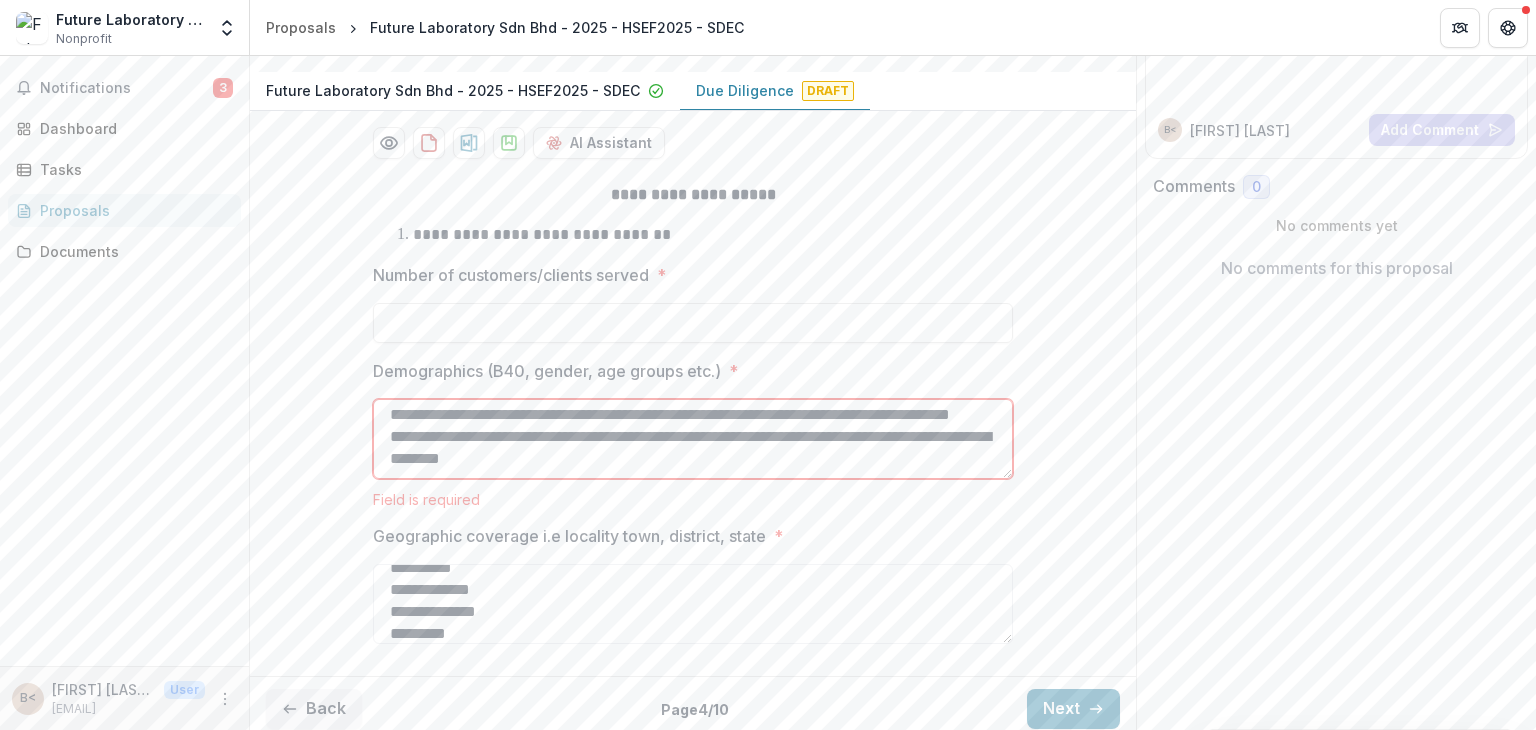 scroll, scrollTop: 0, scrollLeft: 0, axis: both 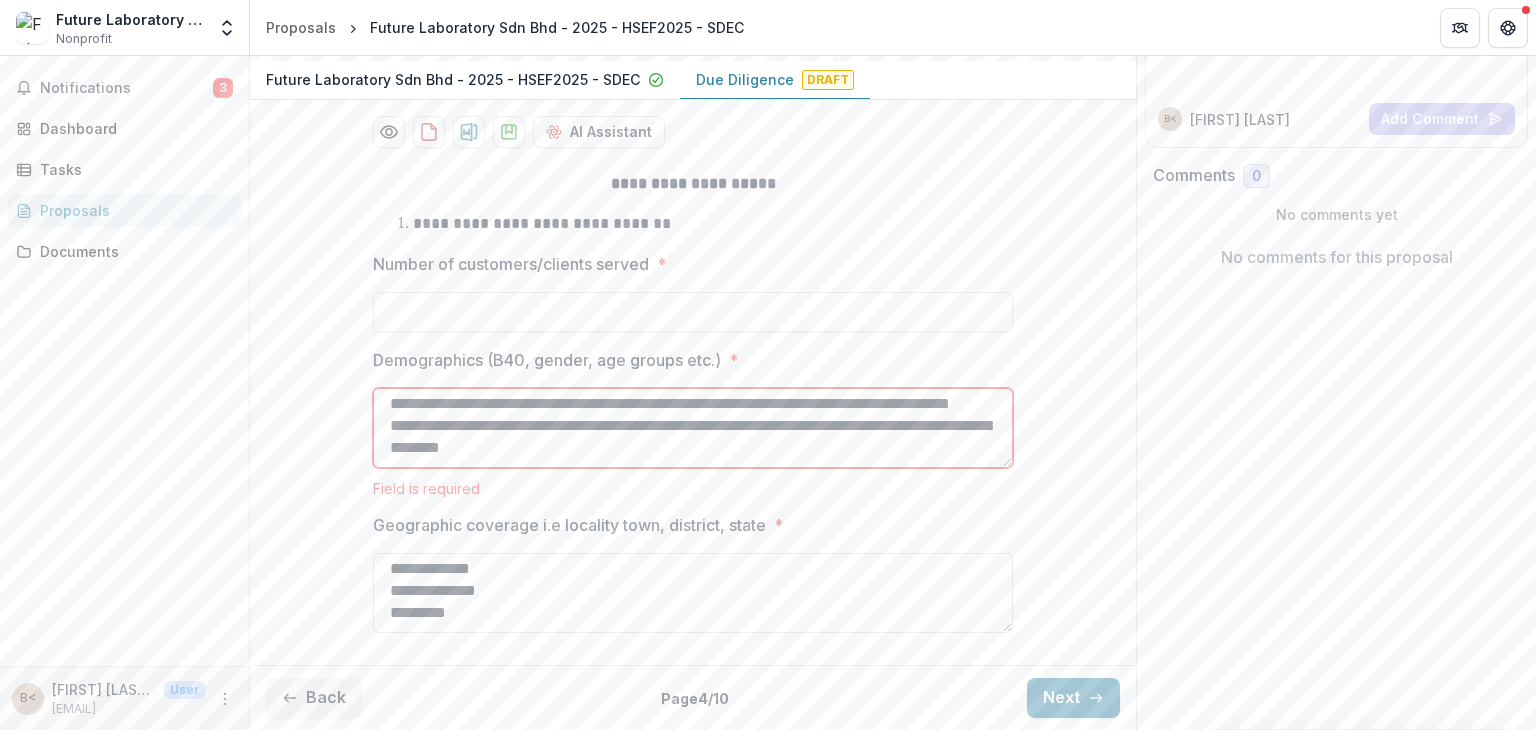 type on "**********" 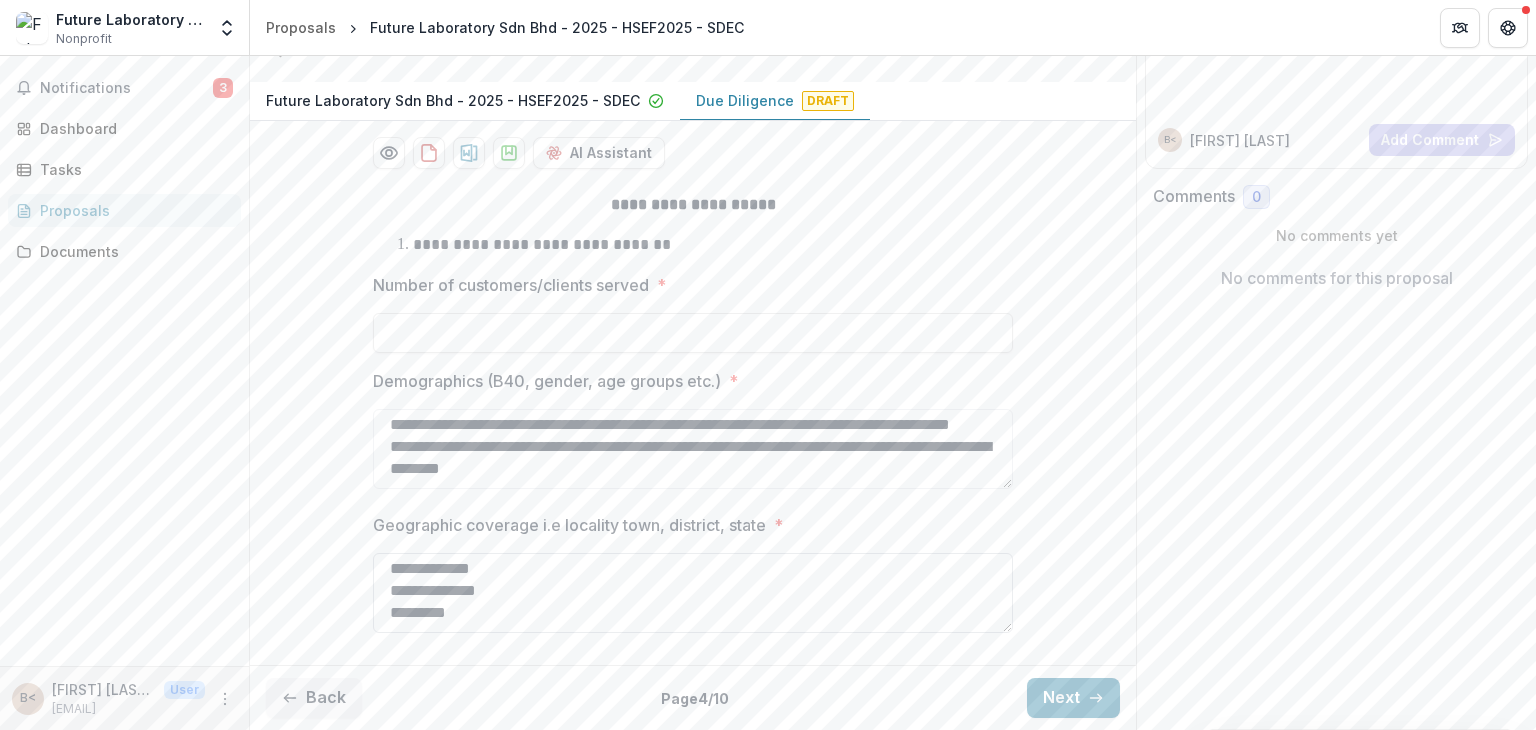 click on "**********" at bounding box center (693, 593) 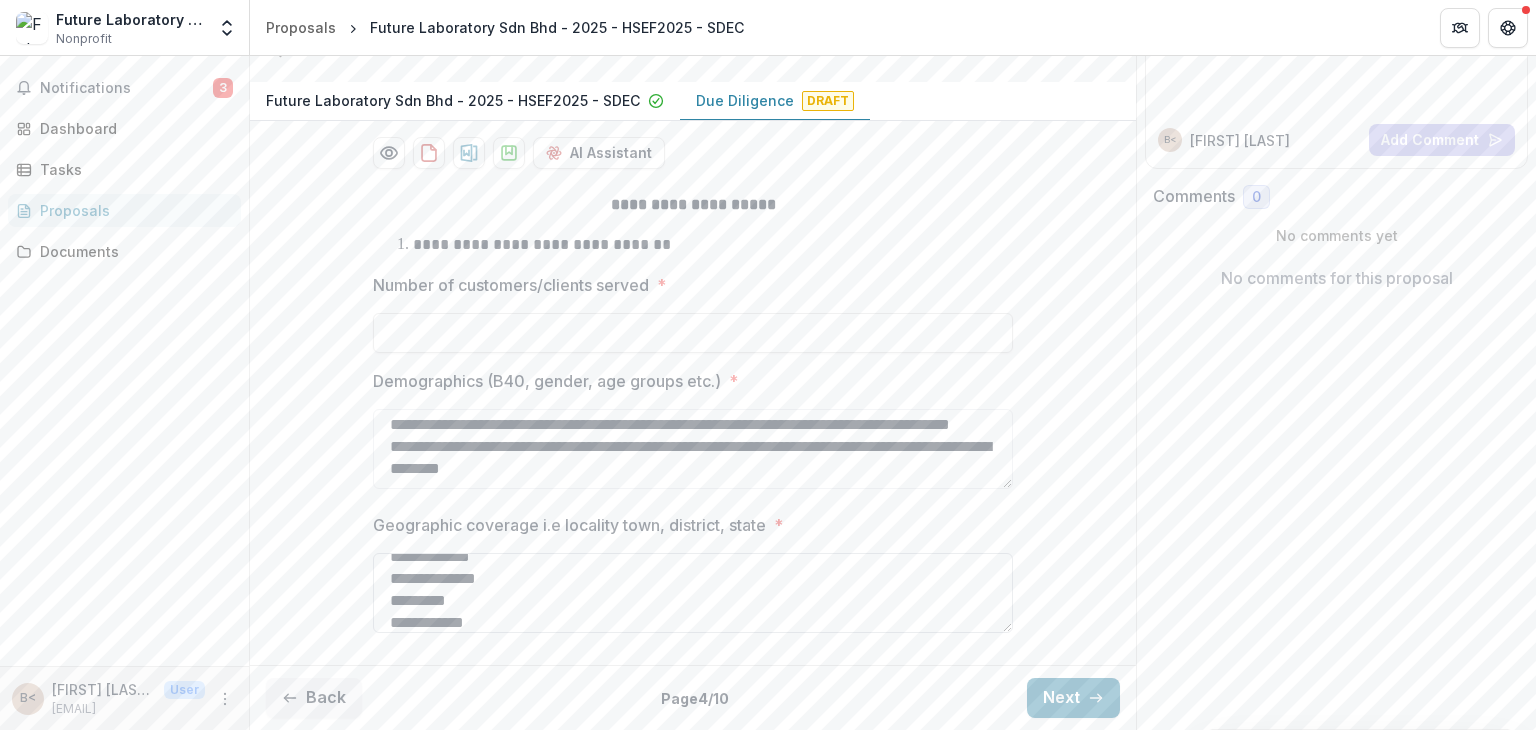scroll, scrollTop: 258, scrollLeft: 0, axis: vertical 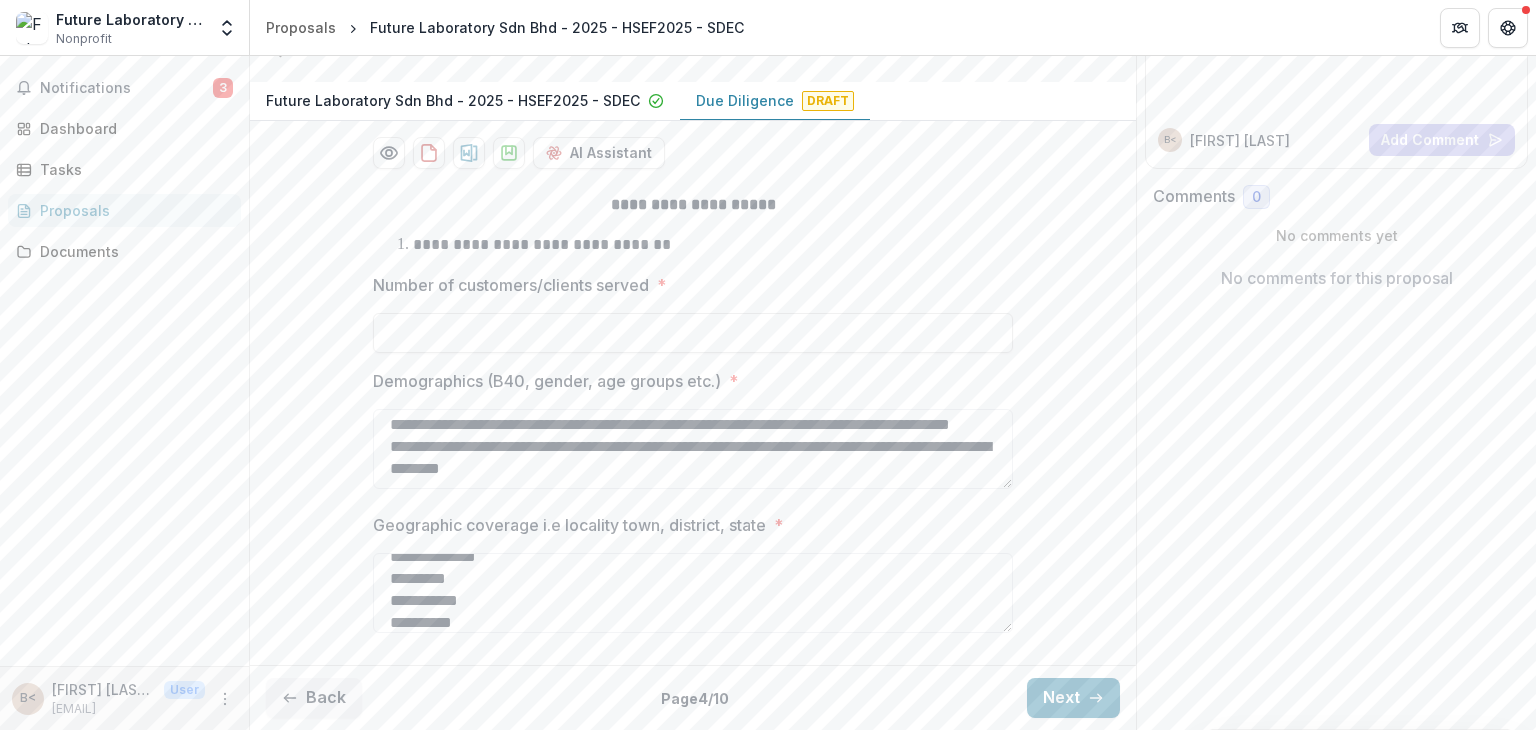 type on "**********" 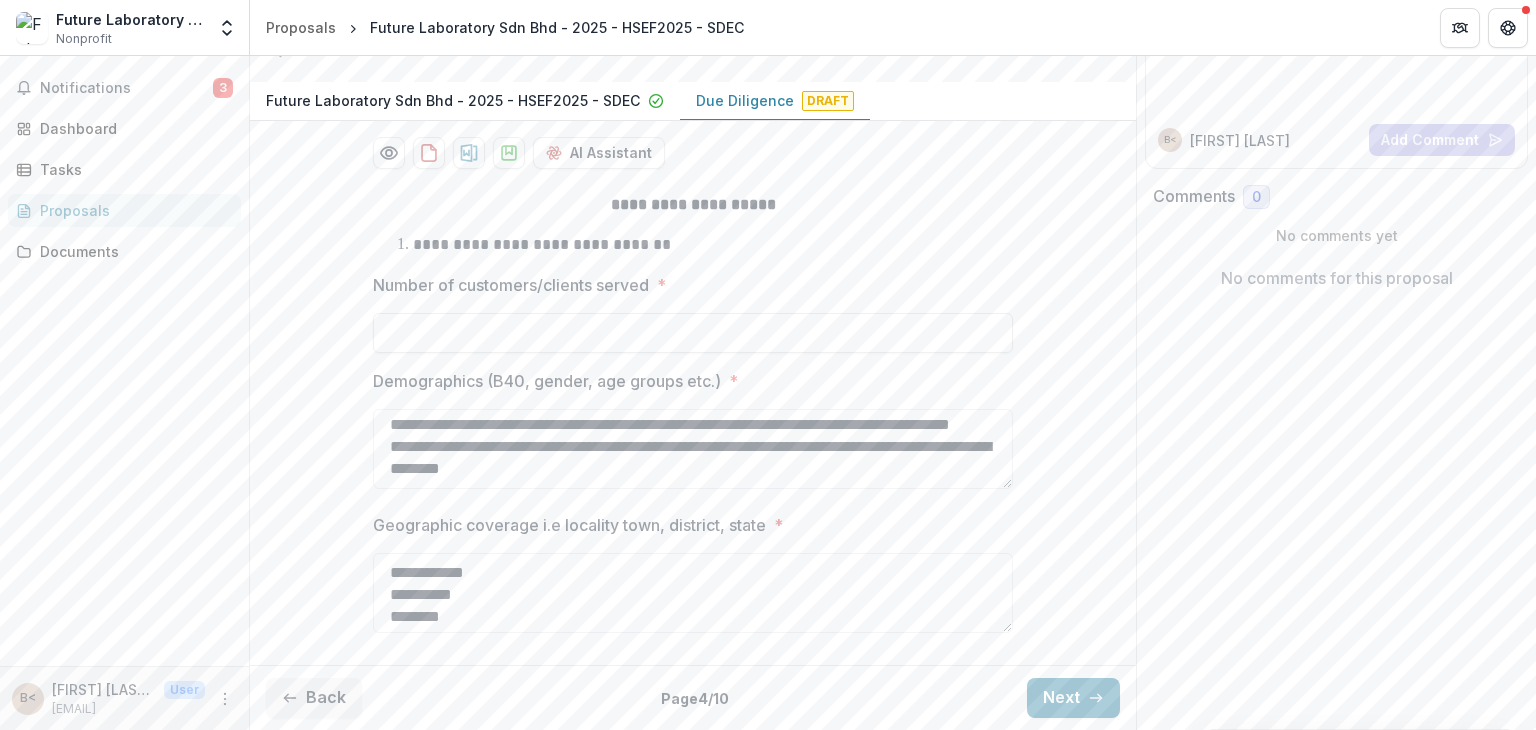 scroll, scrollTop: 0, scrollLeft: 0, axis: both 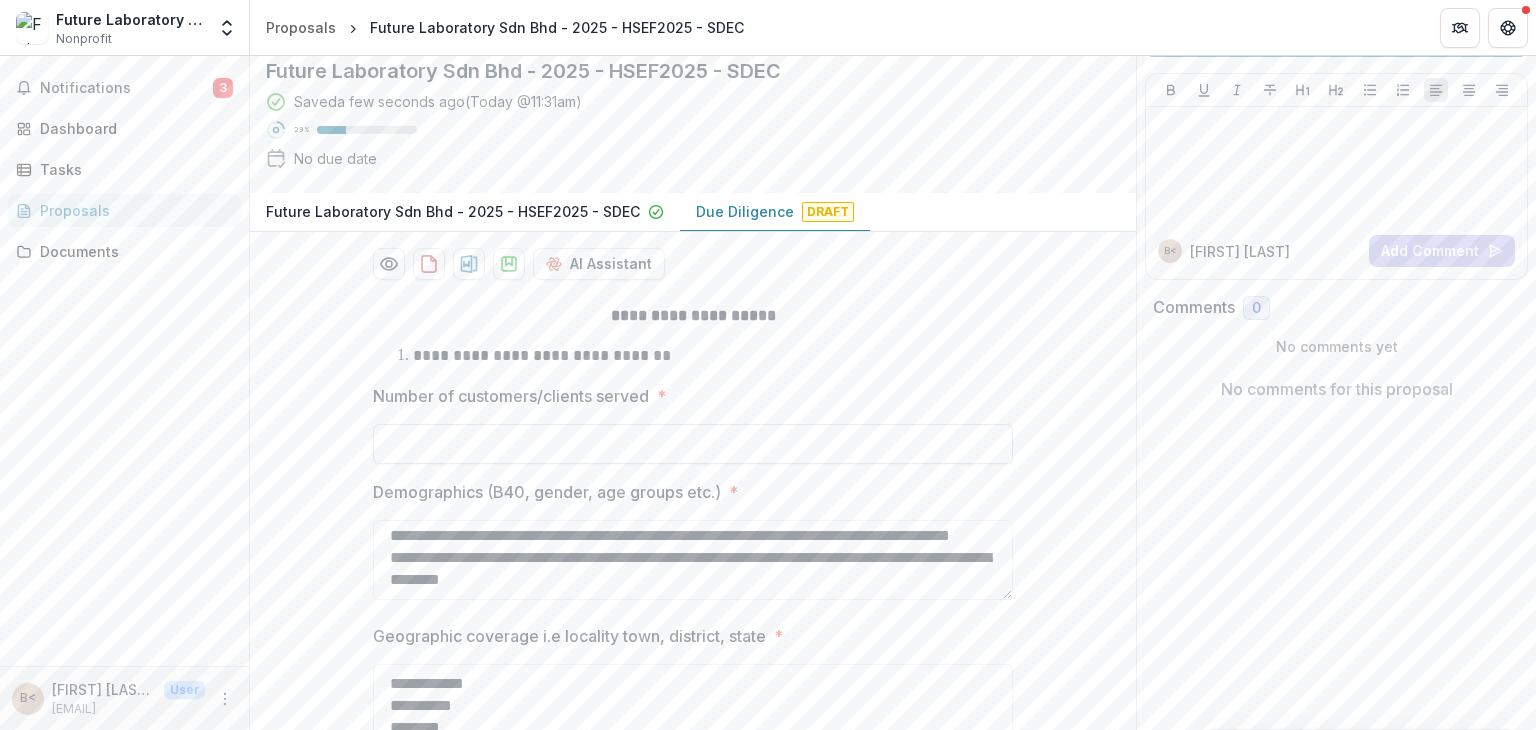click on "Number of customers/clients served *" at bounding box center [693, 444] 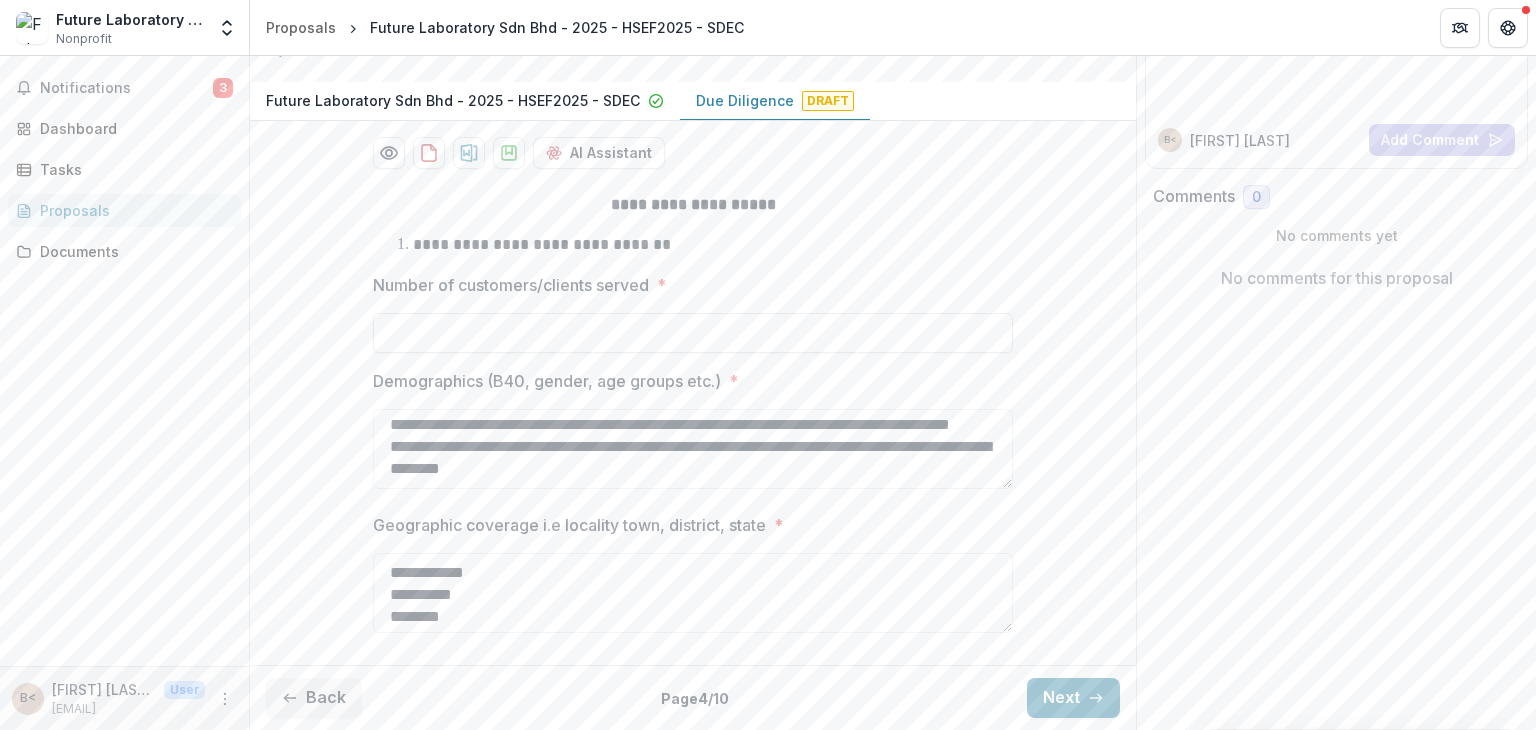 scroll, scrollTop: 312, scrollLeft: 0, axis: vertical 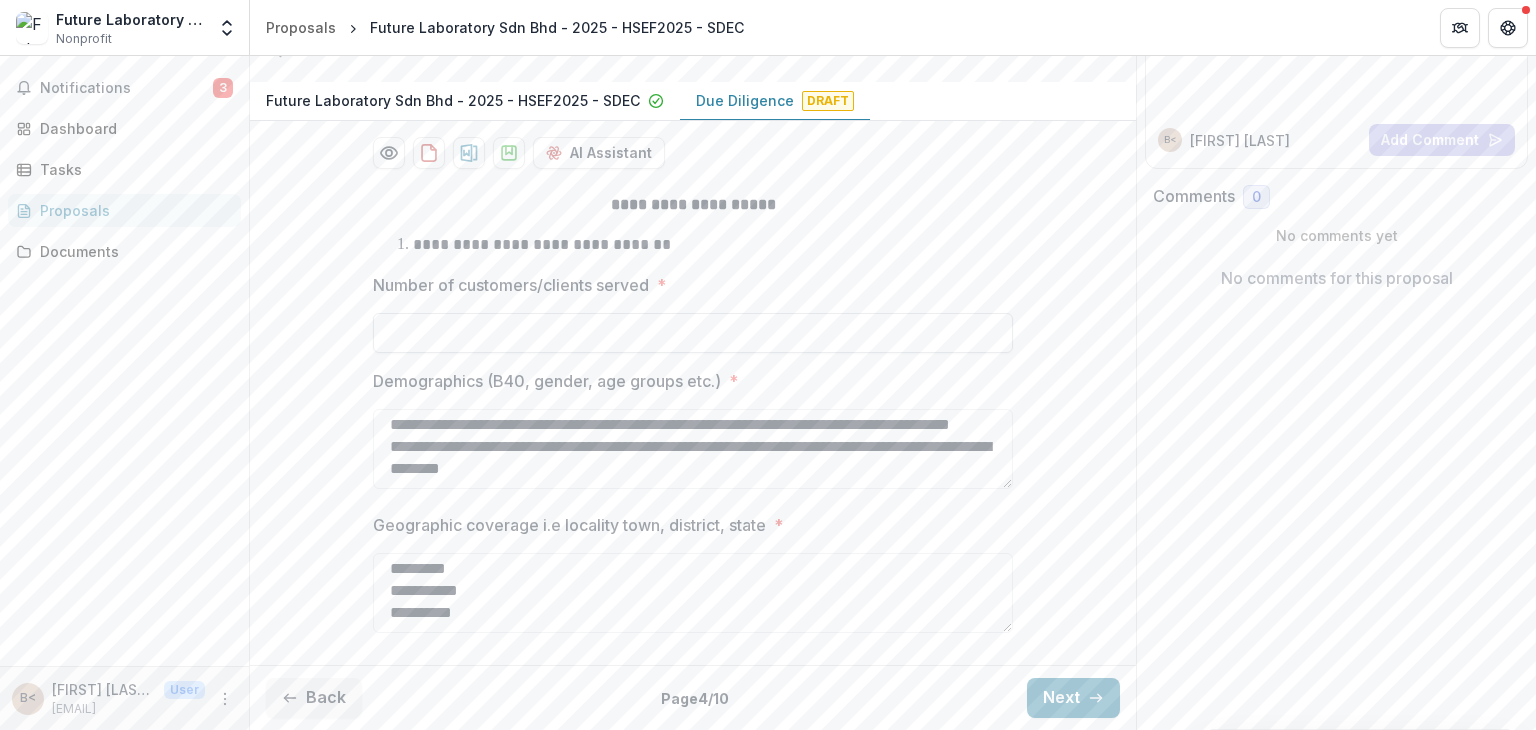 click on "Number of customers/clients served *" at bounding box center [693, 333] 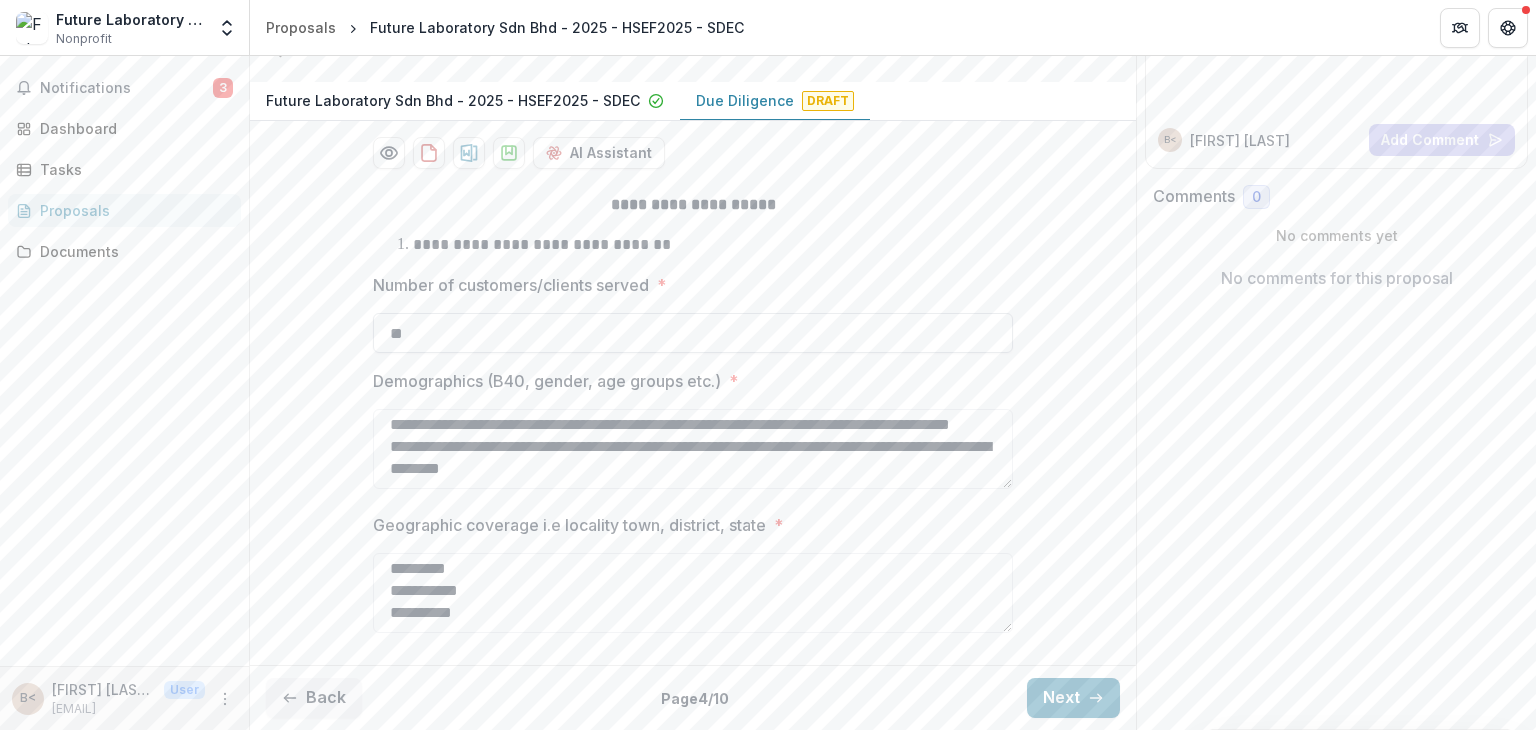 type on "*" 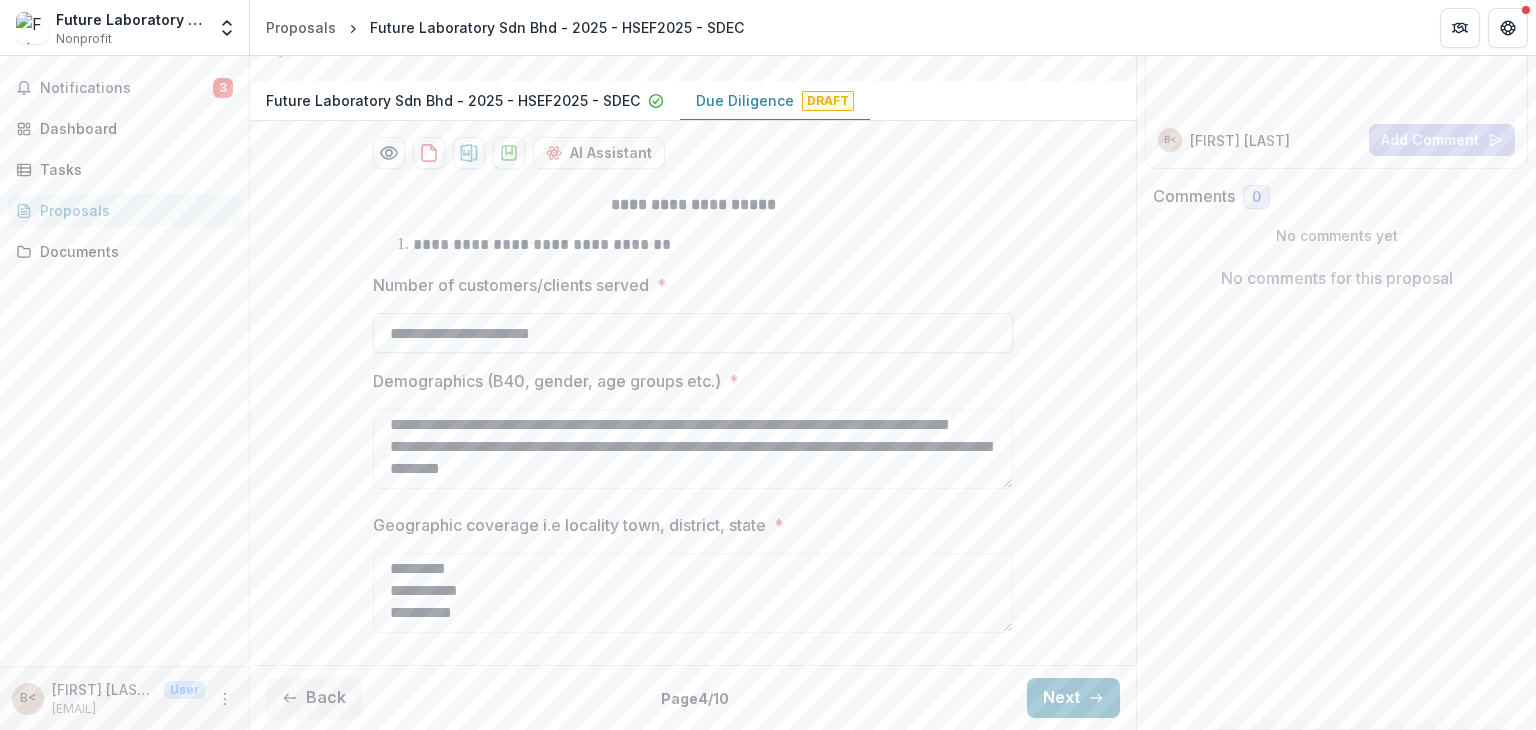 type on "**********" 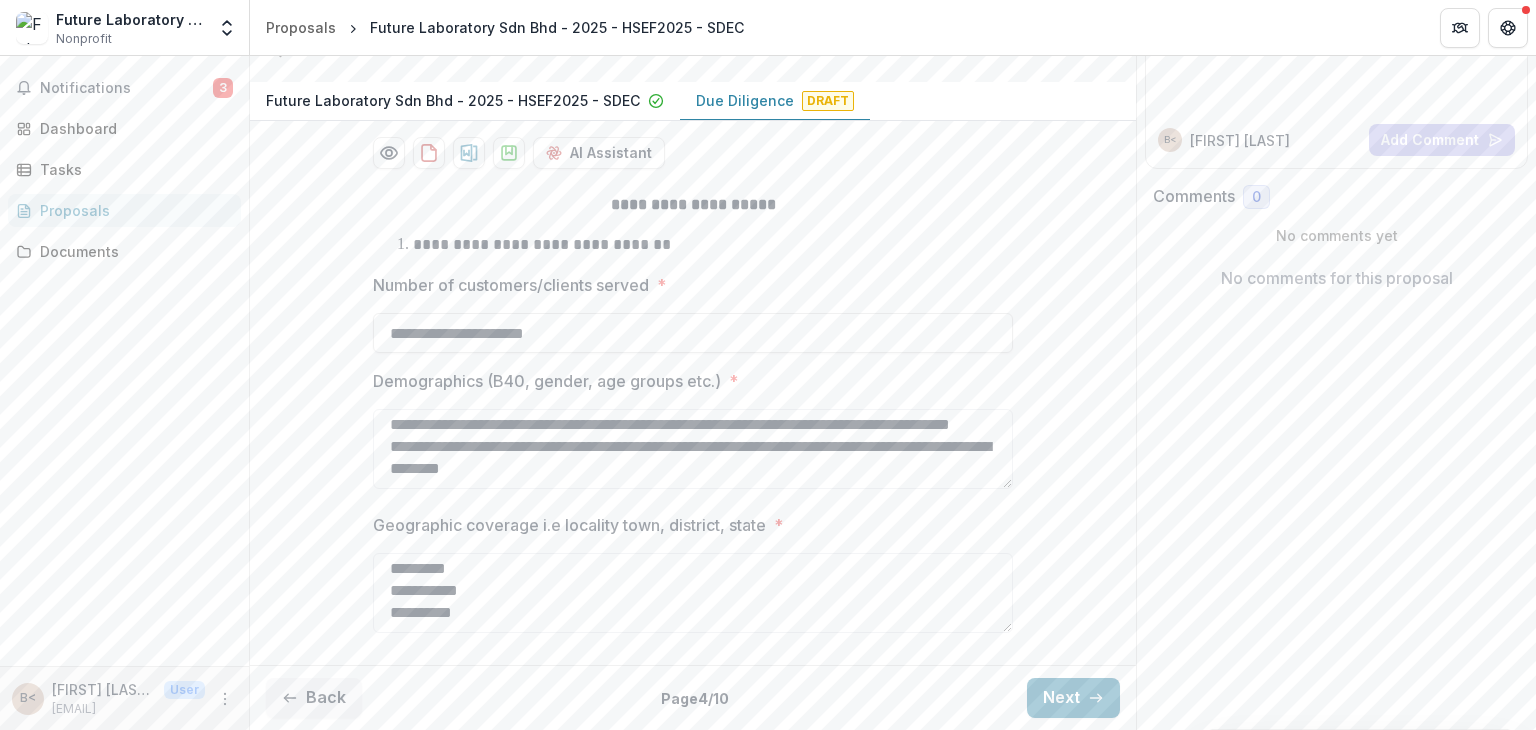 click on "**********" at bounding box center [693, 417] 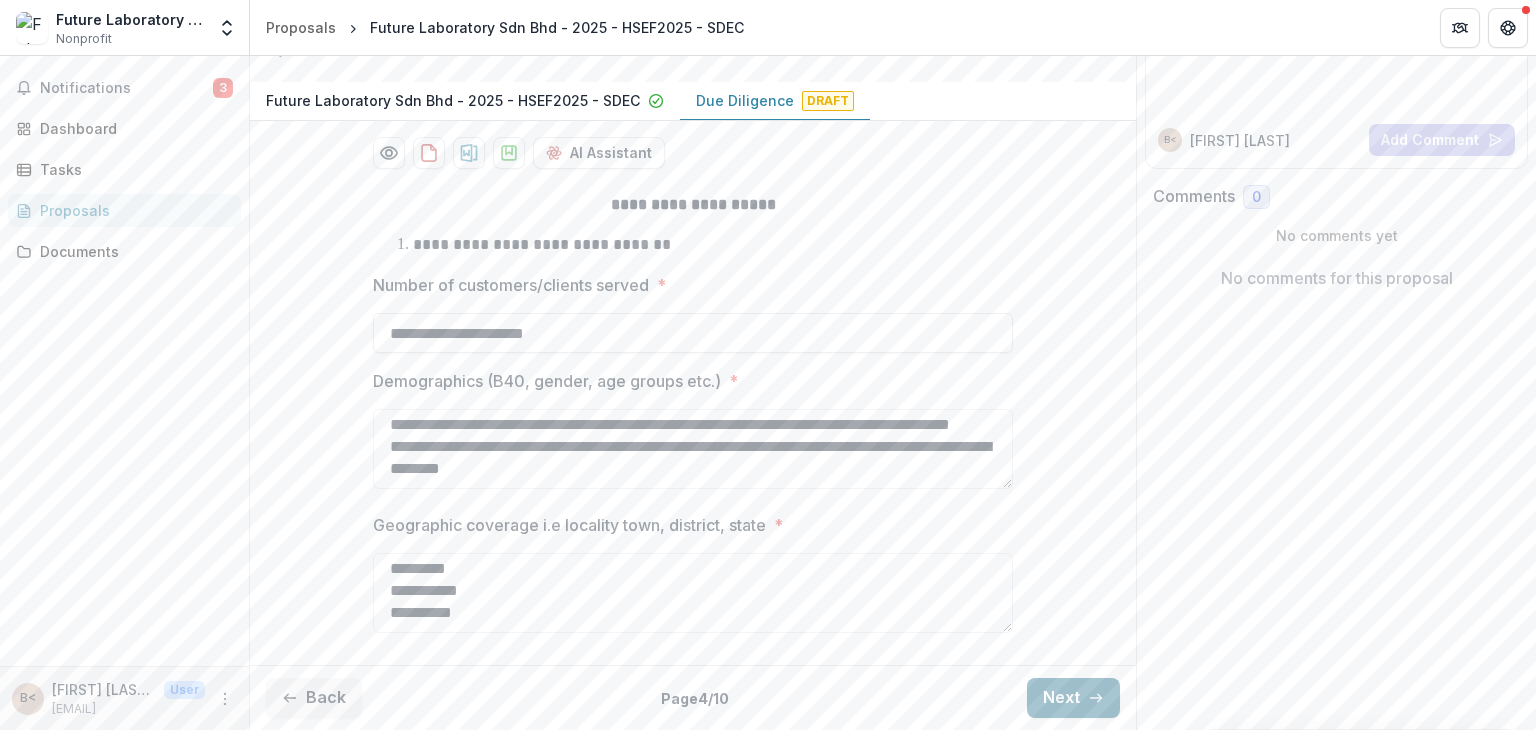 click on "Next" at bounding box center [1073, 698] 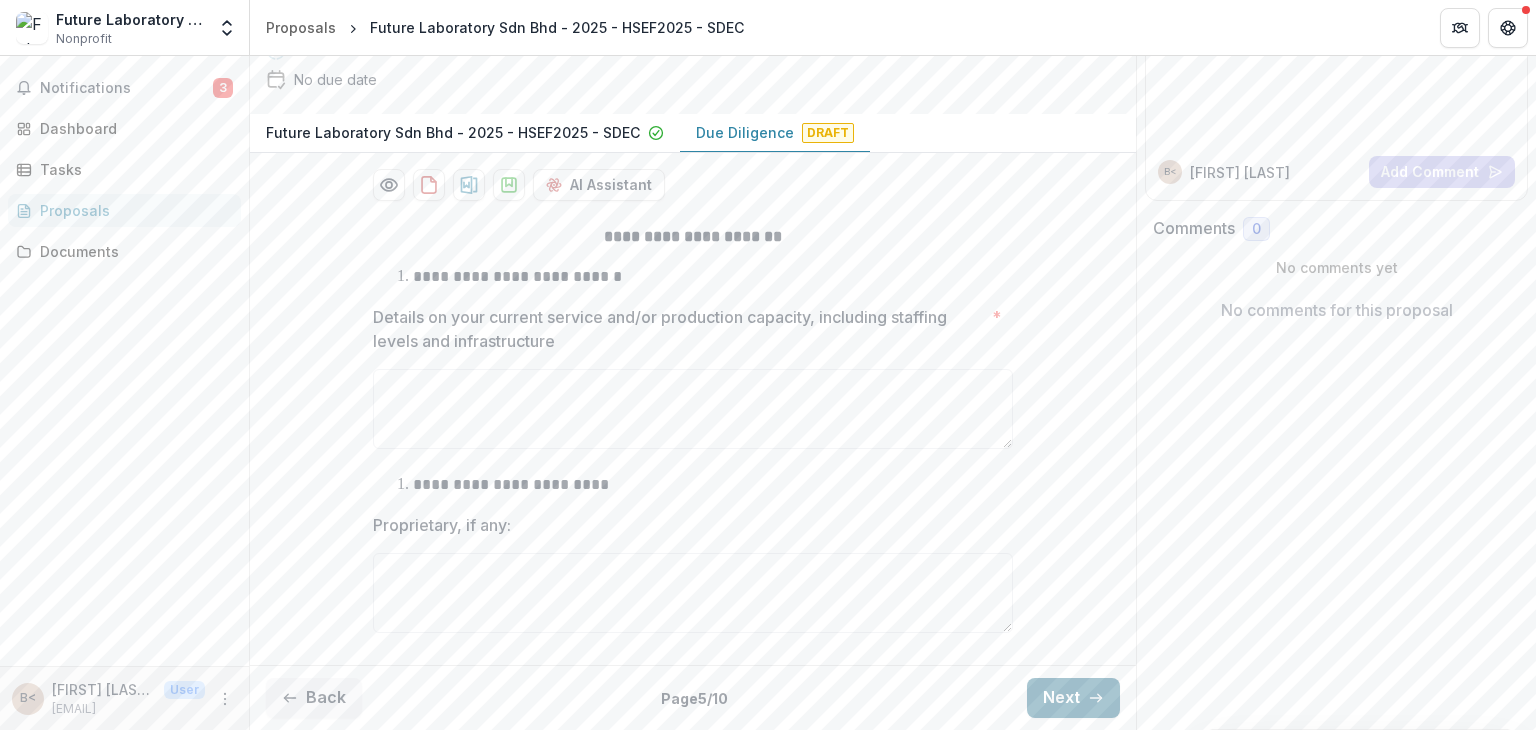scroll, scrollTop: 280, scrollLeft: 0, axis: vertical 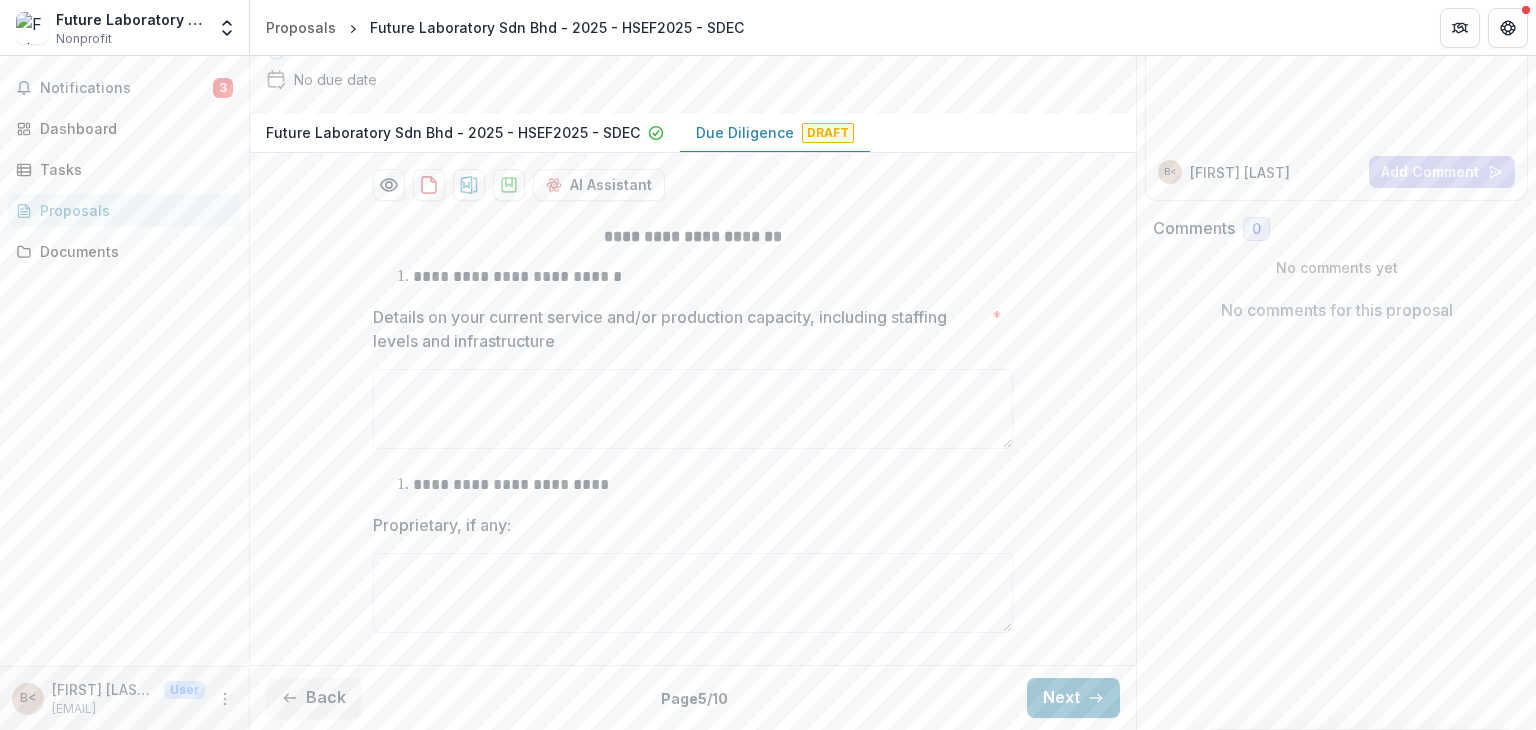 click at bounding box center (693, 365) 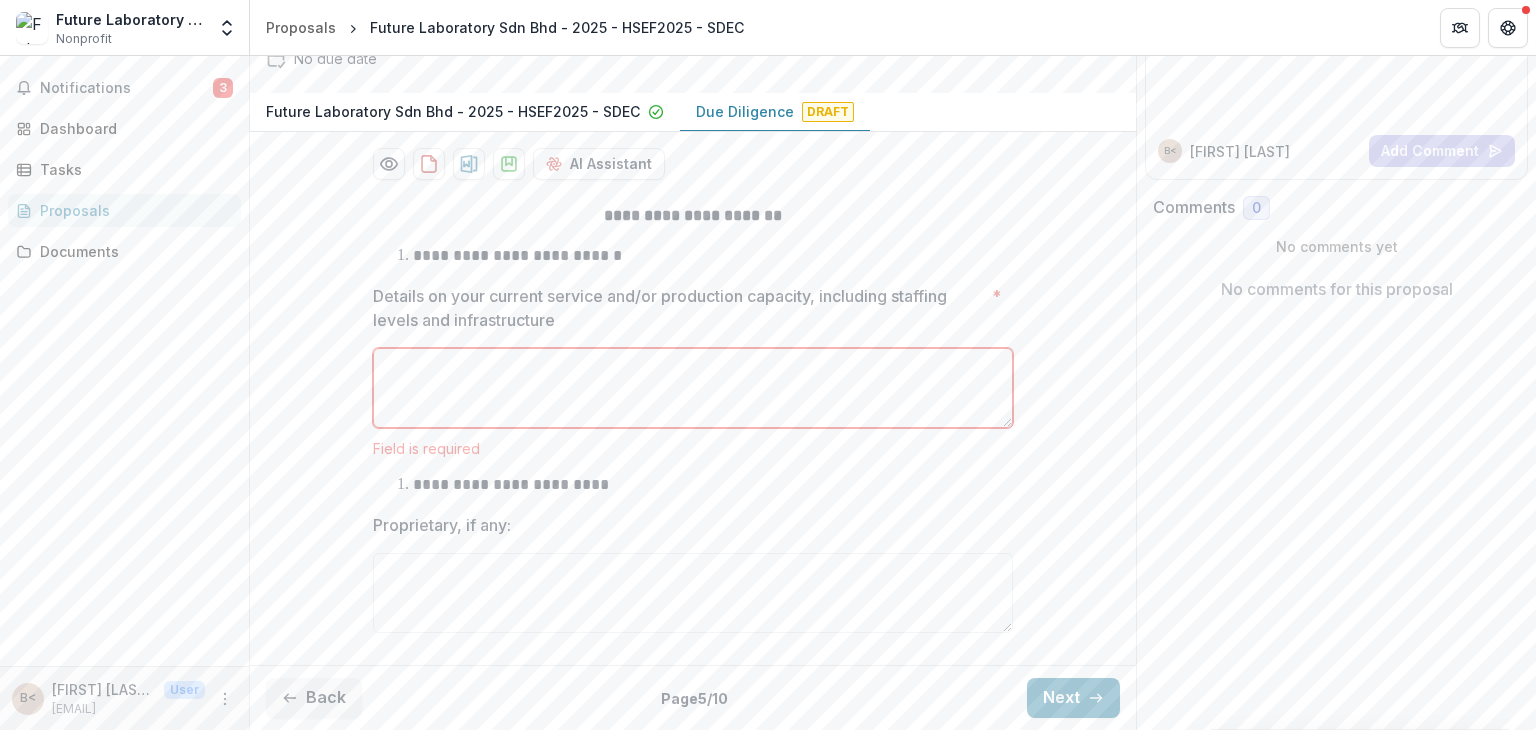 click on "**********" at bounding box center (693, 215) 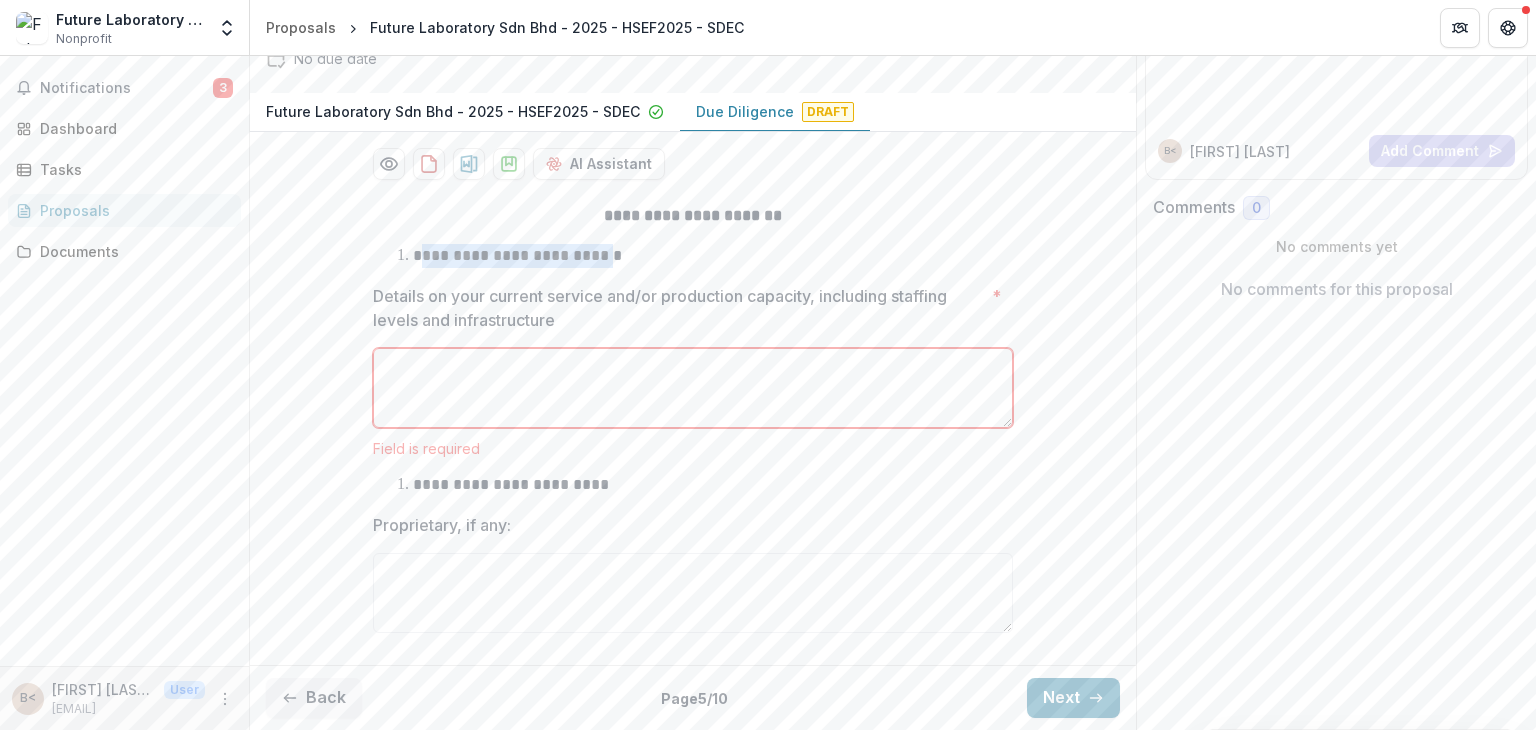 drag, startPoint x: 420, startPoint y: 277, endPoint x: 615, endPoint y: 274, distance: 195.02307 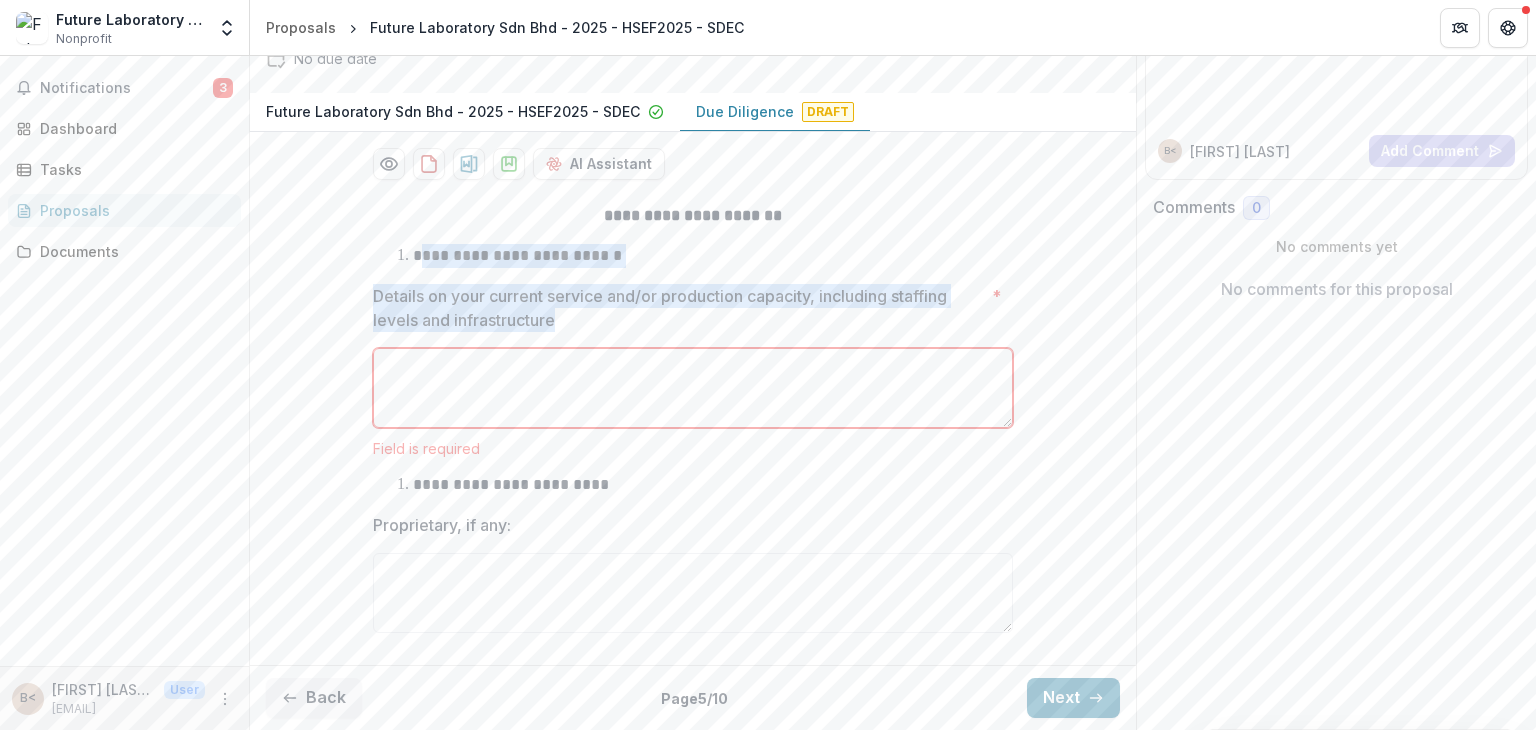 drag, startPoint x: 420, startPoint y: 273, endPoint x: 577, endPoint y: 333, distance: 168.07439 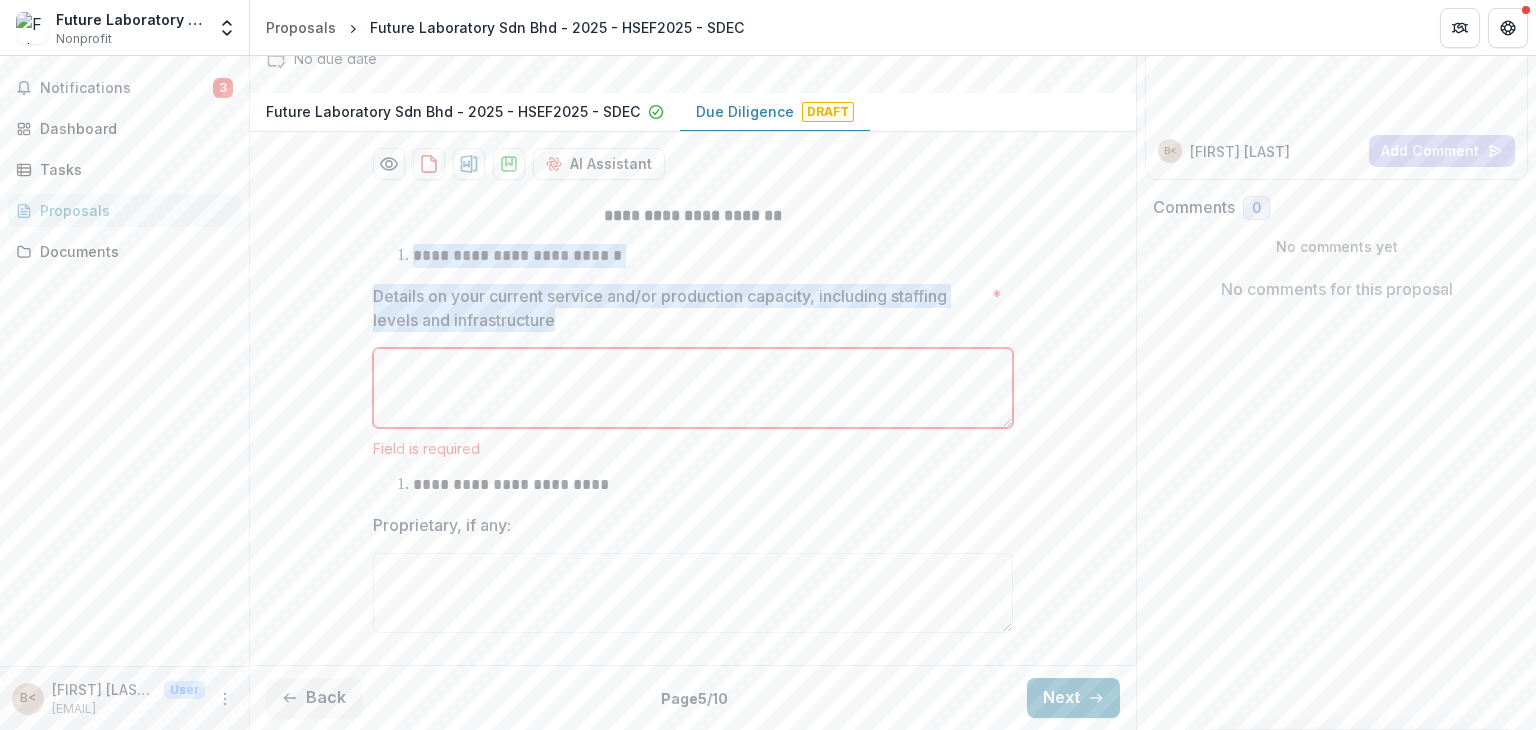 drag, startPoint x: 596, startPoint y: 334, endPoint x: 387, endPoint y: 274, distance: 217.44194 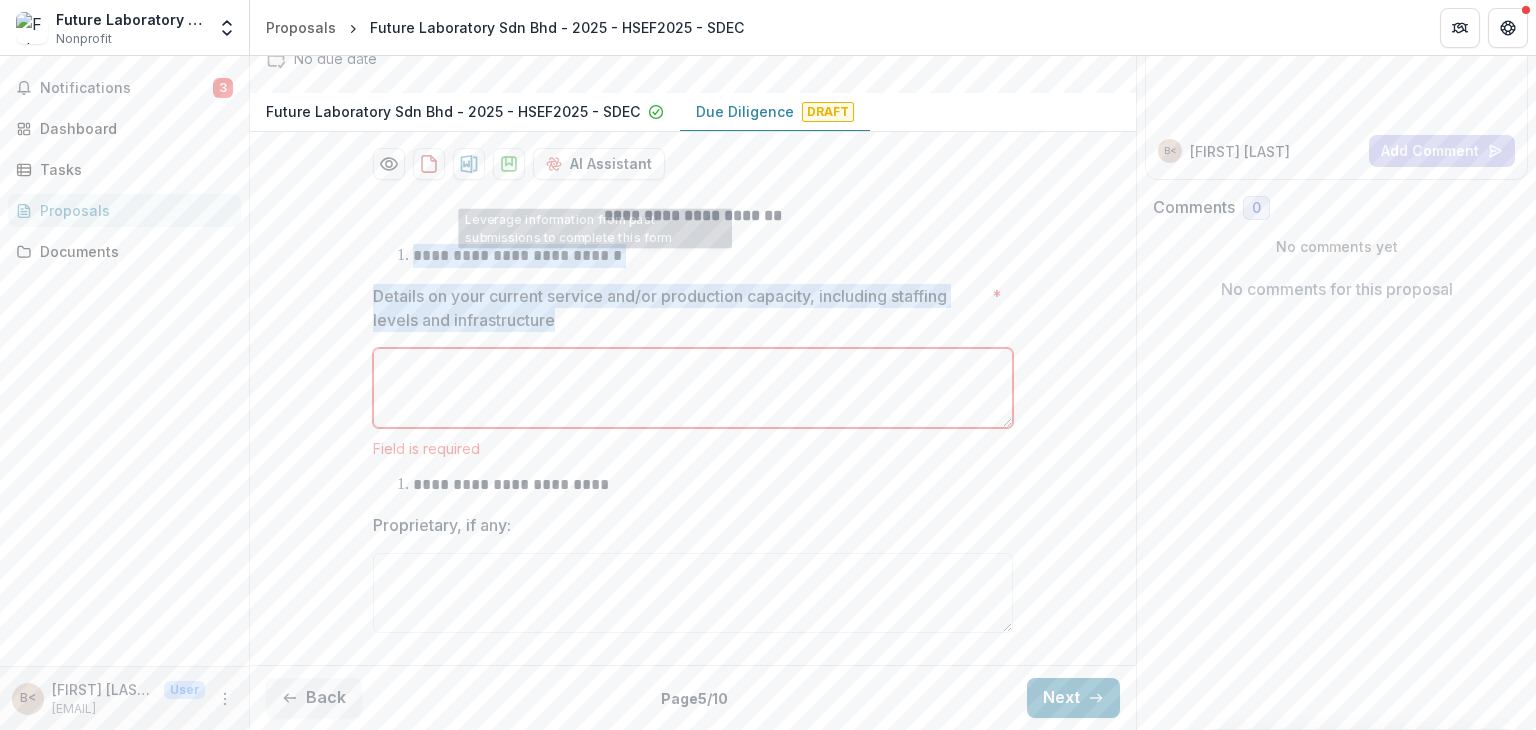 click on "**********" at bounding box center [693, 422] 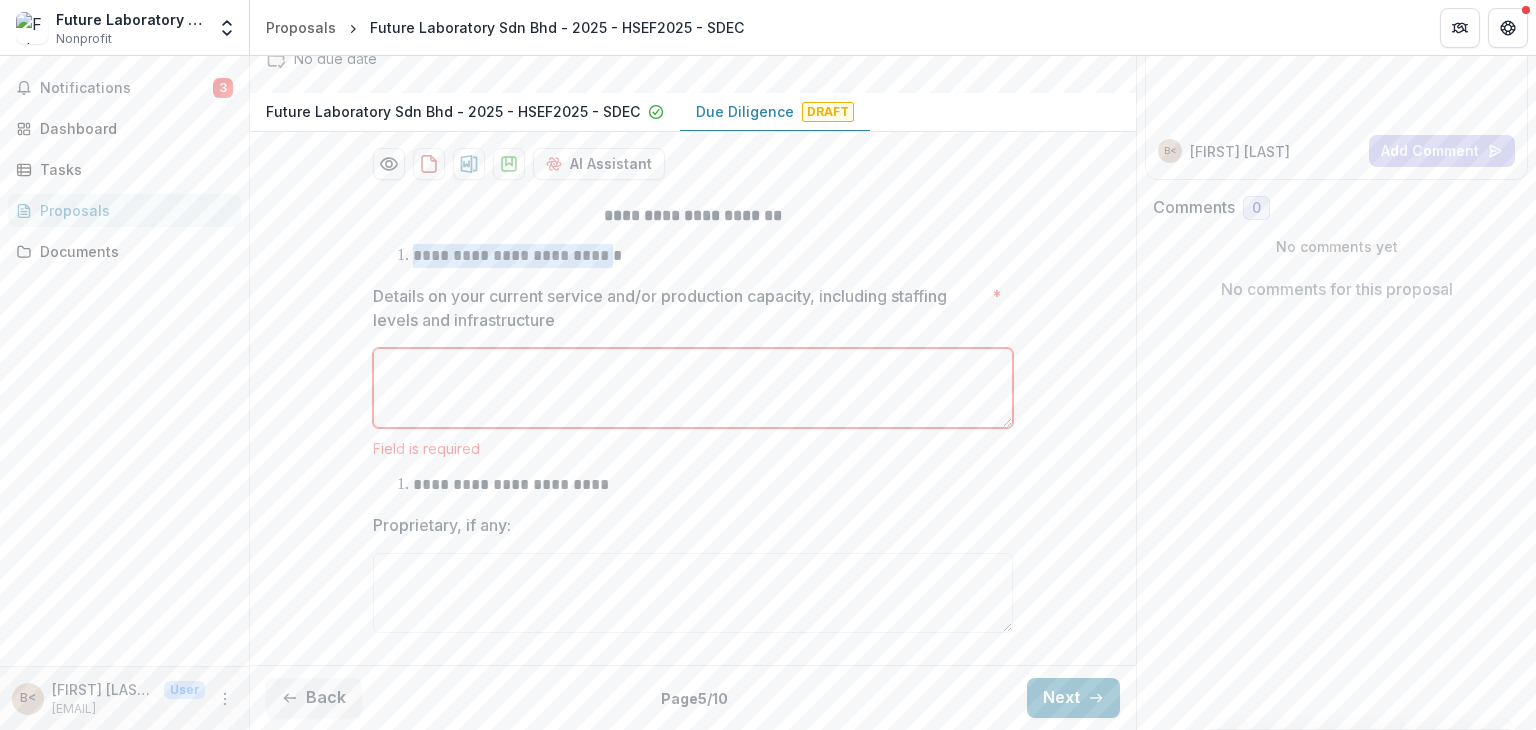 drag, startPoint x: 400, startPoint y: 275, endPoint x: 609, endPoint y: 273, distance: 209.00957 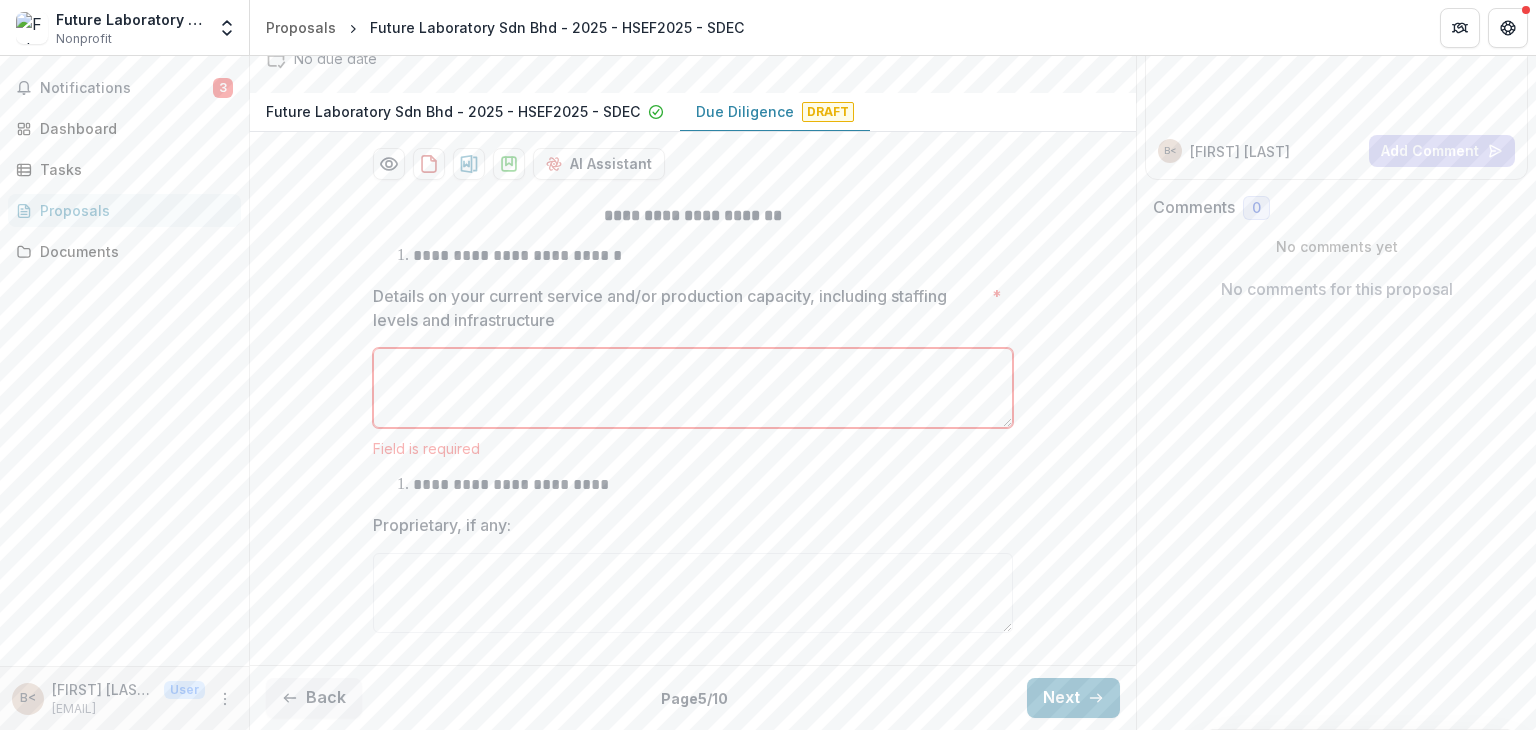 click on "Details on your current service and/or production capacity, including staffing levels and infrastructure" at bounding box center (678, 308) 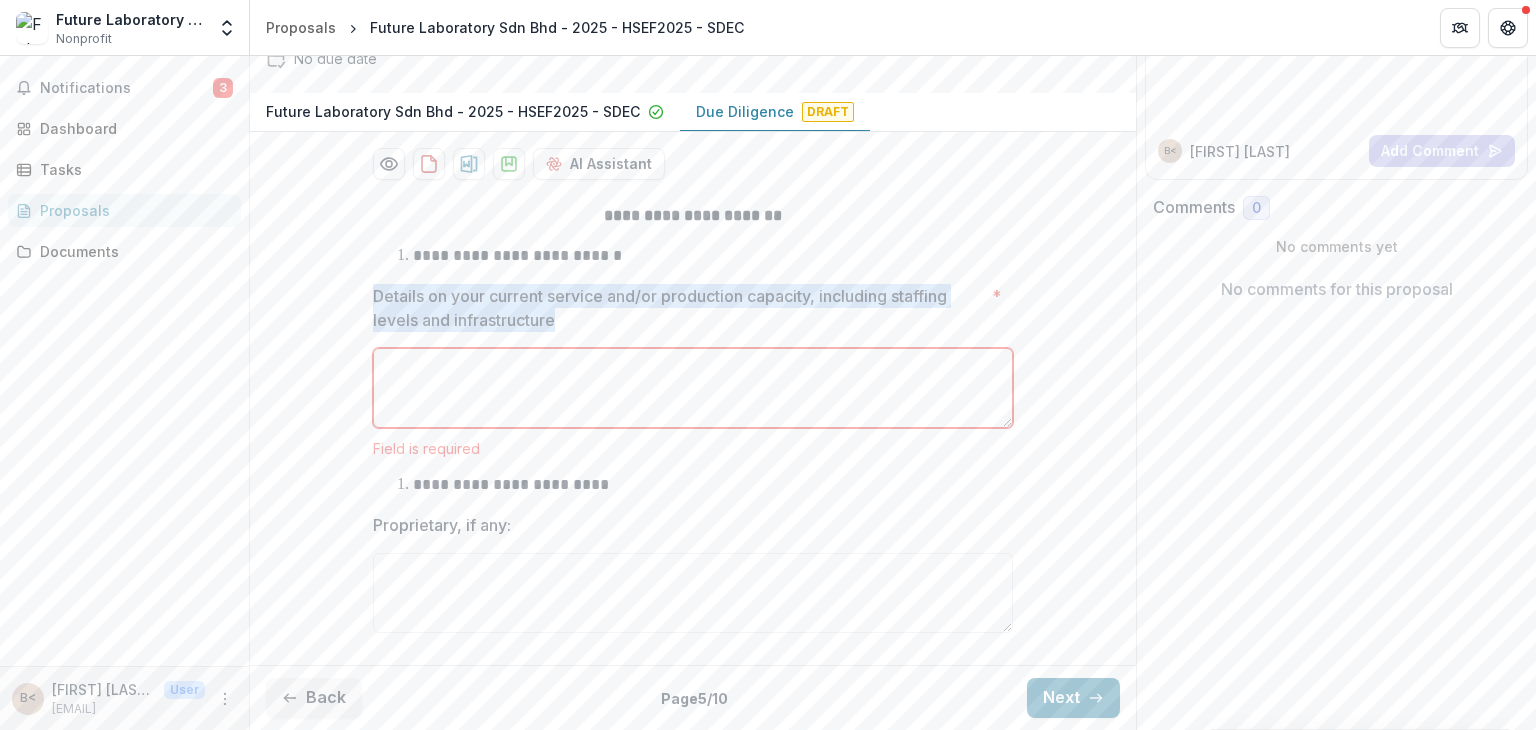 drag, startPoint x: 360, startPoint y: 320, endPoint x: 588, endPoint y: 337, distance: 228.63289 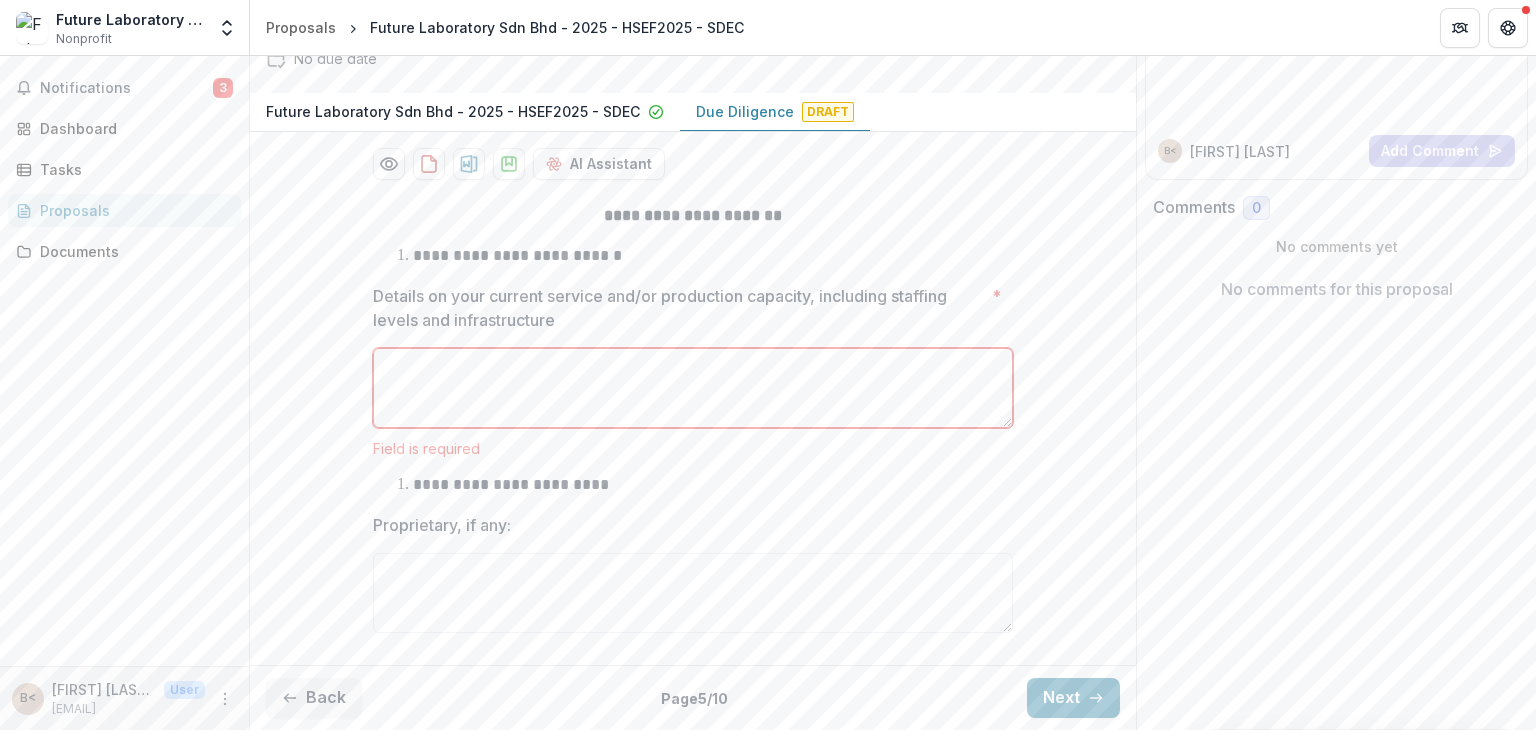 click on "Details on your current service and/or production capacity, including staffing levels and infrastructure  *" at bounding box center [693, 388] 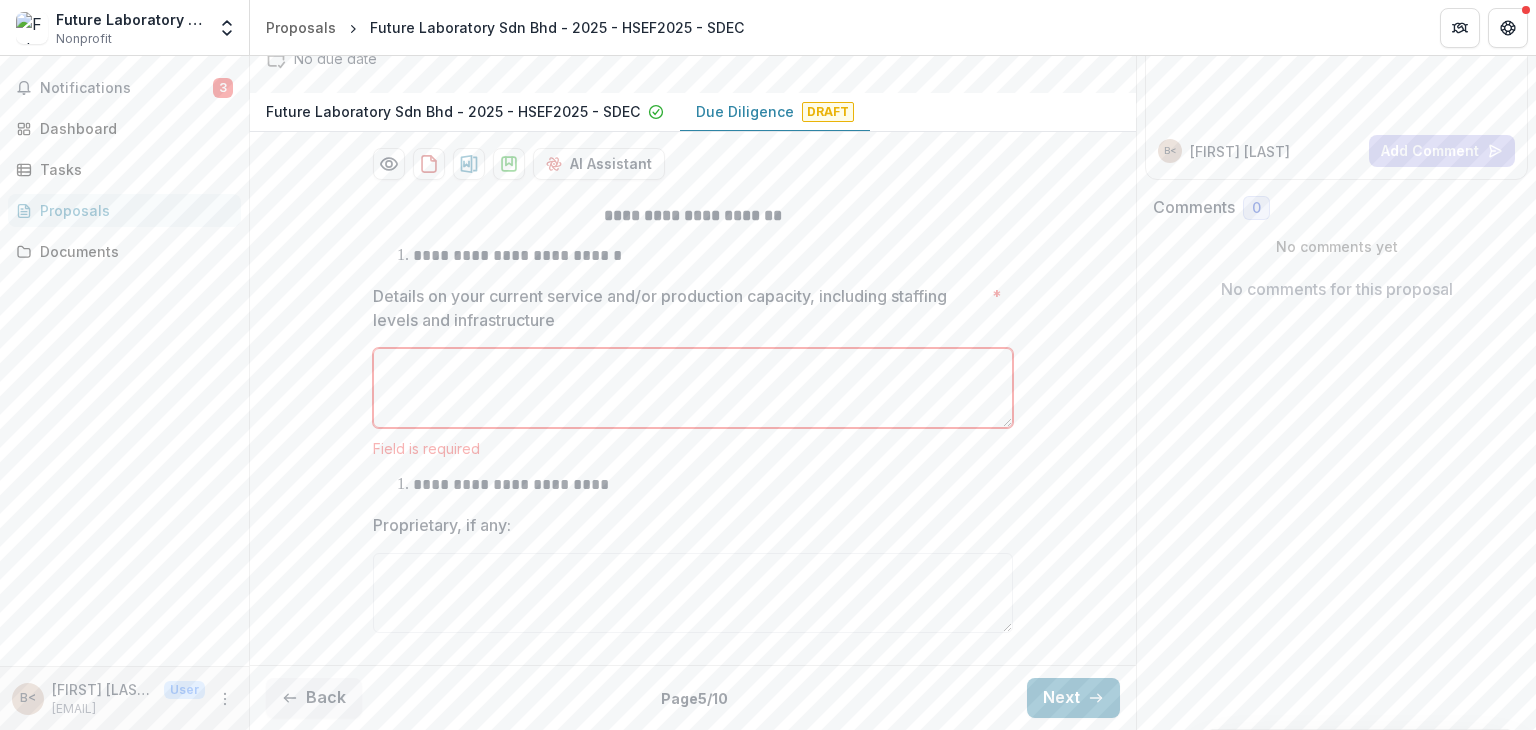 paste on "**********" 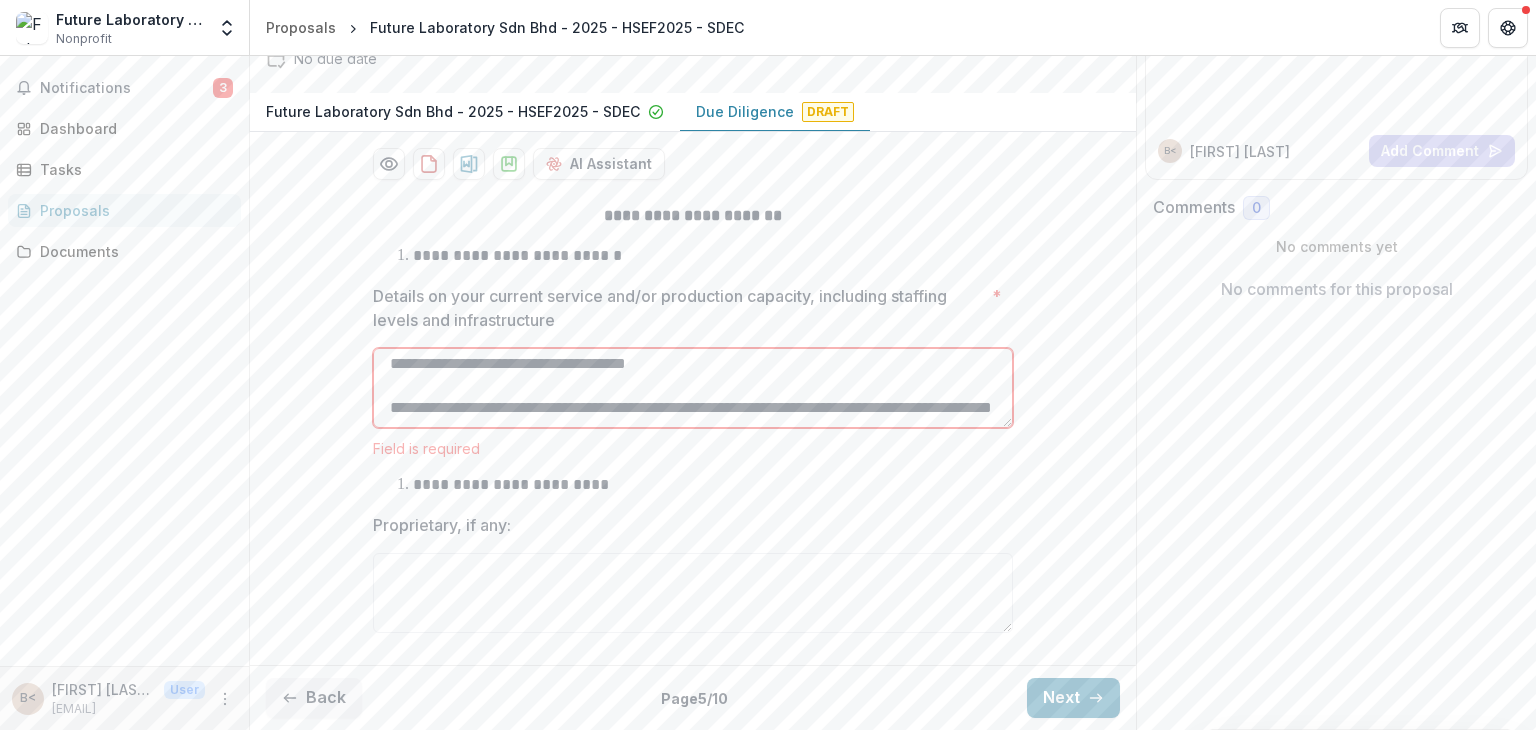 scroll, scrollTop: 0, scrollLeft: 0, axis: both 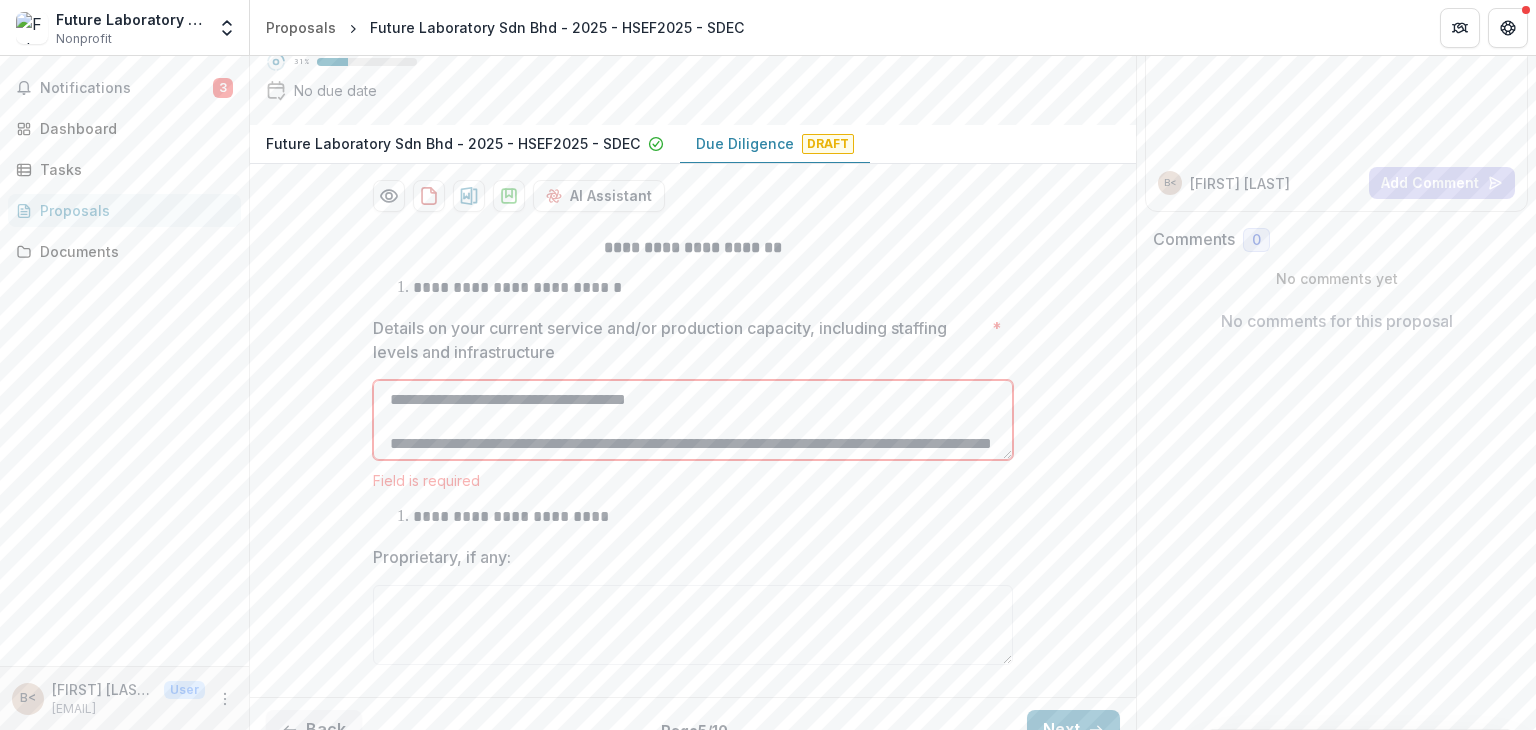 click on "**********" at bounding box center [693, 420] 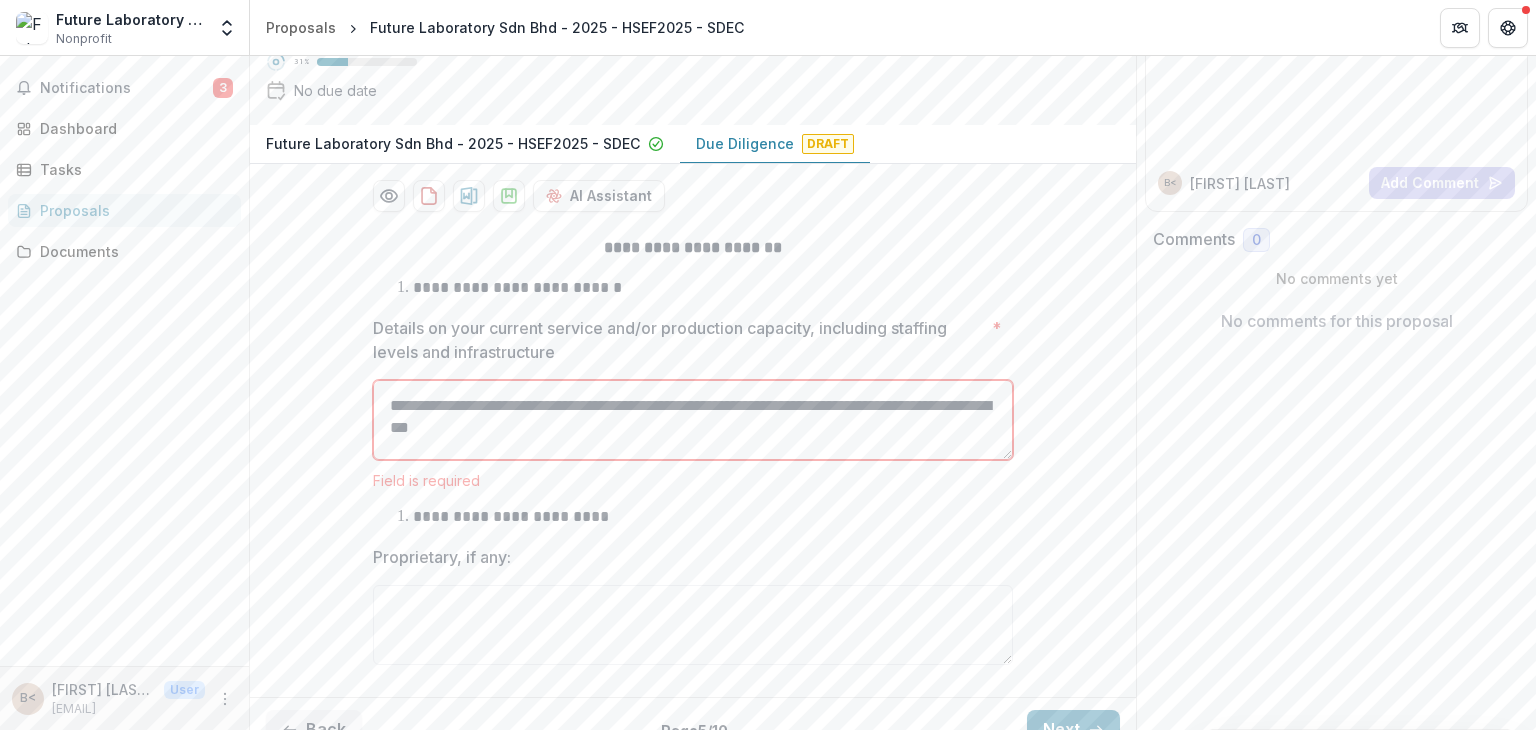 scroll, scrollTop: 60, scrollLeft: 0, axis: vertical 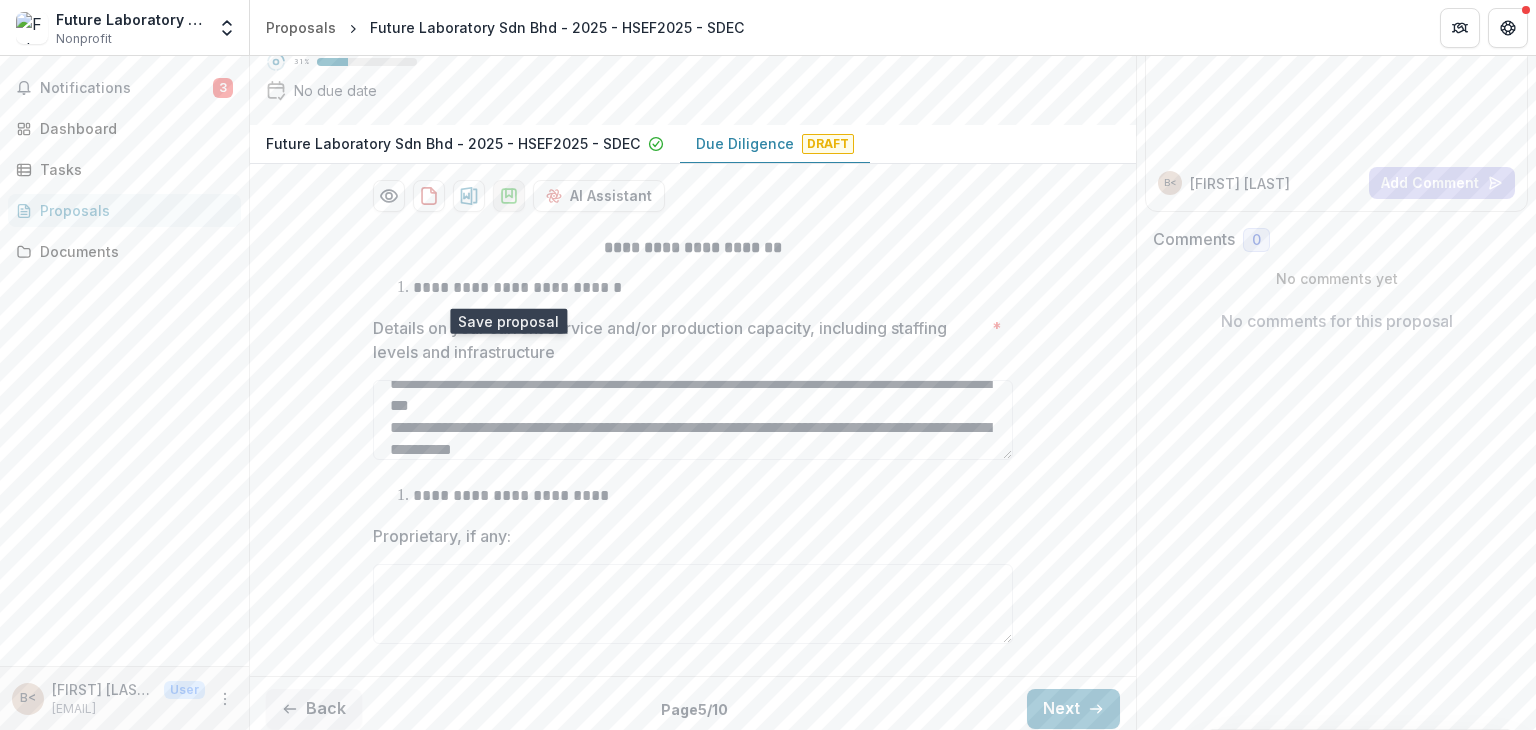 click 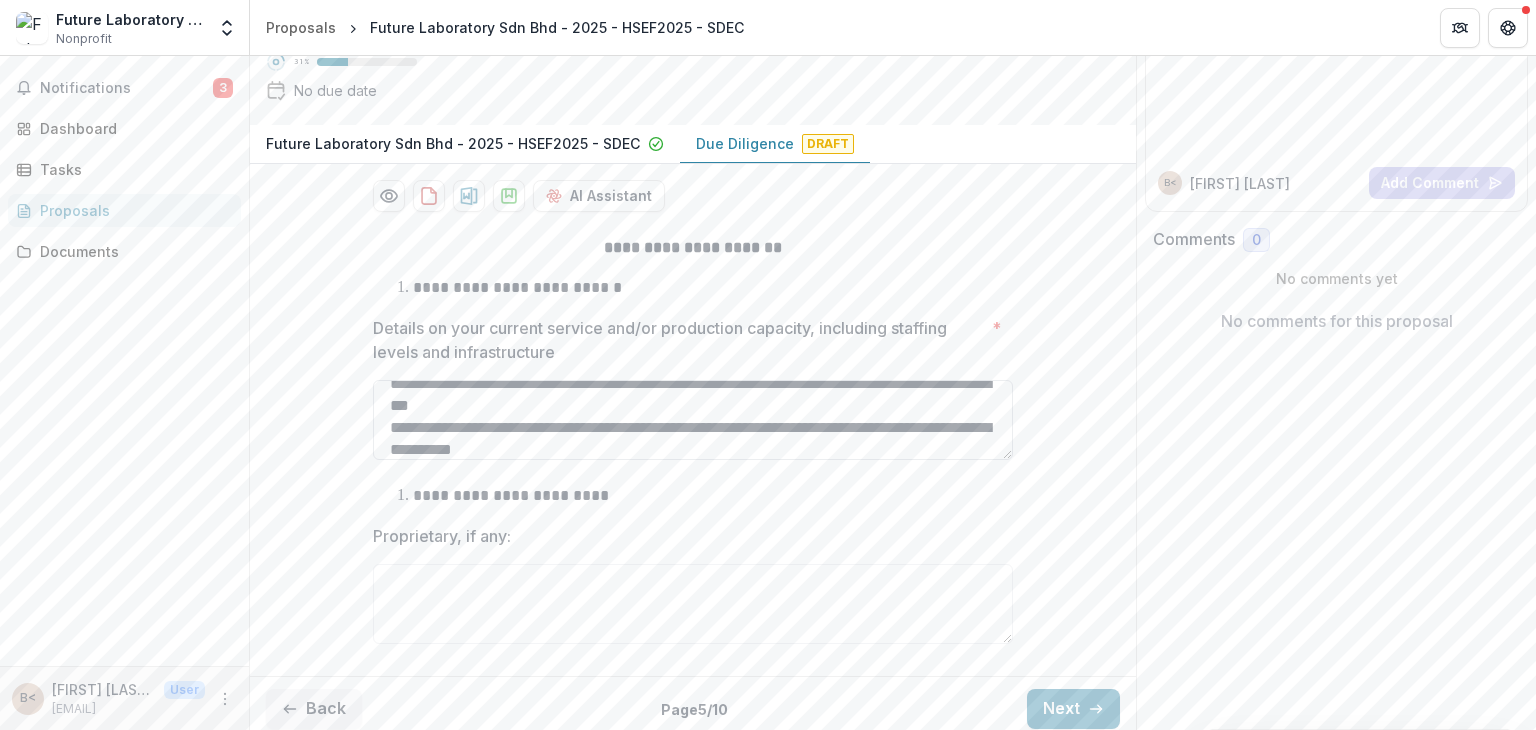 click on "**********" at bounding box center [693, 420] 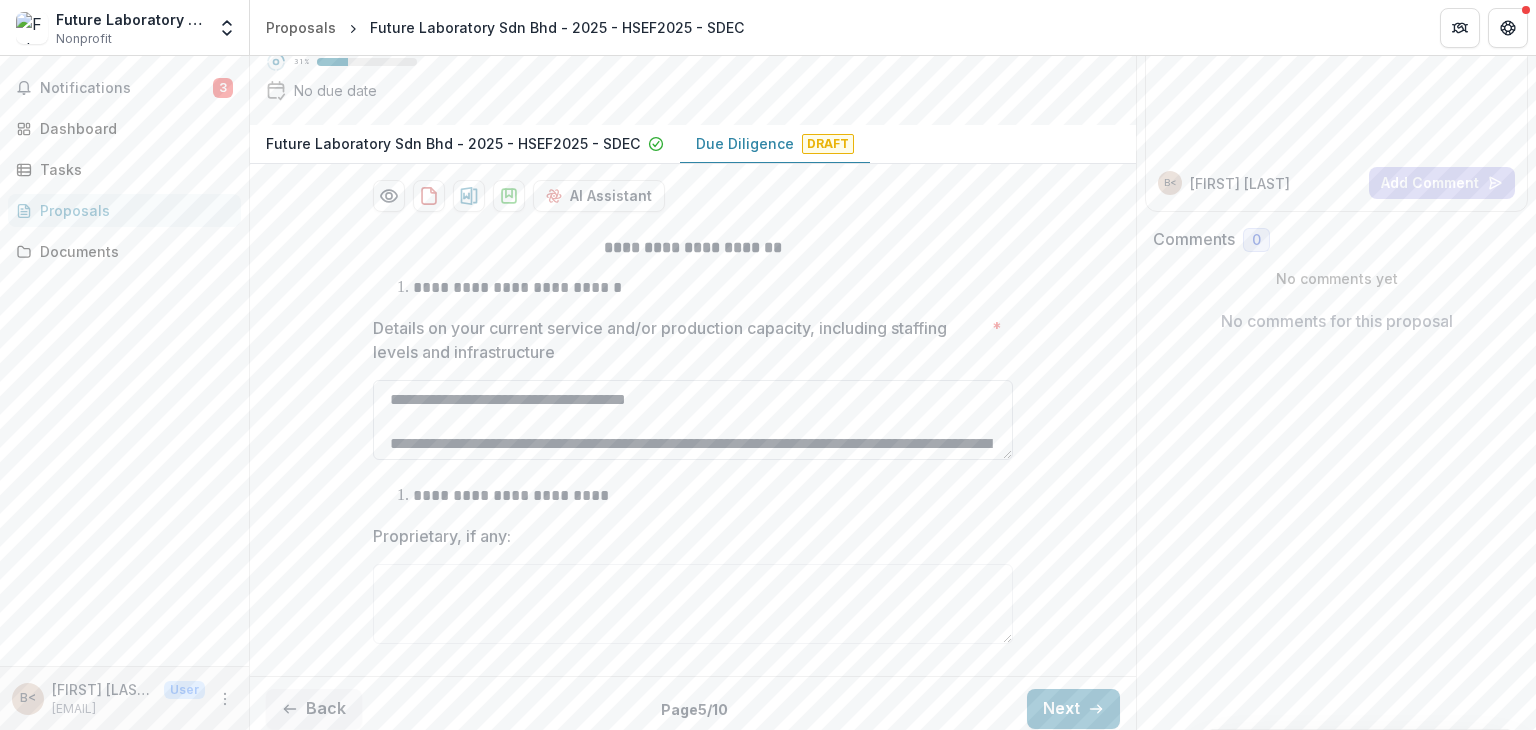 click on "**********" at bounding box center (693, 420) 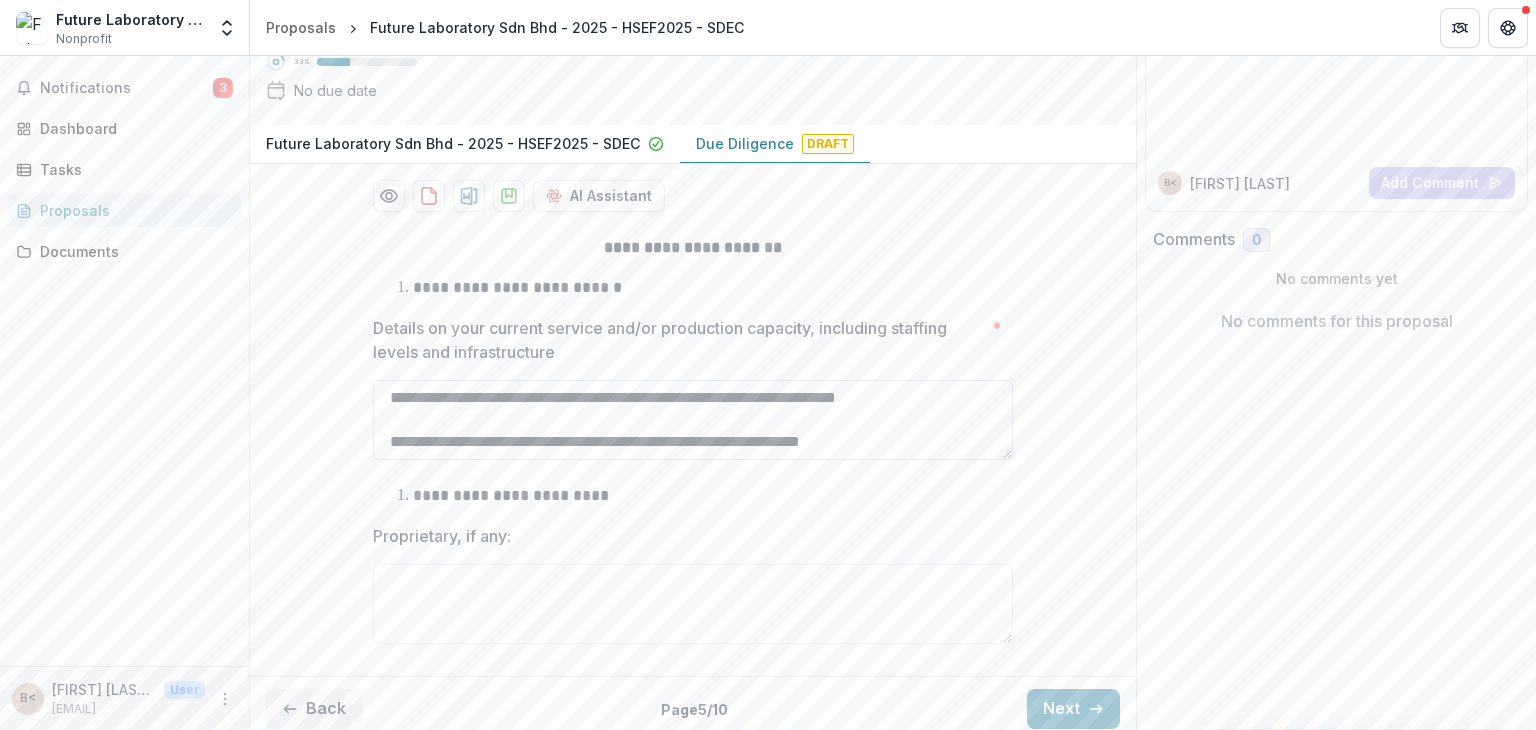 scroll, scrollTop: 465, scrollLeft: 0, axis: vertical 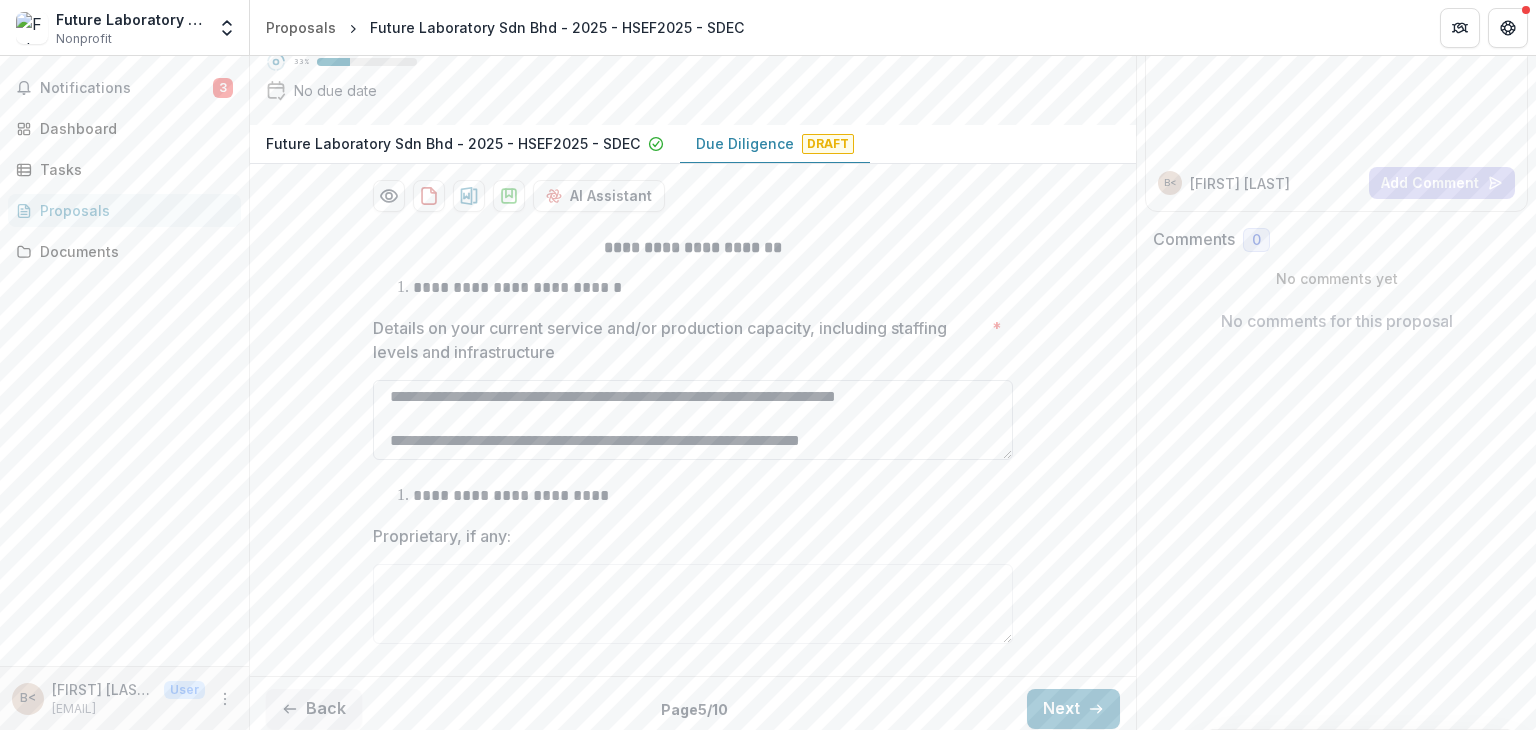 drag, startPoint x: 921, startPoint y: 525, endPoint x: 445, endPoint y: 506, distance: 476.37906 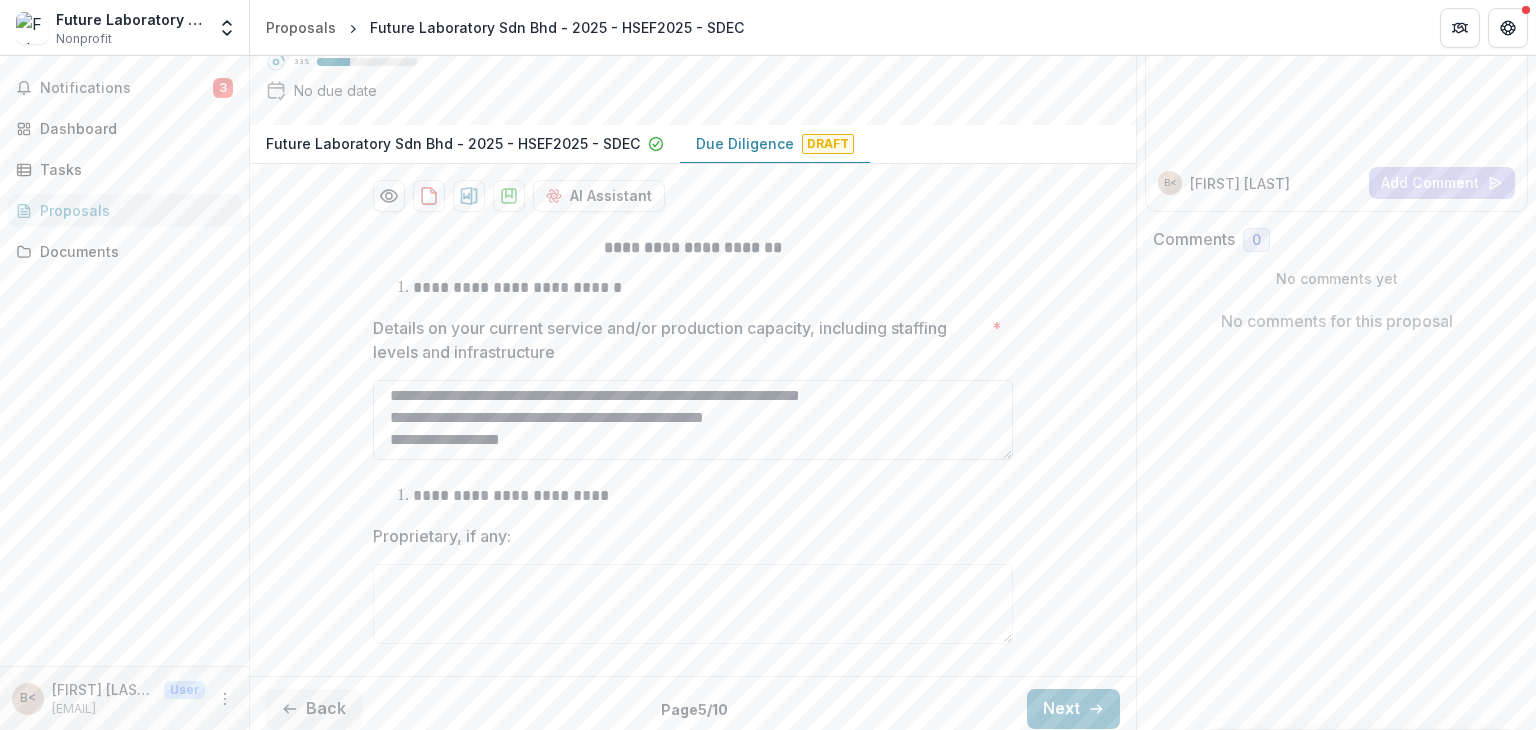 scroll, scrollTop: 289, scrollLeft: 0, axis: vertical 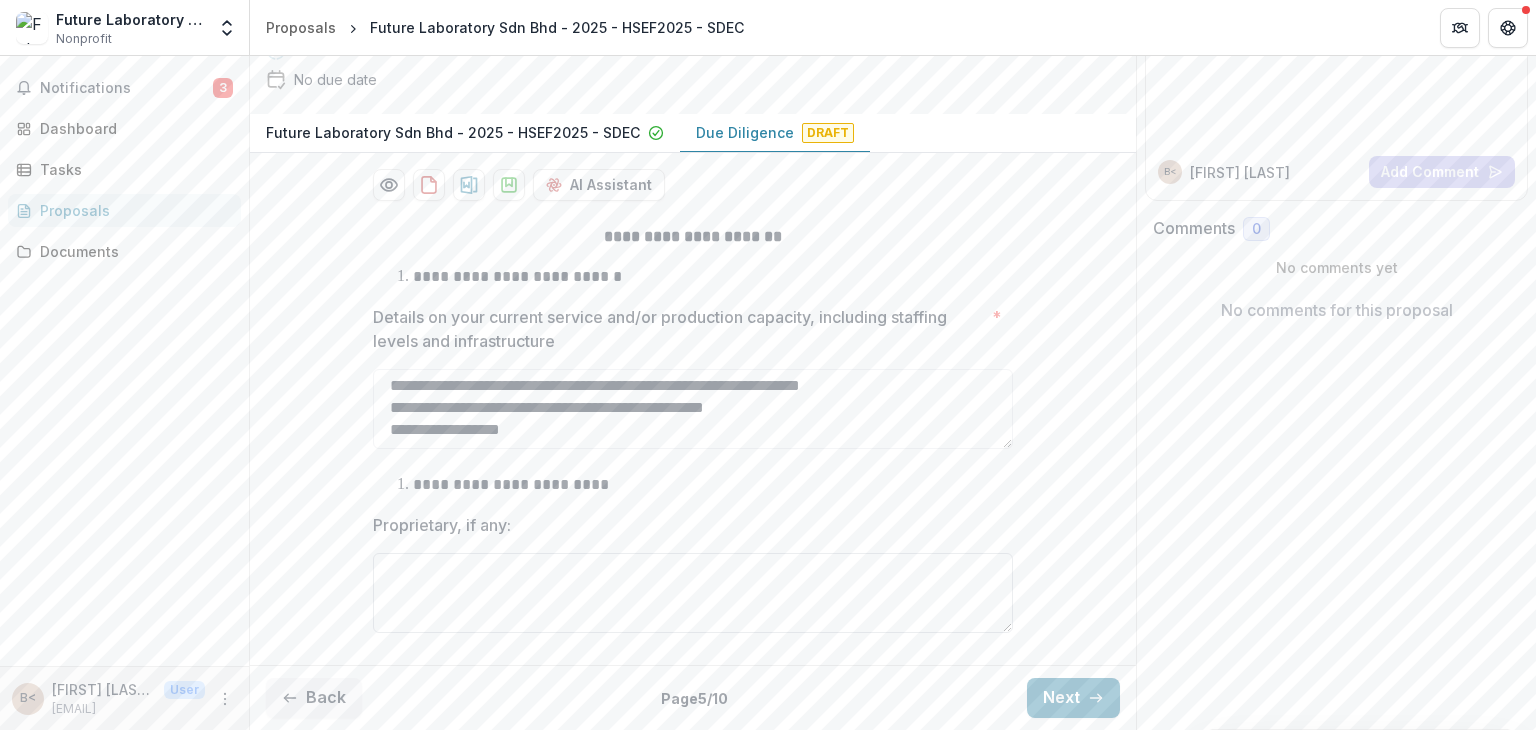 type on "**********" 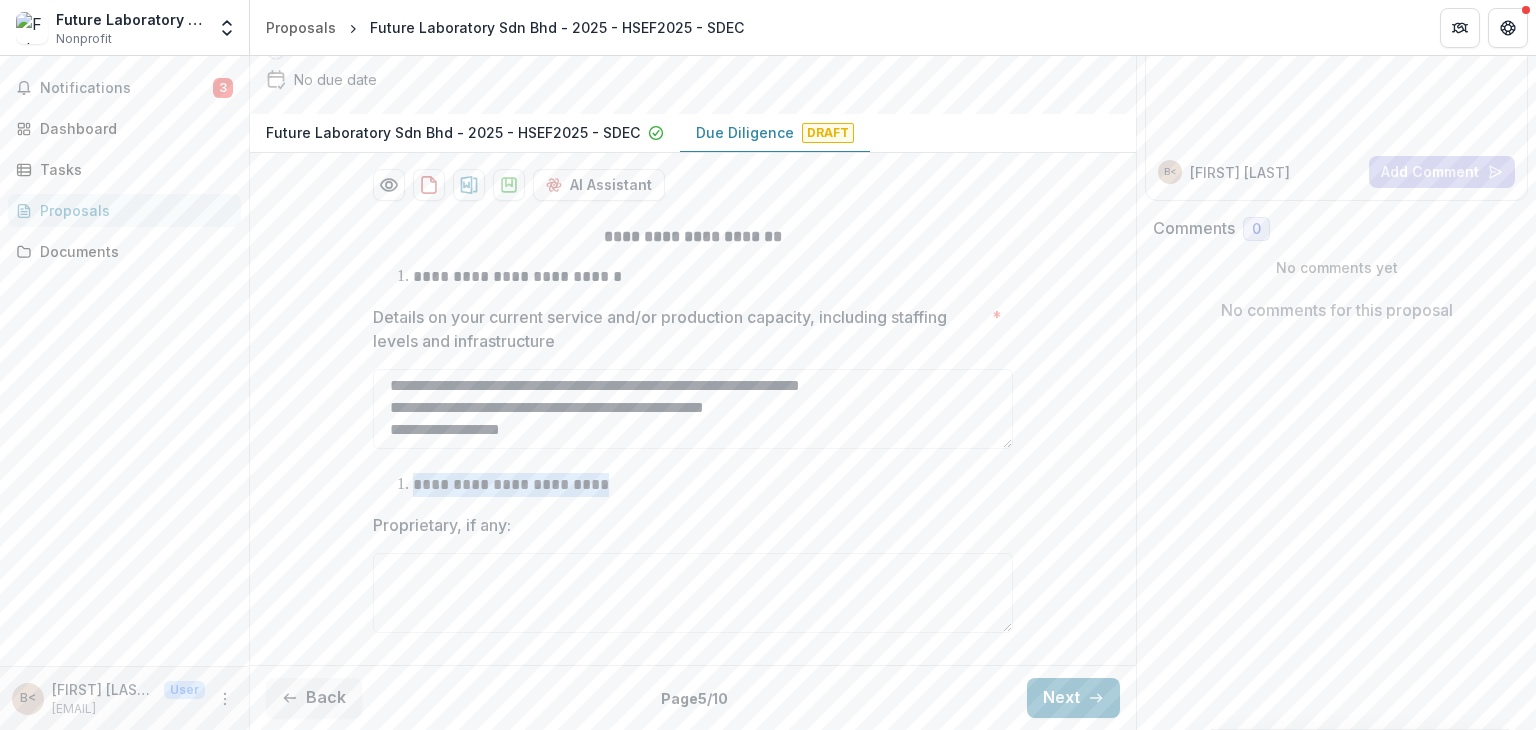 drag, startPoint x: 396, startPoint y: 483, endPoint x: 660, endPoint y: 496, distance: 264.3199 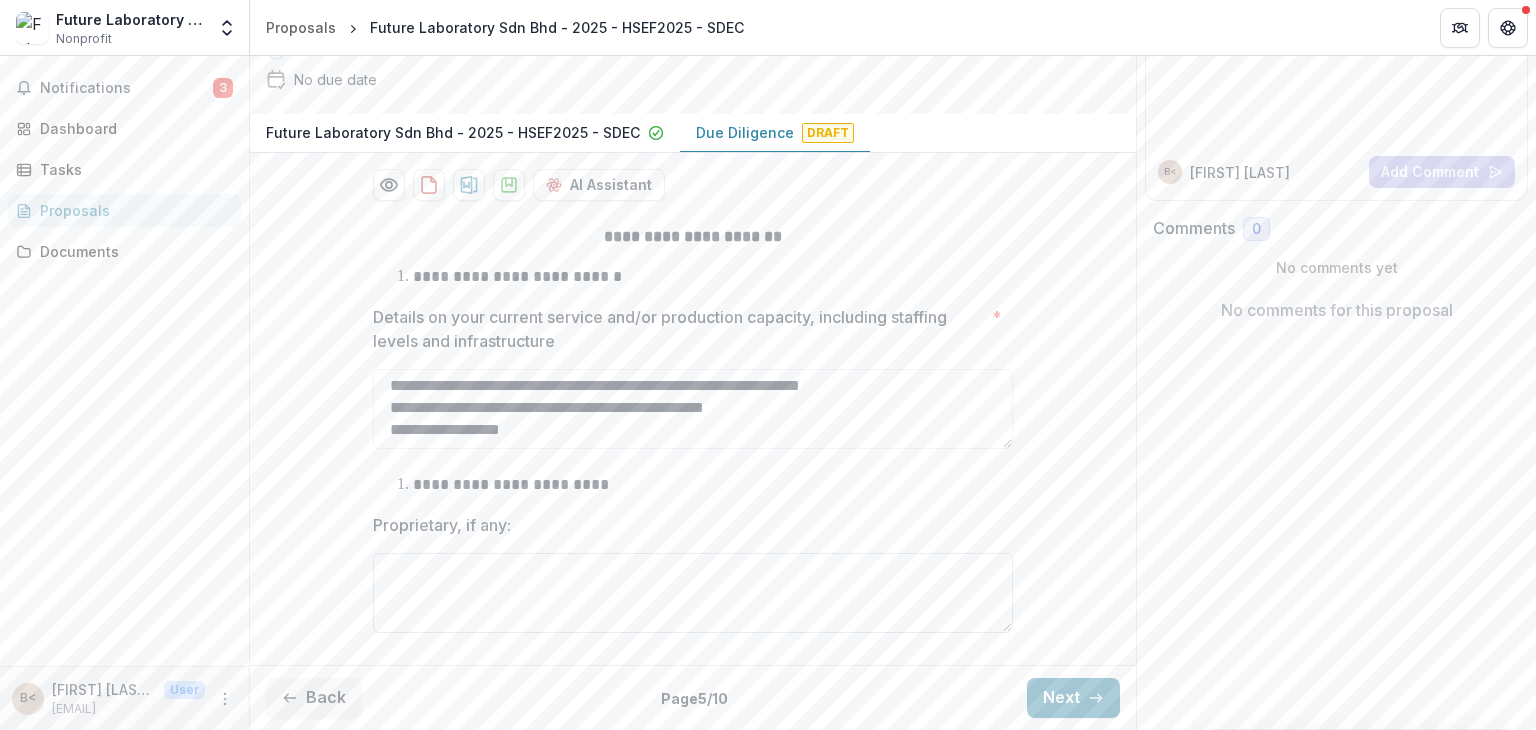 click on "Proprietary, if any:" at bounding box center [693, 593] 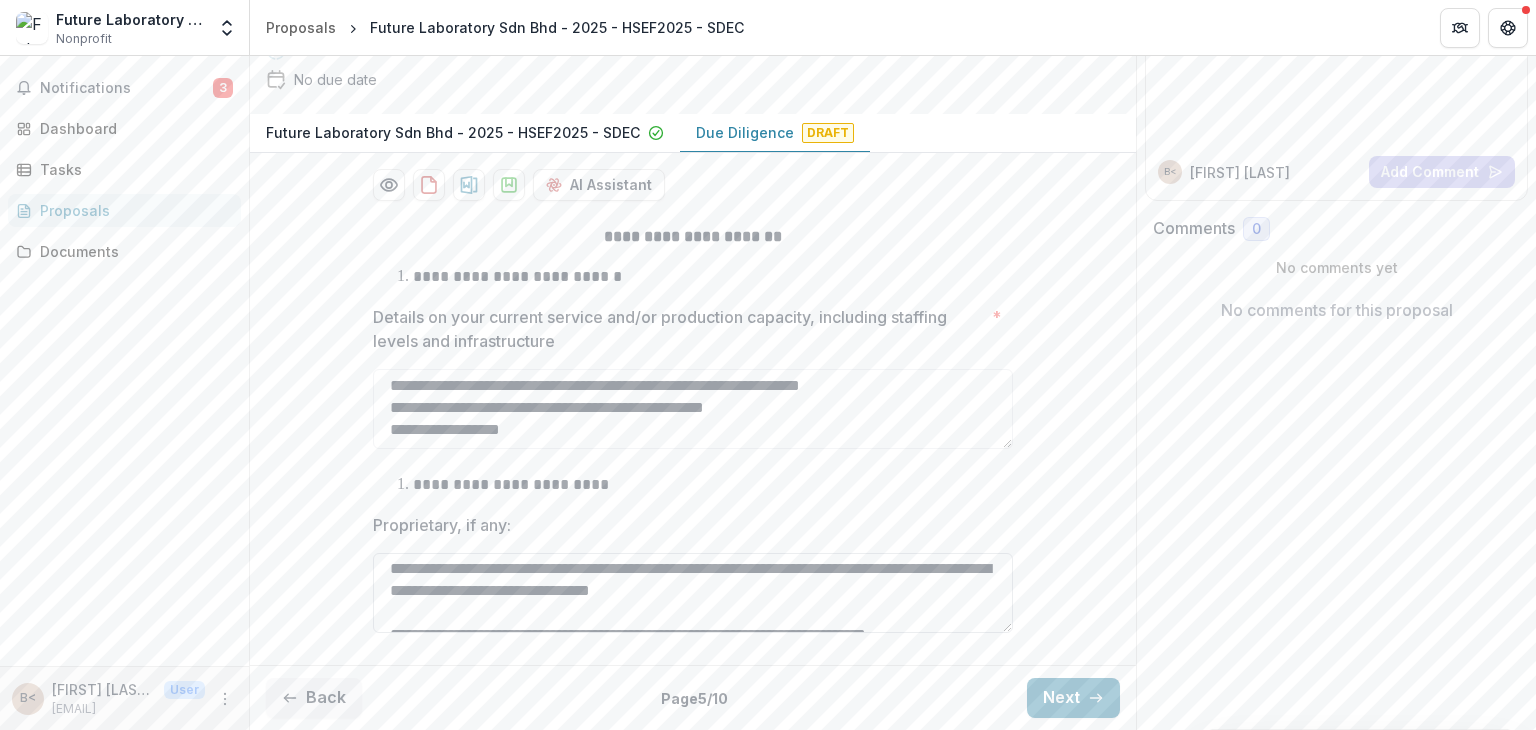 scroll, scrollTop: 0, scrollLeft: 0, axis: both 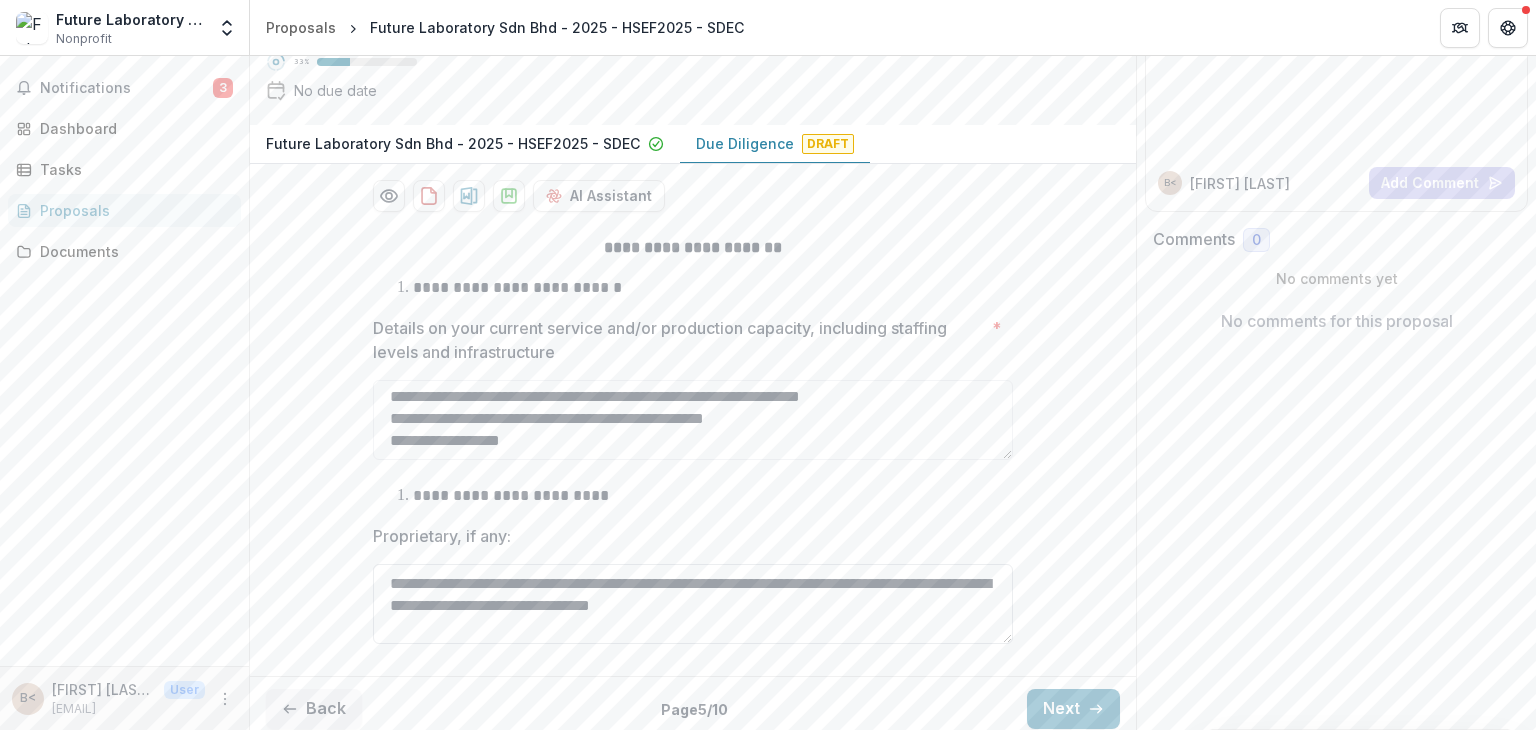 click on "**********" at bounding box center (693, 604) 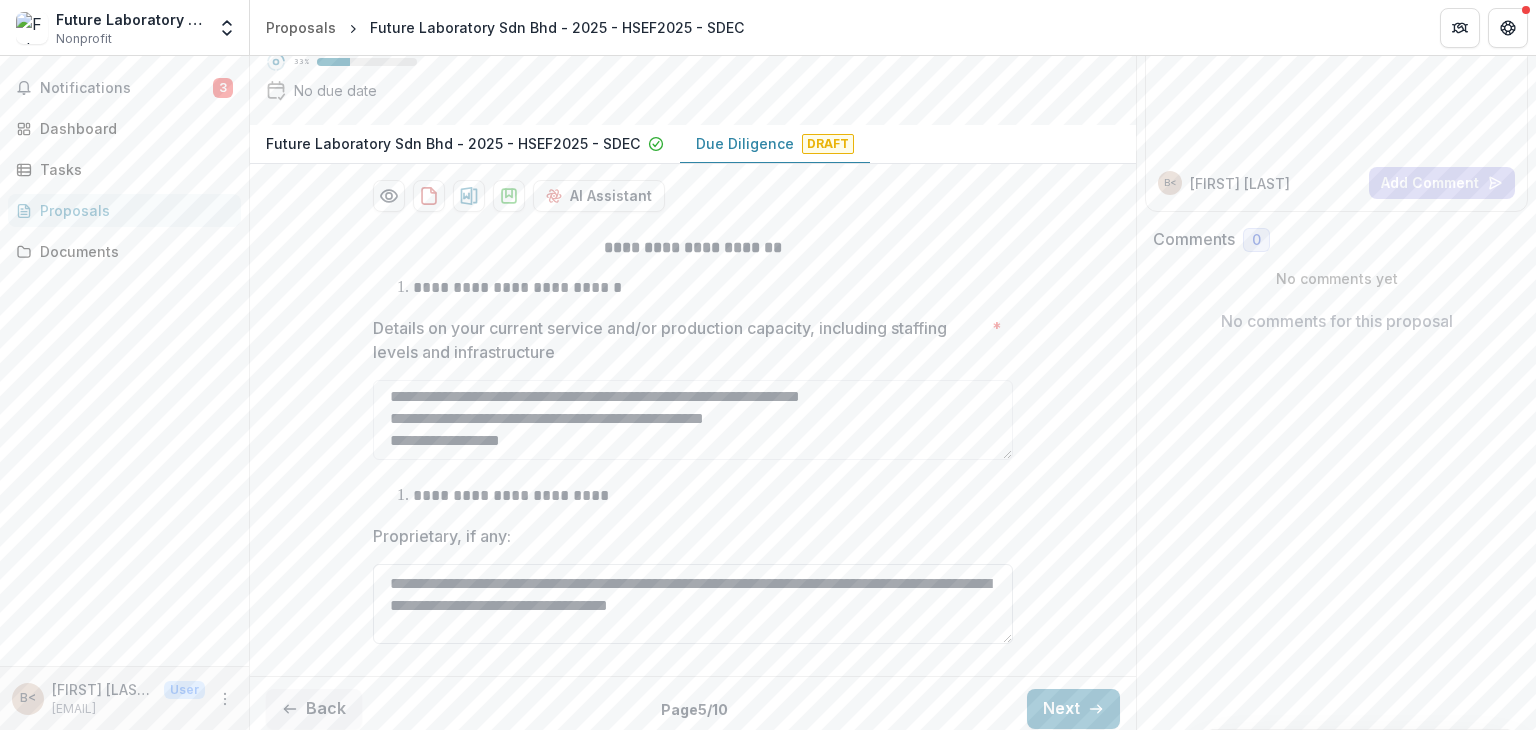 scroll, scrollTop: 16, scrollLeft: 0, axis: vertical 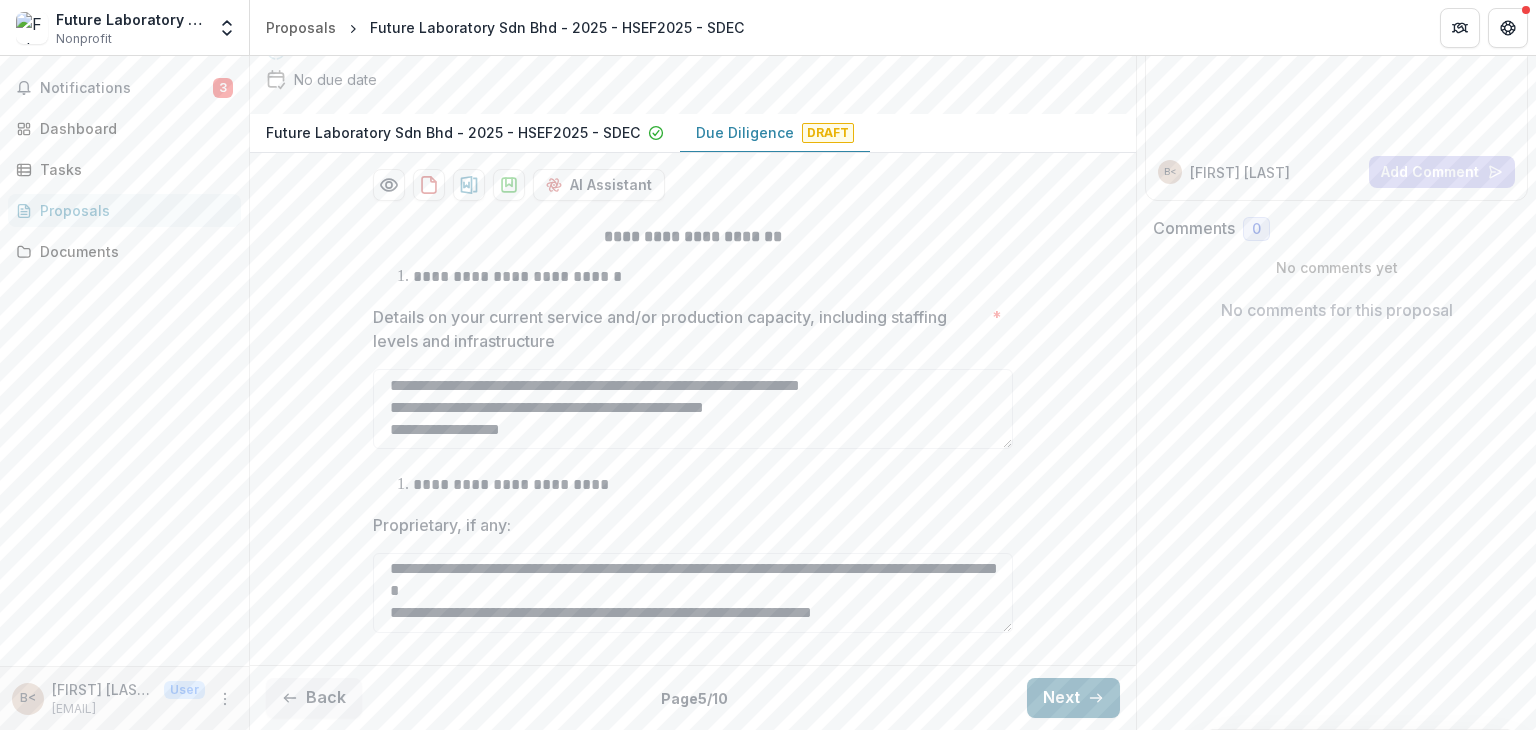 type on "**********" 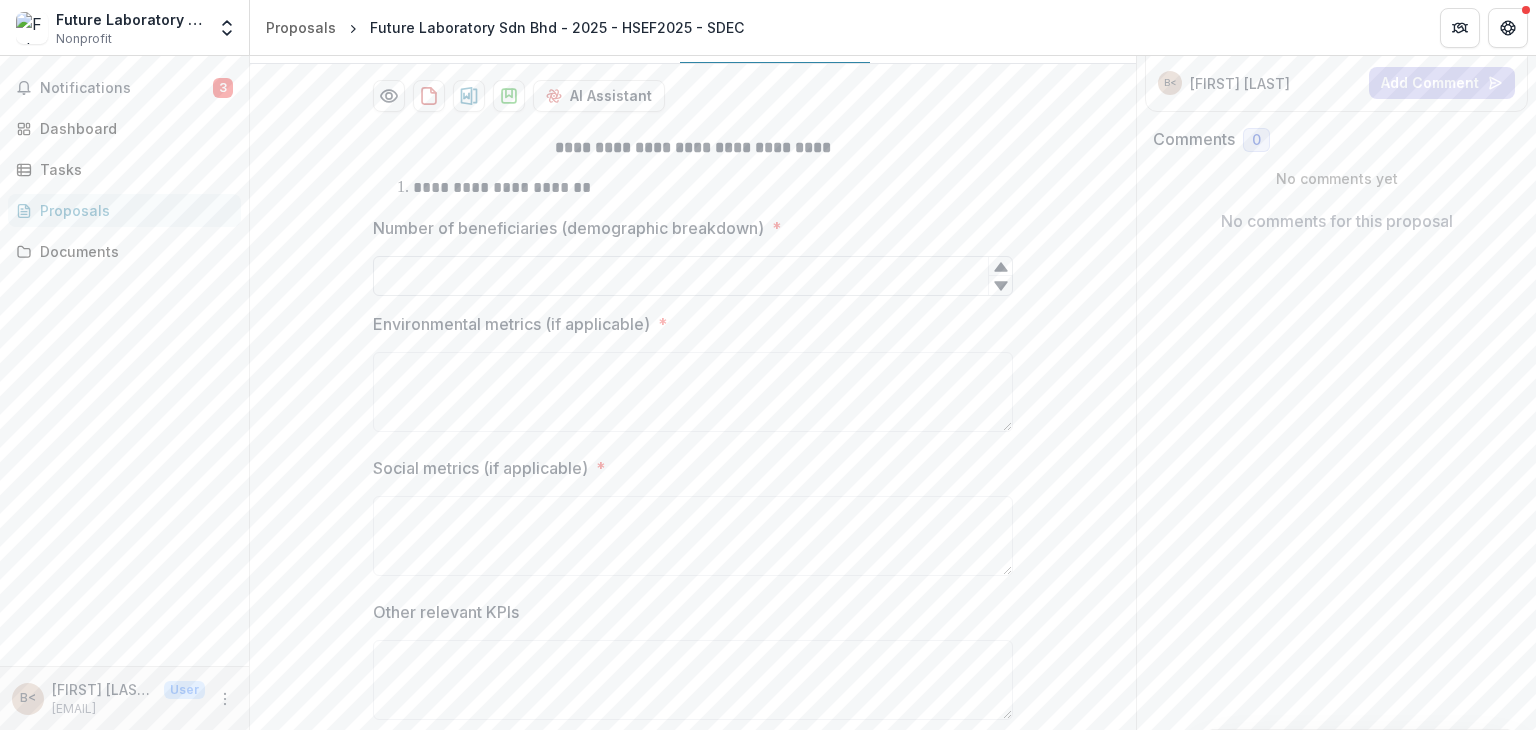 click on "Number of beneficiaries (demographic breakdown) *" at bounding box center (693, 276) 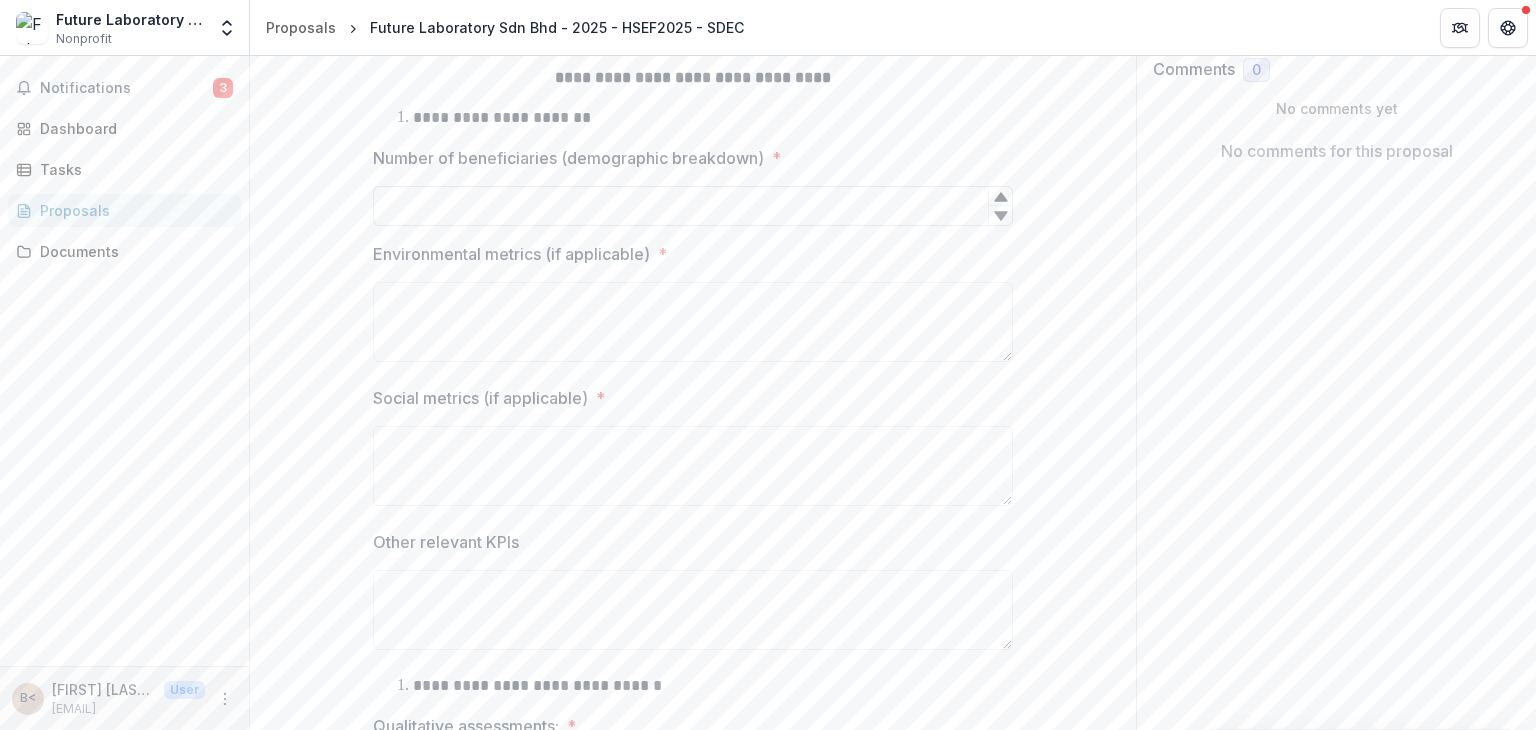 scroll, scrollTop: 380, scrollLeft: 0, axis: vertical 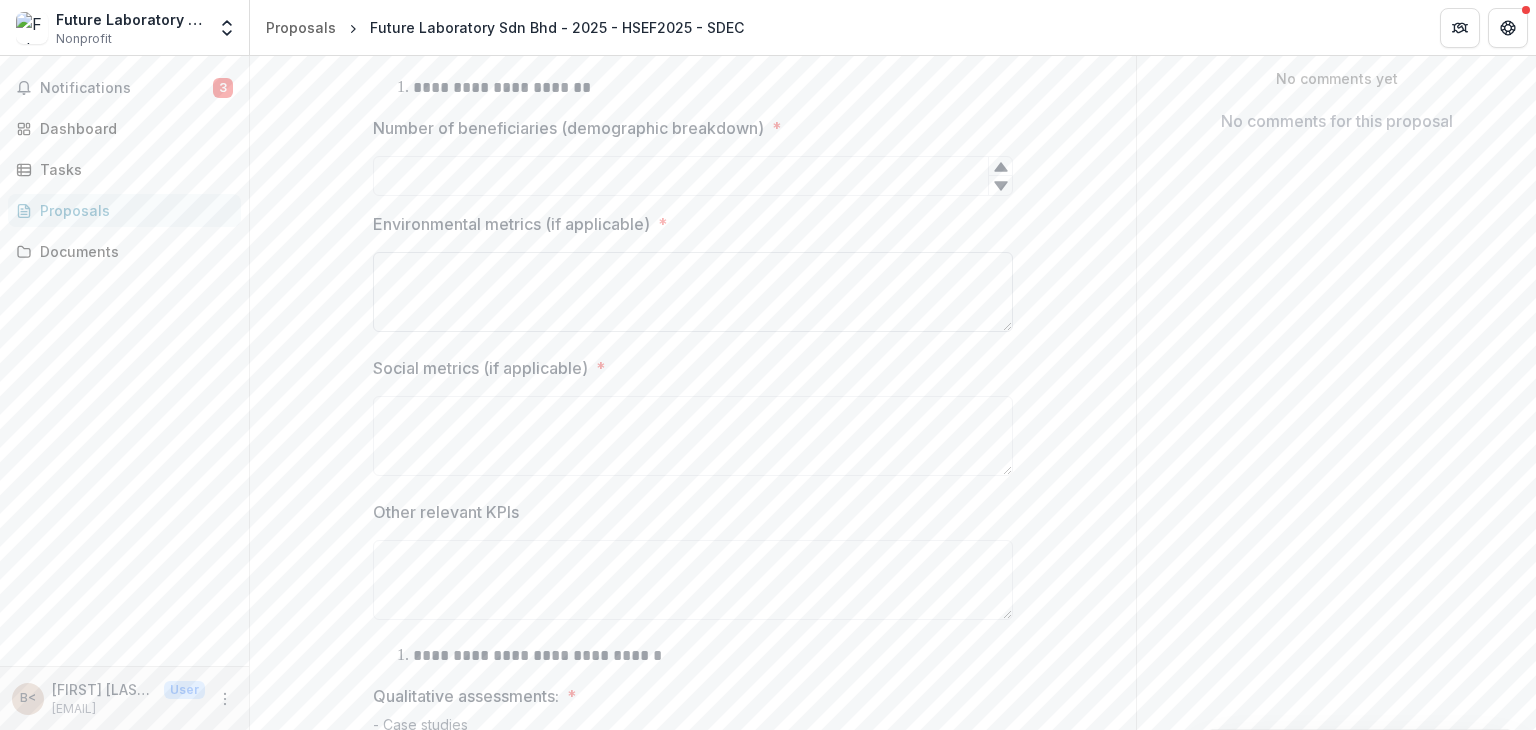 click on "Environmental metrics (if applicable) *" at bounding box center [693, 292] 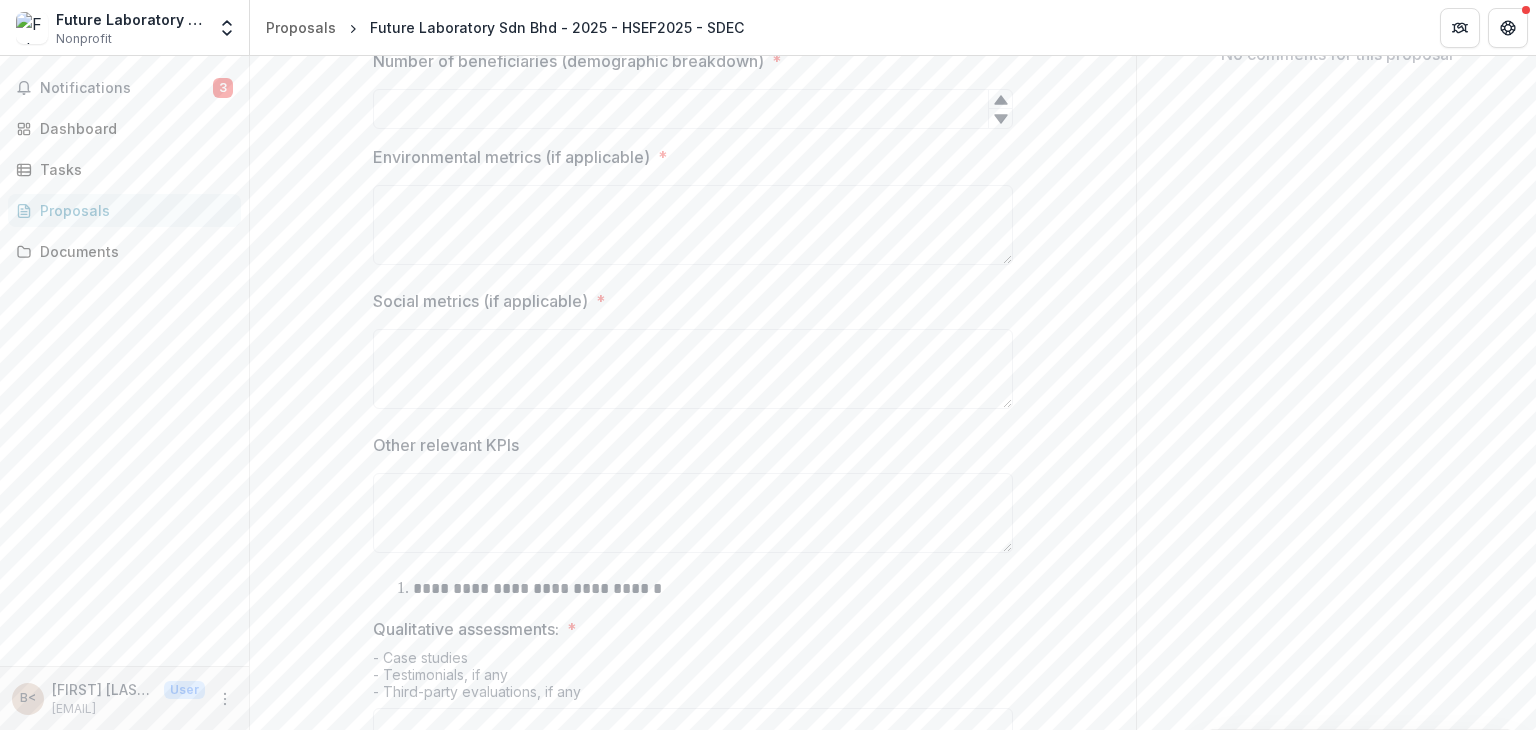 scroll, scrollTop: 480, scrollLeft: 0, axis: vertical 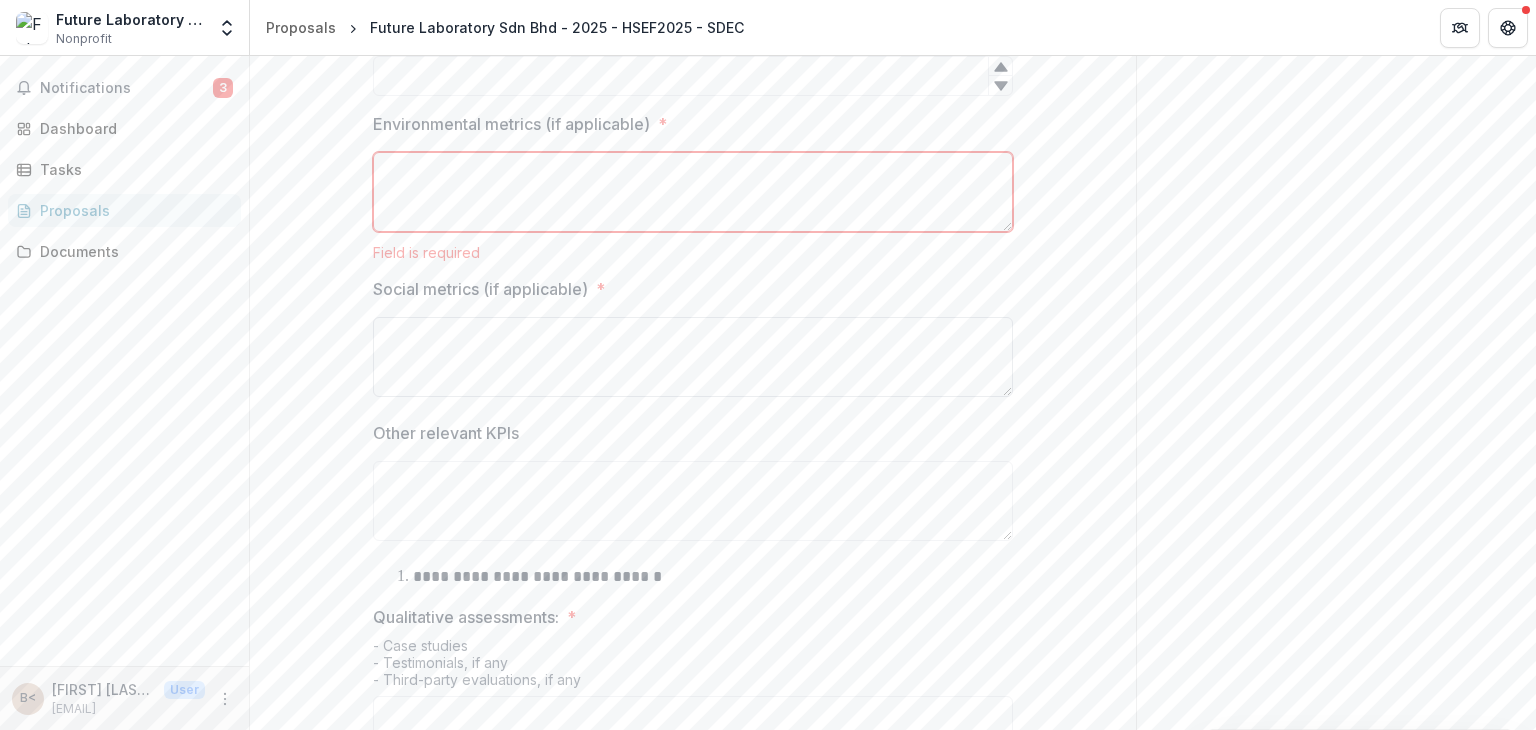 click on "Social metrics (if applicable) *" at bounding box center (693, 357) 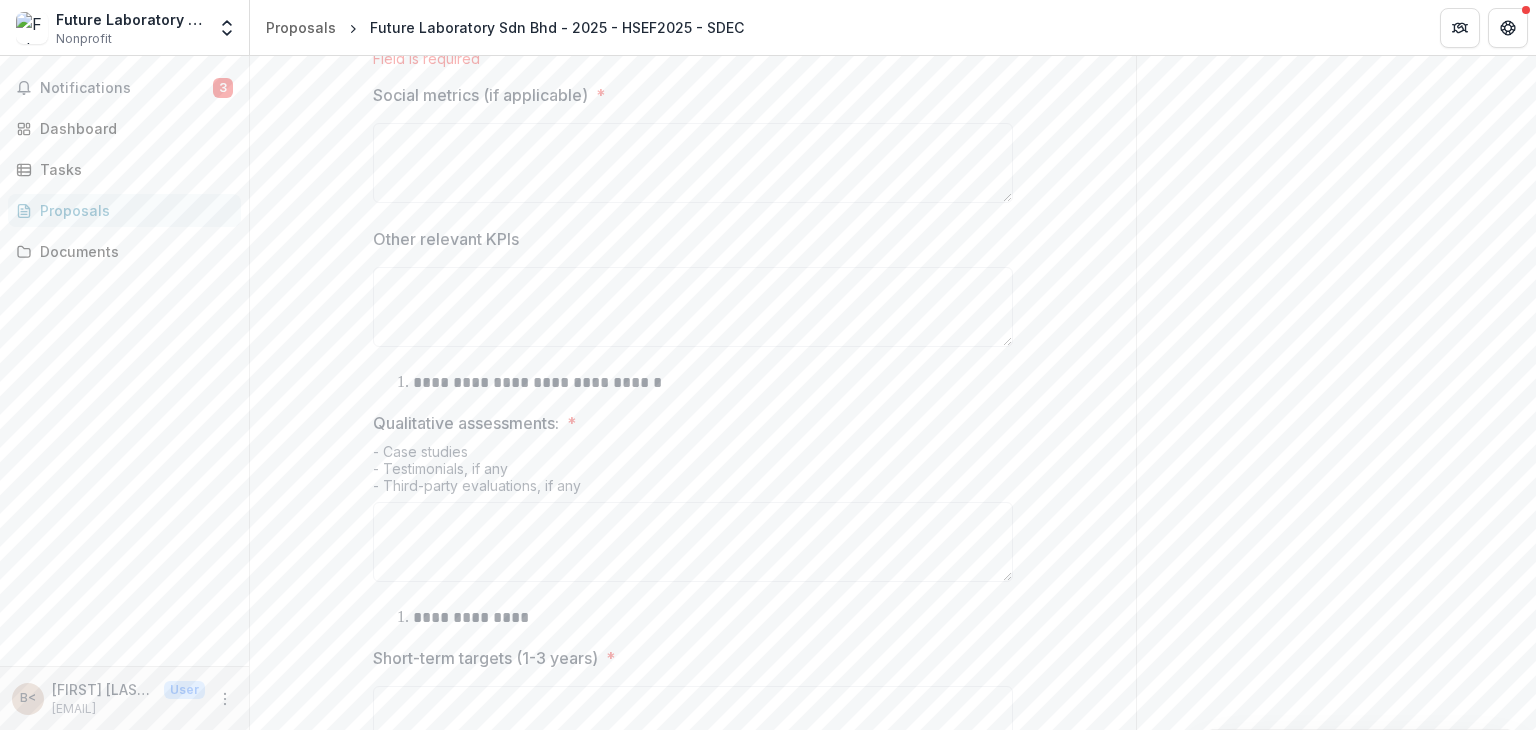 scroll, scrollTop: 680, scrollLeft: 0, axis: vertical 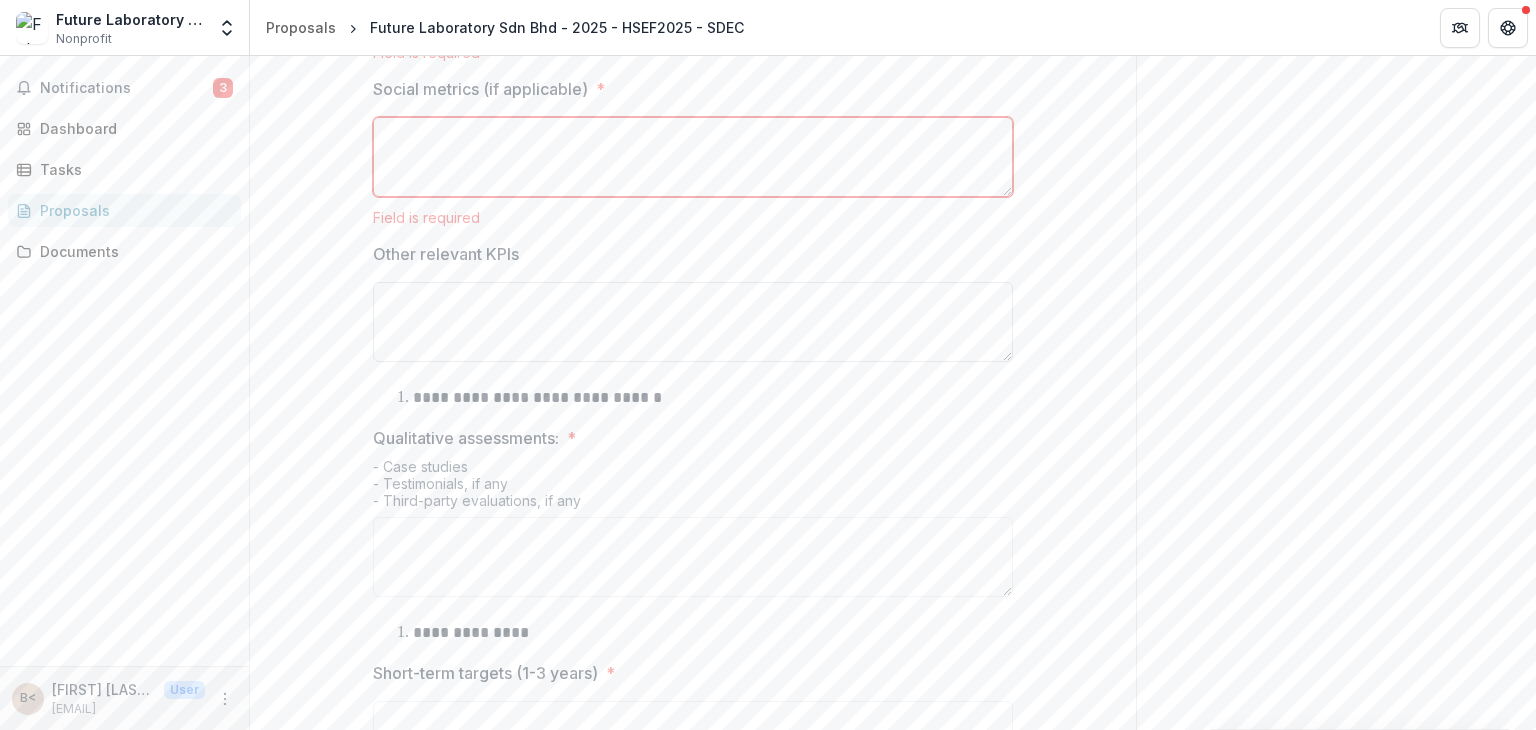 click on "Other relevant KPIs" at bounding box center (693, 322) 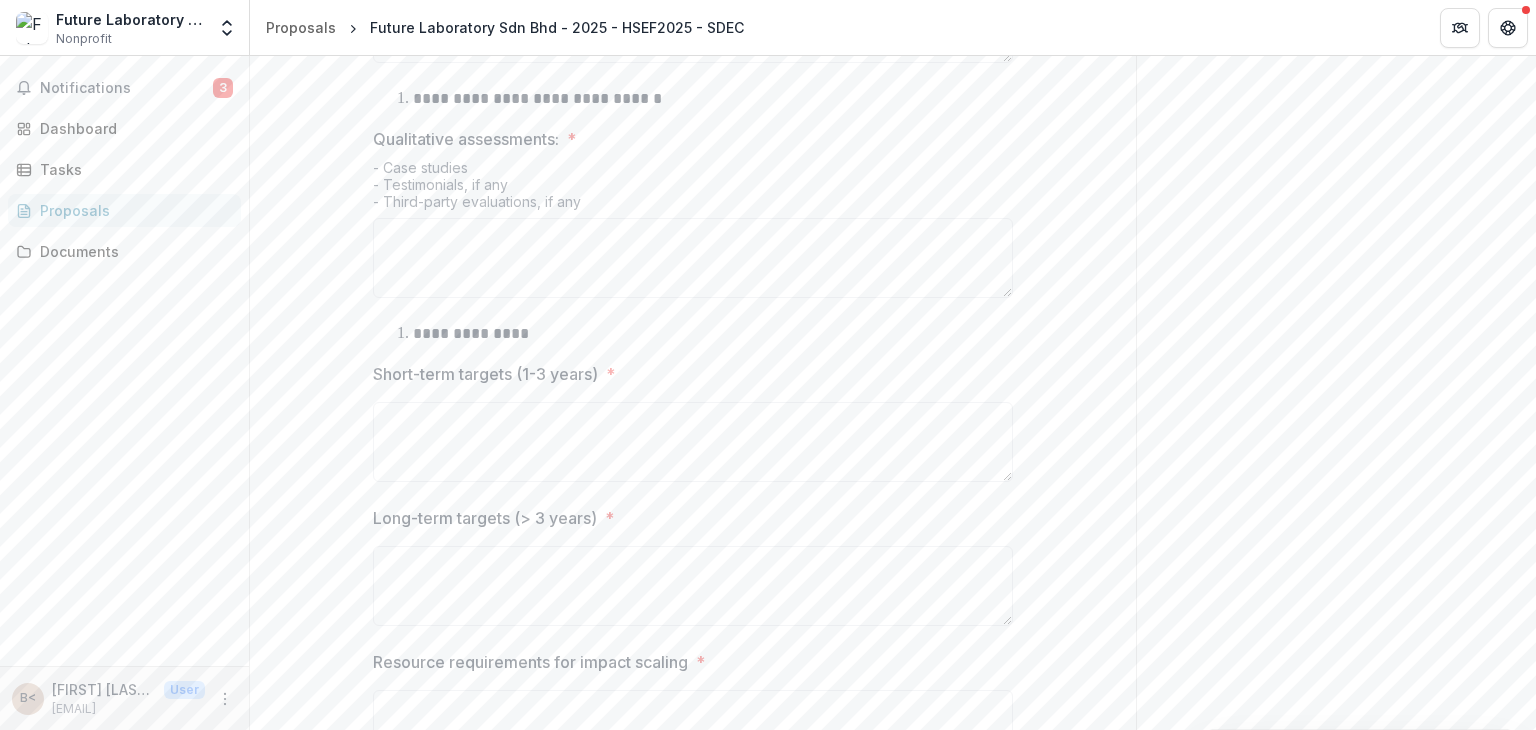 scroll, scrollTop: 980, scrollLeft: 0, axis: vertical 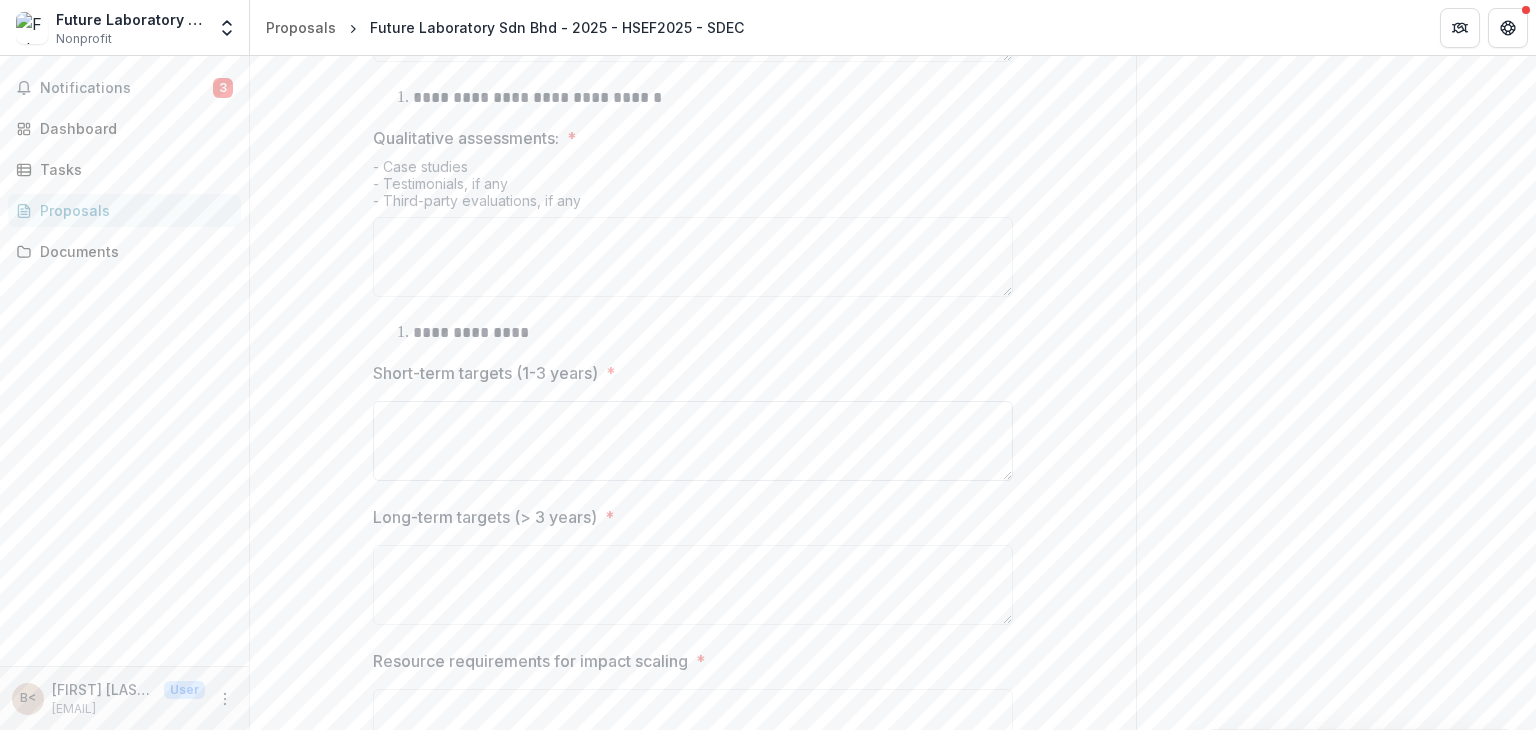 click on "Short-term targets (1-3 years) *" at bounding box center (693, 441) 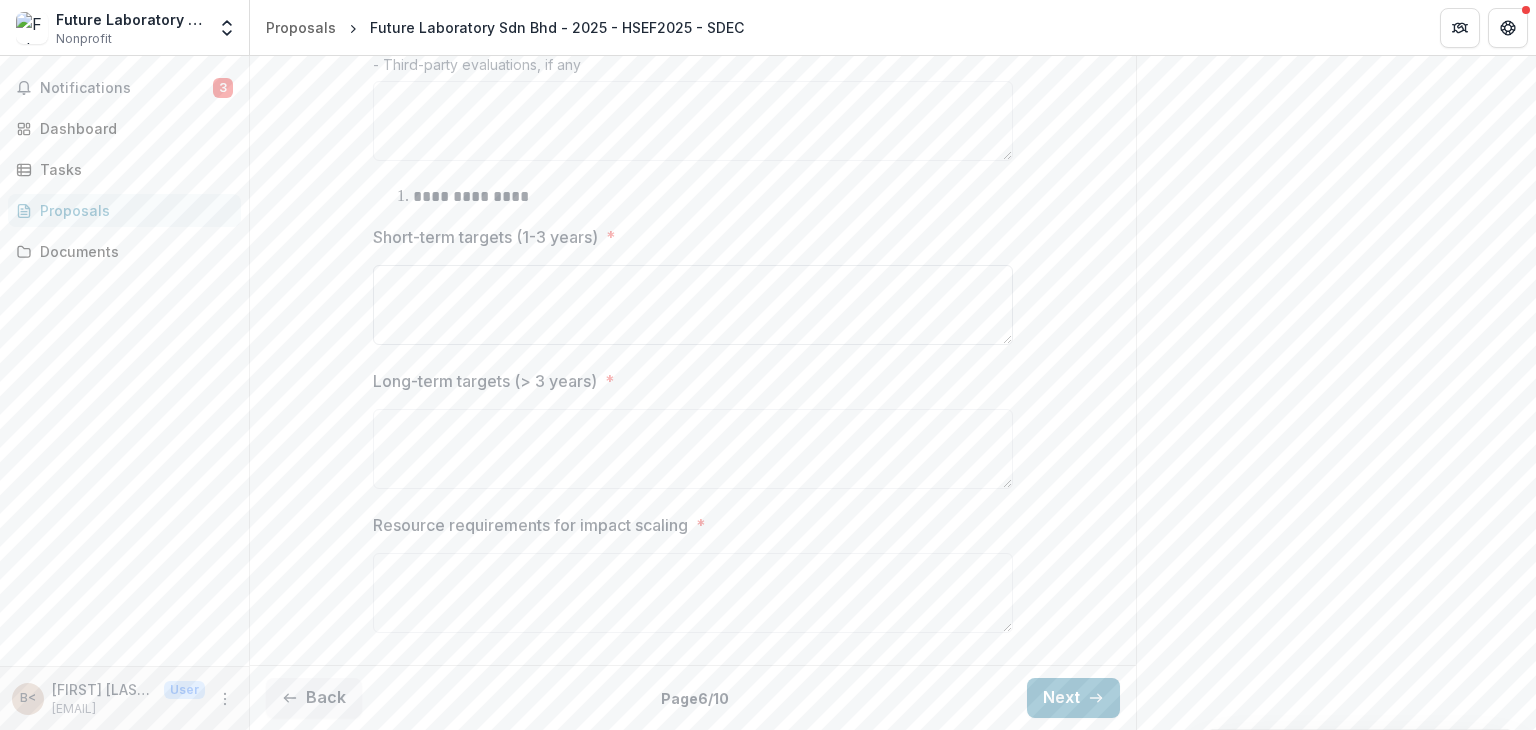 scroll, scrollTop: 1180, scrollLeft: 0, axis: vertical 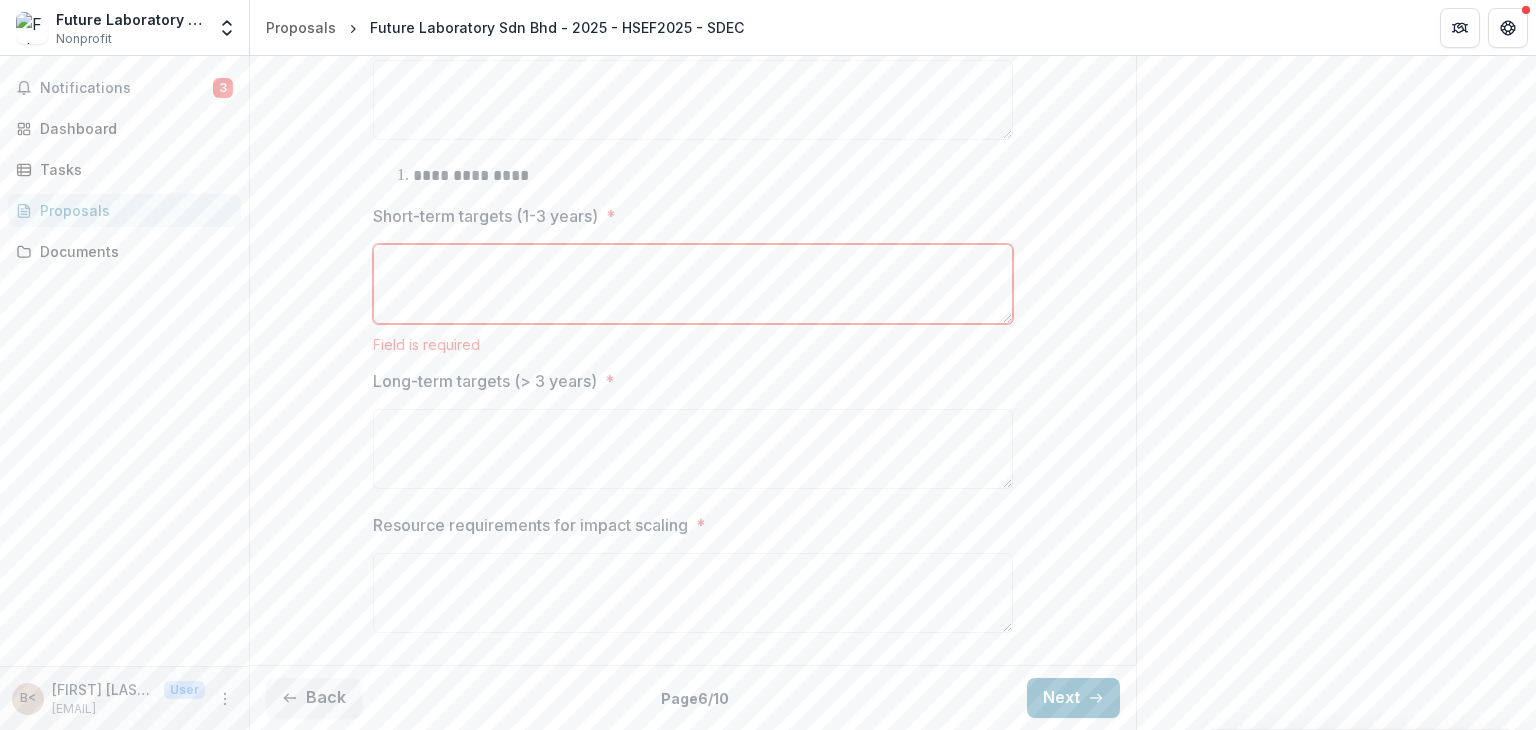 click on "Short-term targets (1-3 years) *" at bounding box center (693, 284) 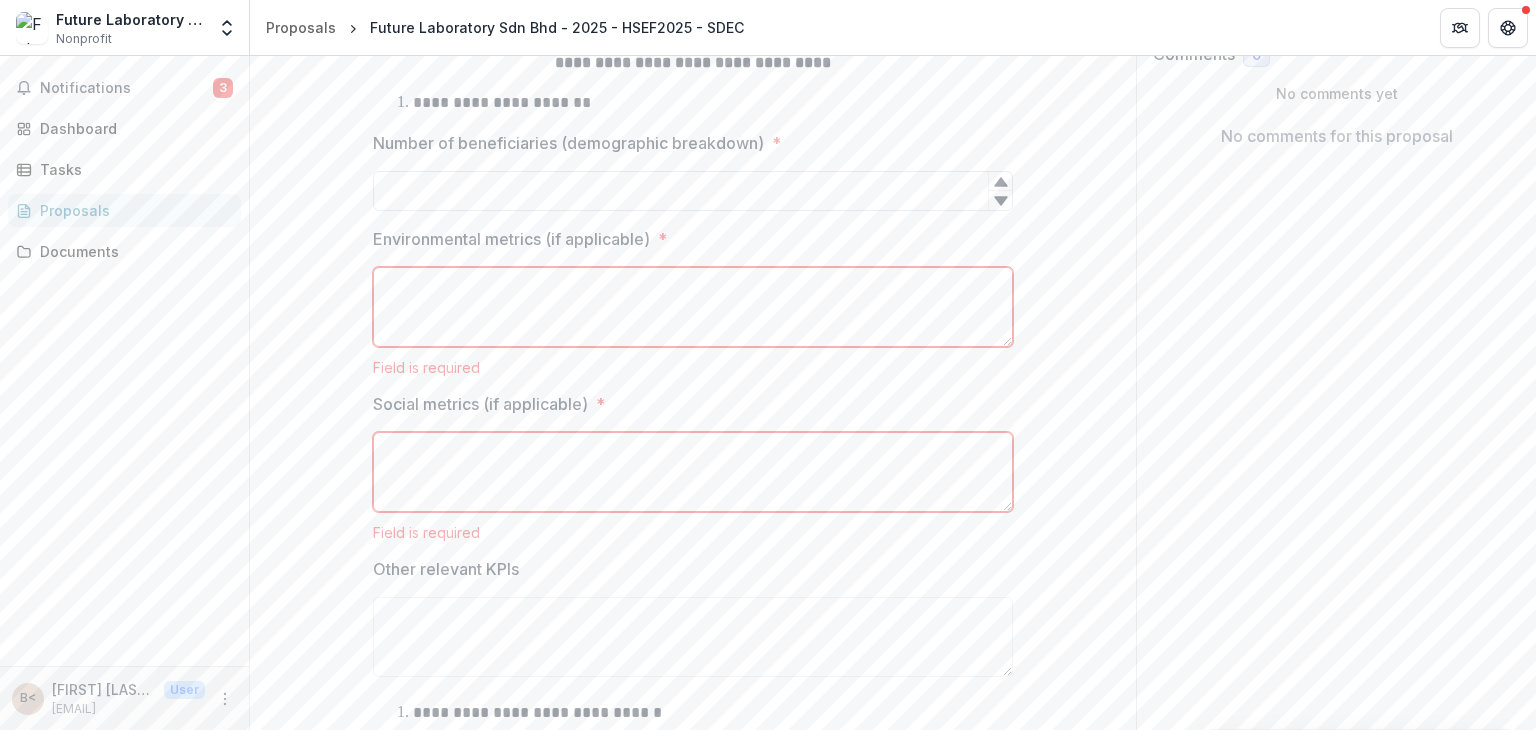 scroll, scrollTop: 280, scrollLeft: 0, axis: vertical 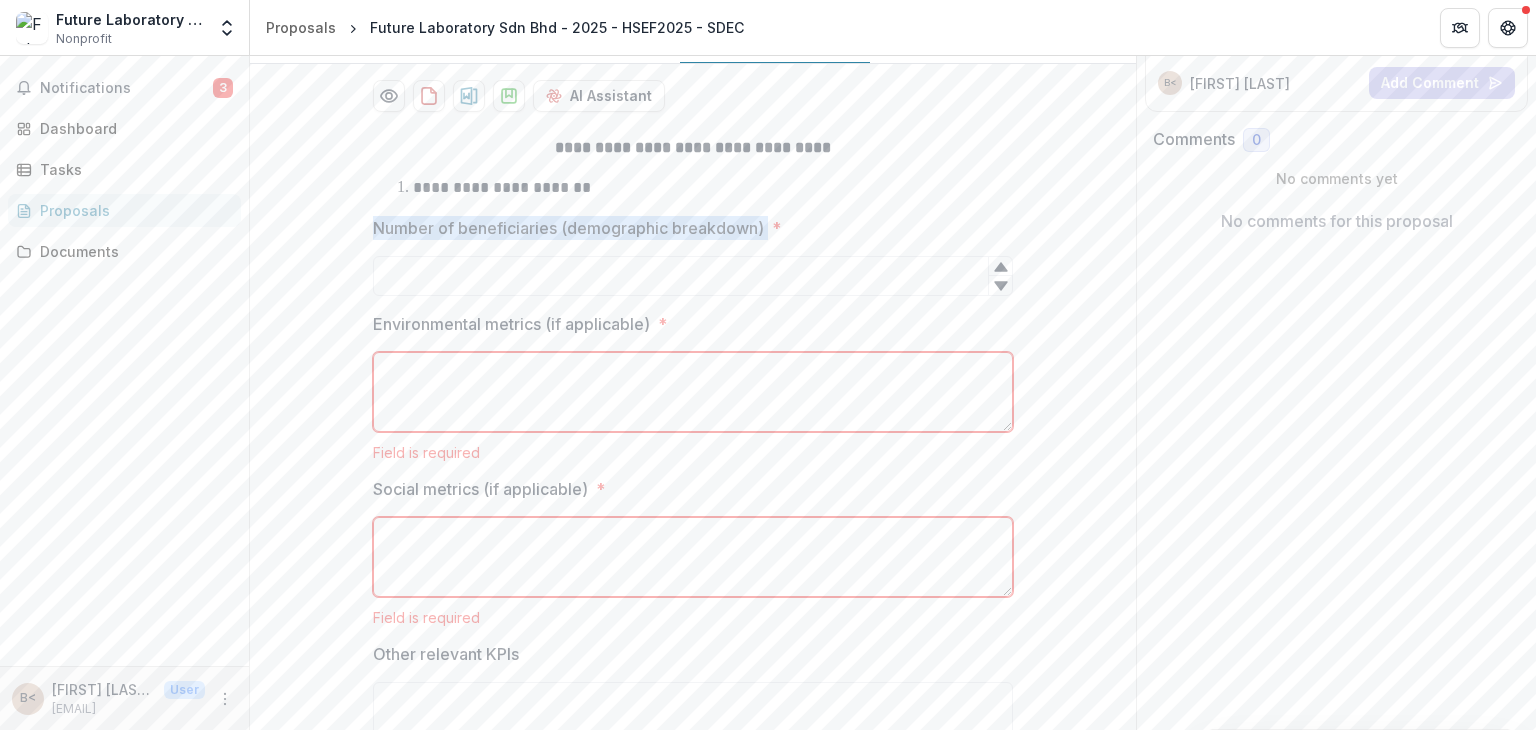 drag, startPoint x: 370, startPoint y: 318, endPoint x: 771, endPoint y: 311, distance: 401.0611 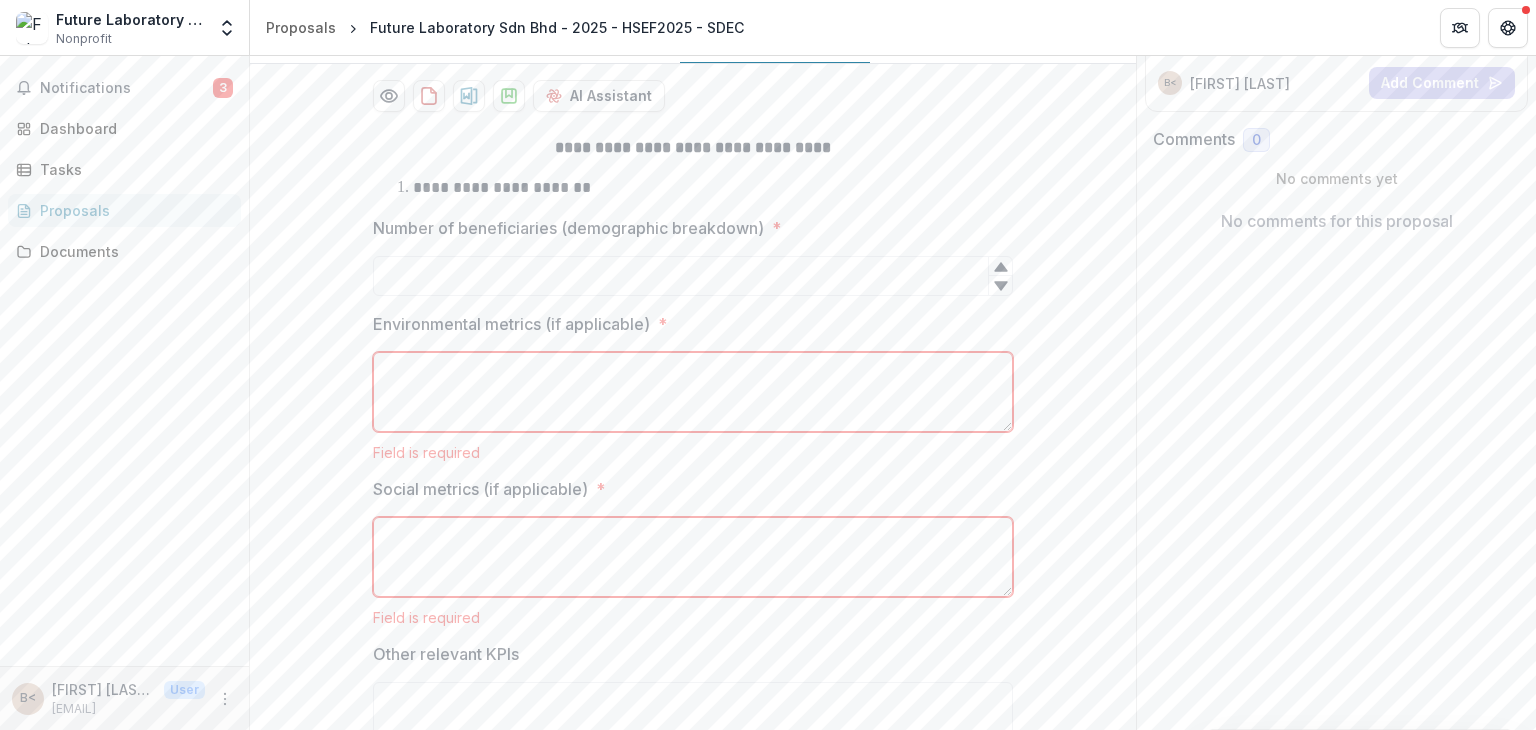 click on "Number of beneficiaries (demographic breakdown) *" at bounding box center [687, 228] 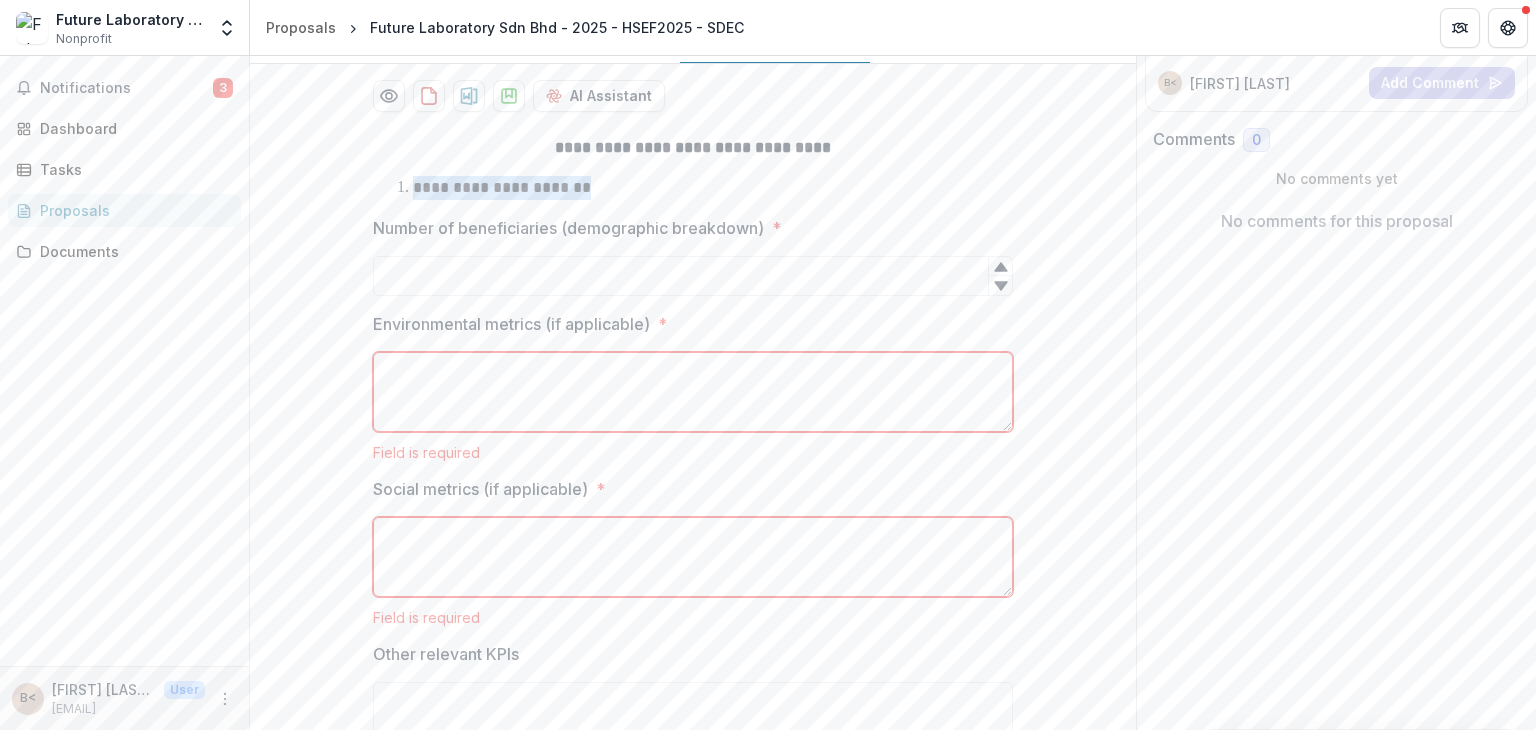 drag, startPoint x: 373, startPoint y: 277, endPoint x: 609, endPoint y: 274, distance: 236.01907 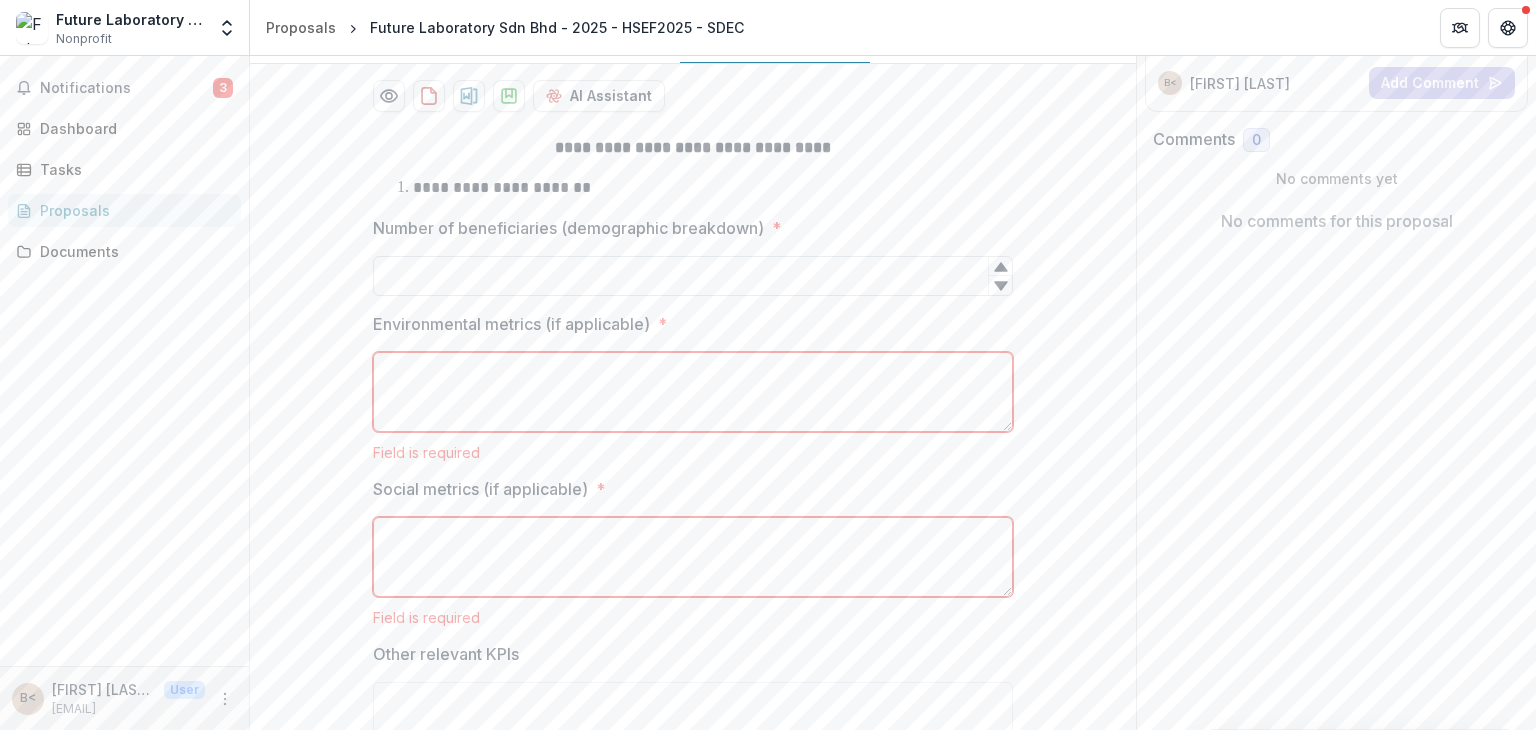 click on "Number of beneficiaries (demographic breakdown) *" at bounding box center [693, 276] 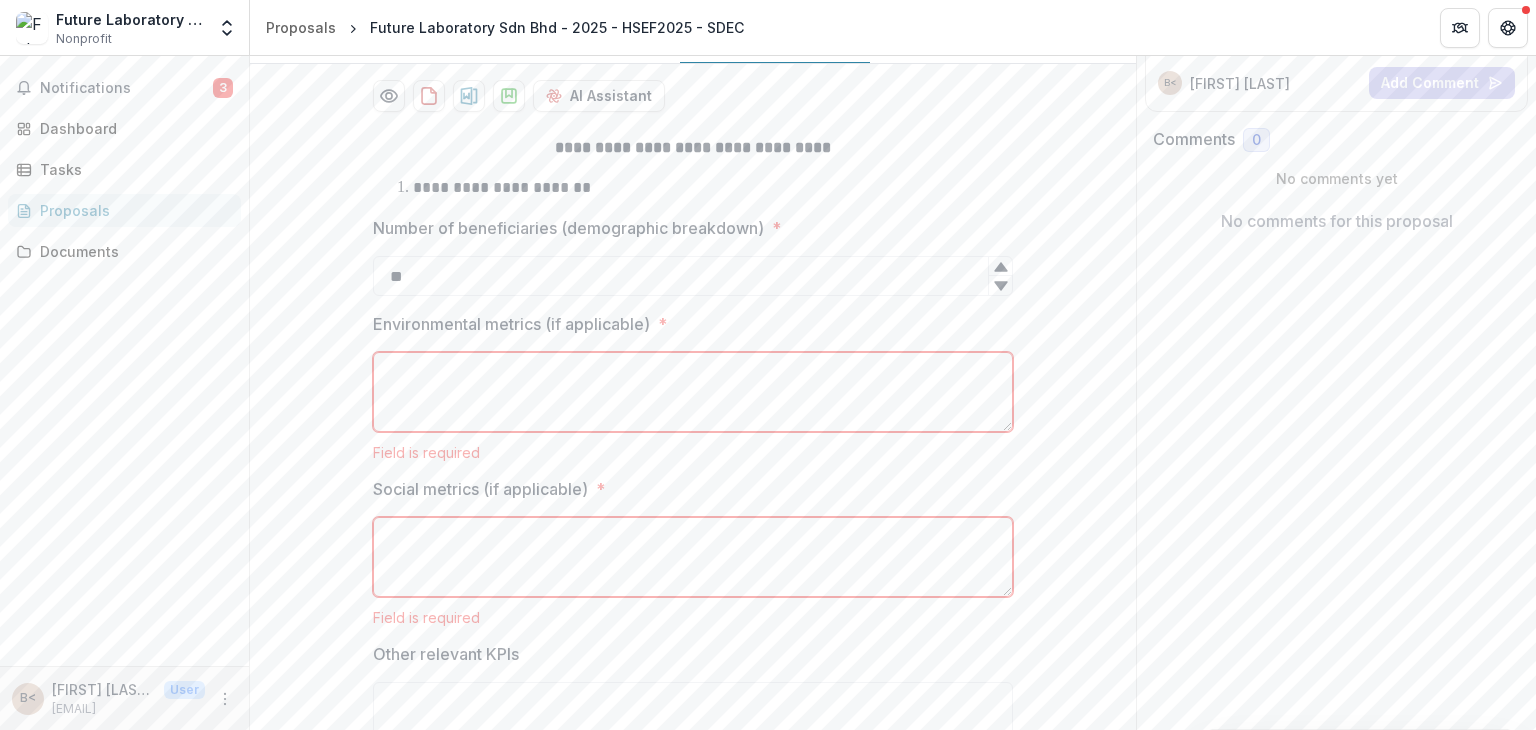 click 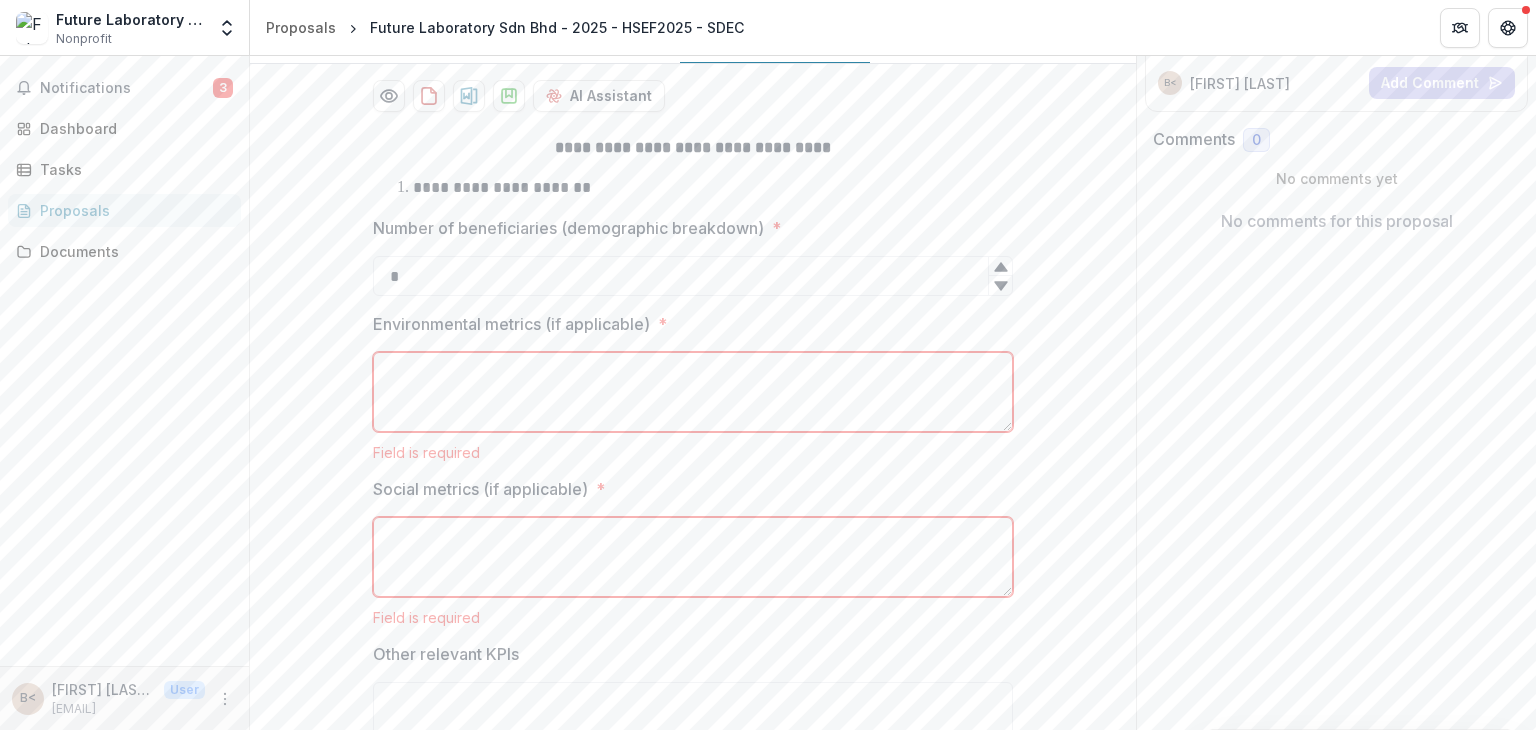 click 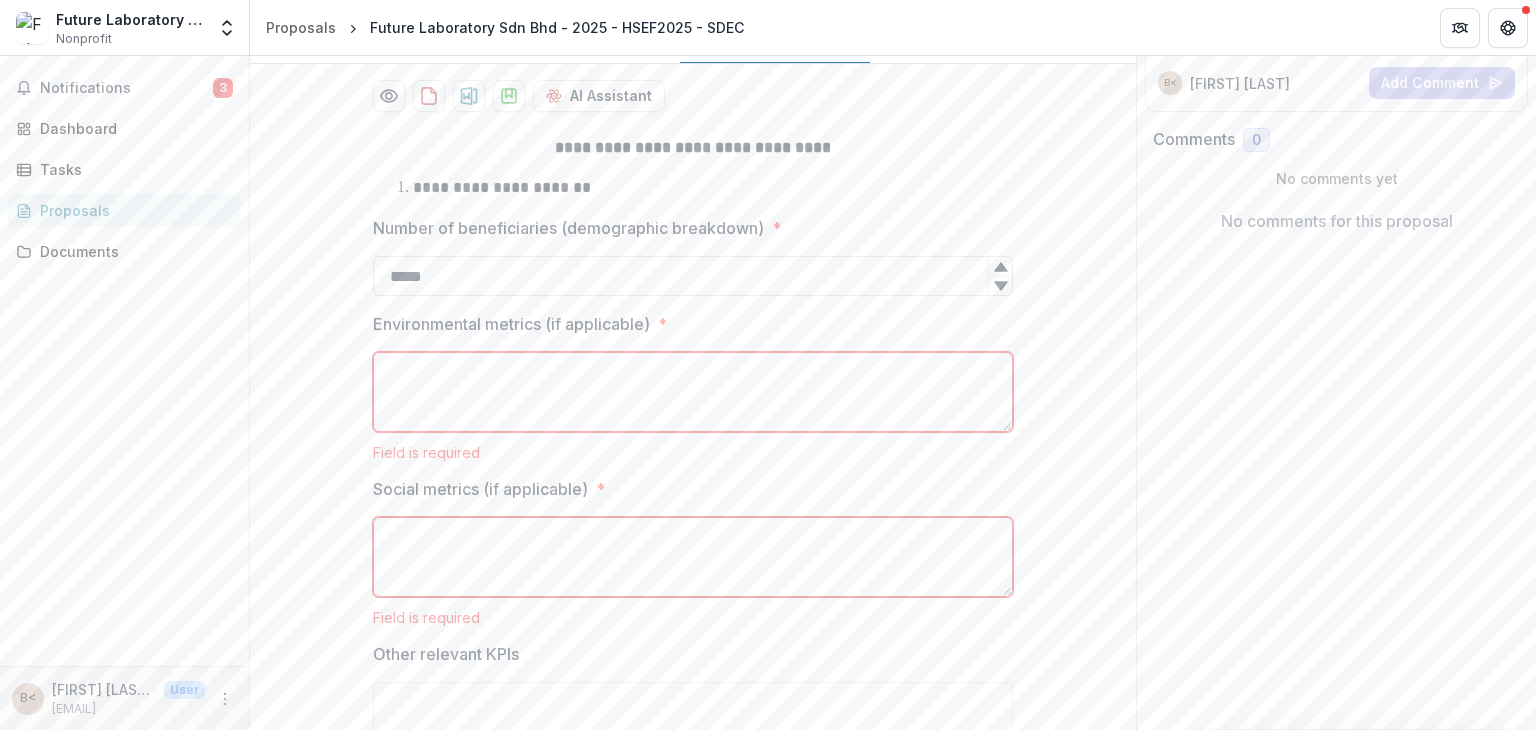 type on "****" 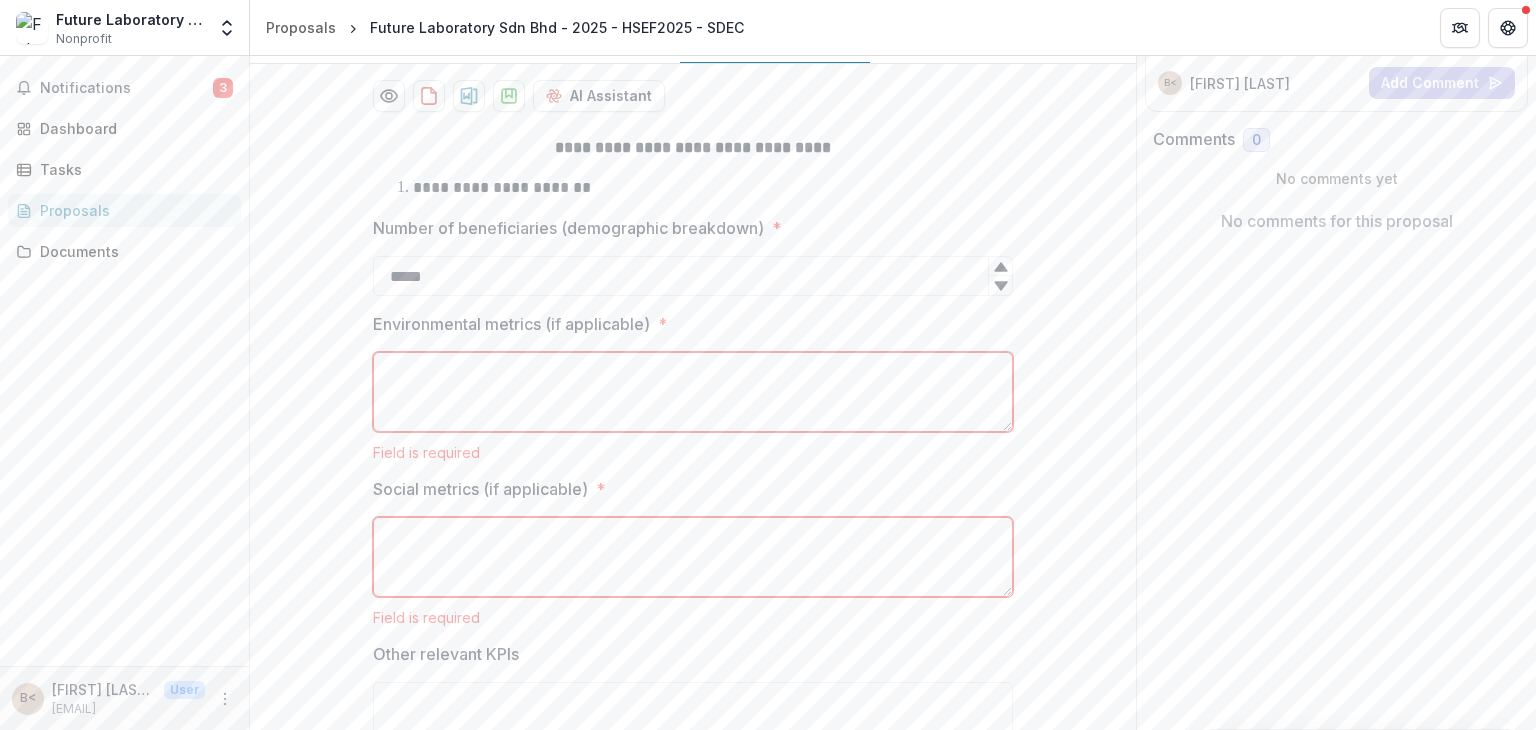 type on "*****" 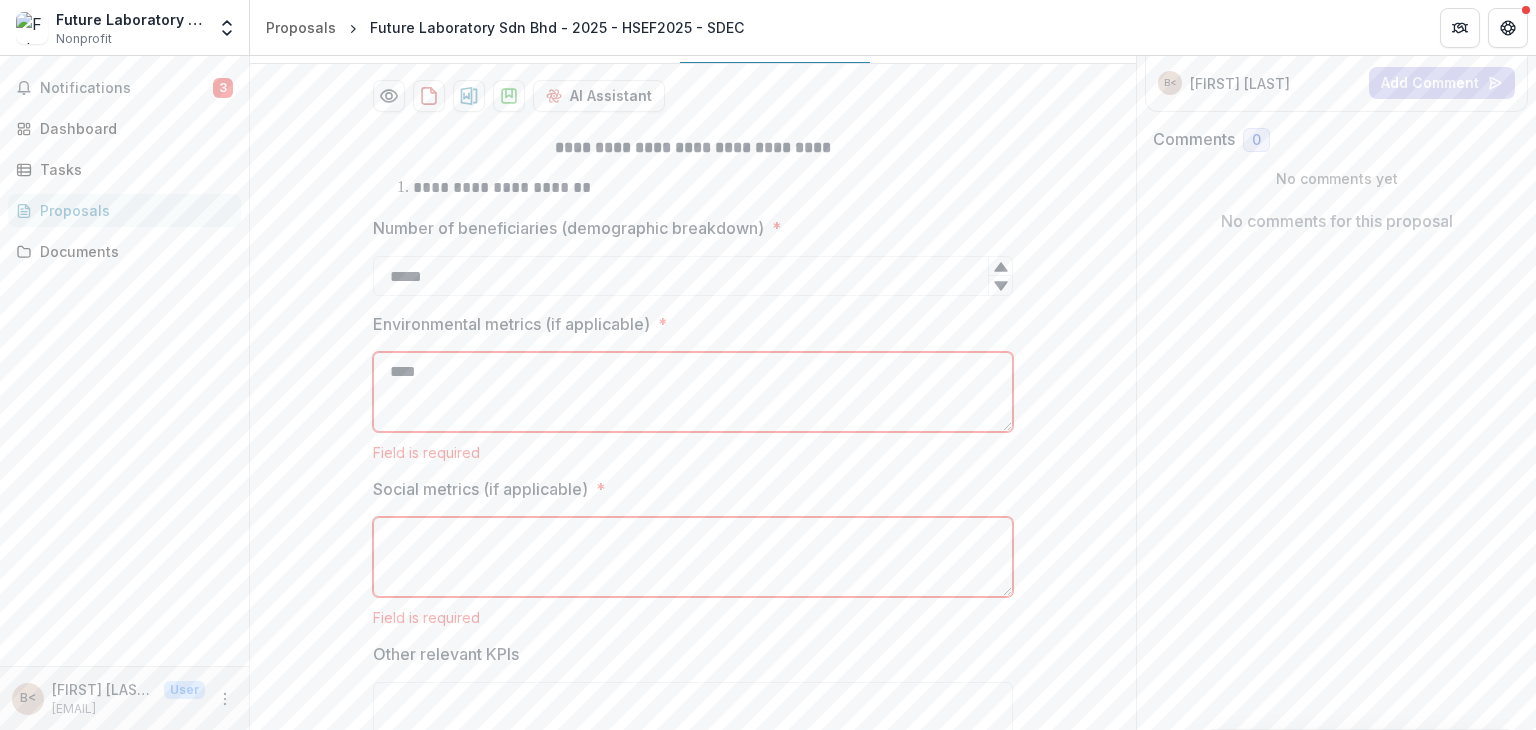 type on "*****" 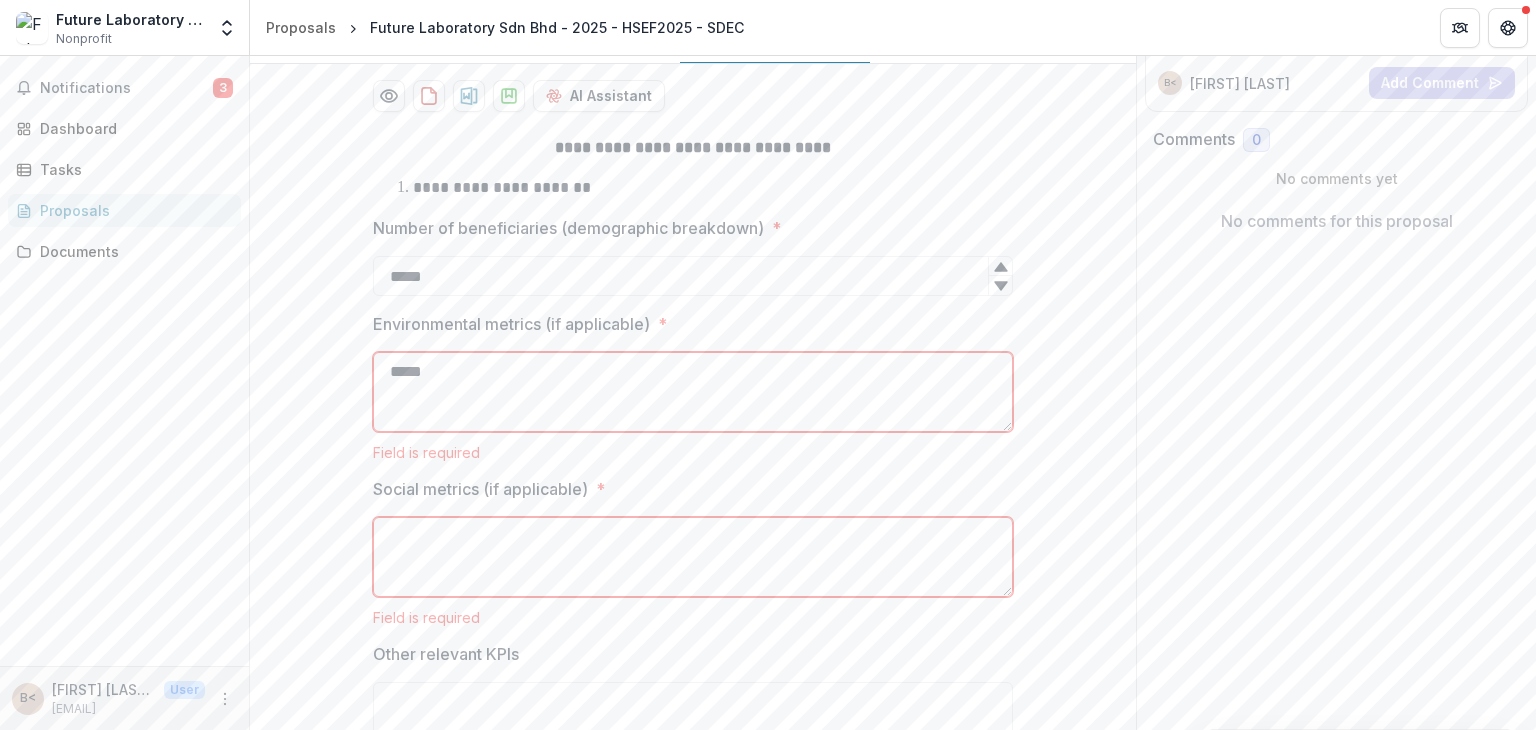 type 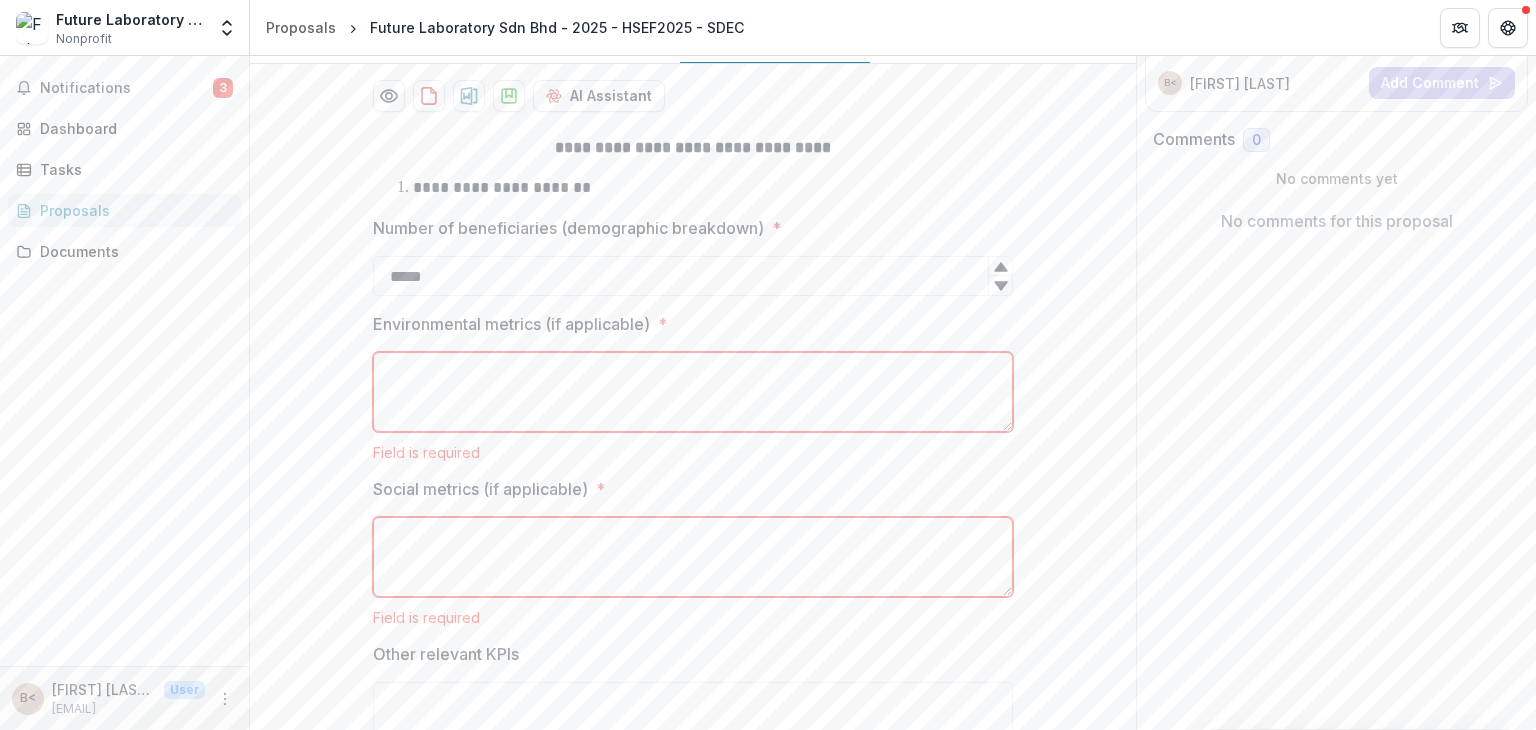 drag, startPoint x: 460, startPoint y: 367, endPoint x: 366, endPoint y: 370, distance: 94.04786 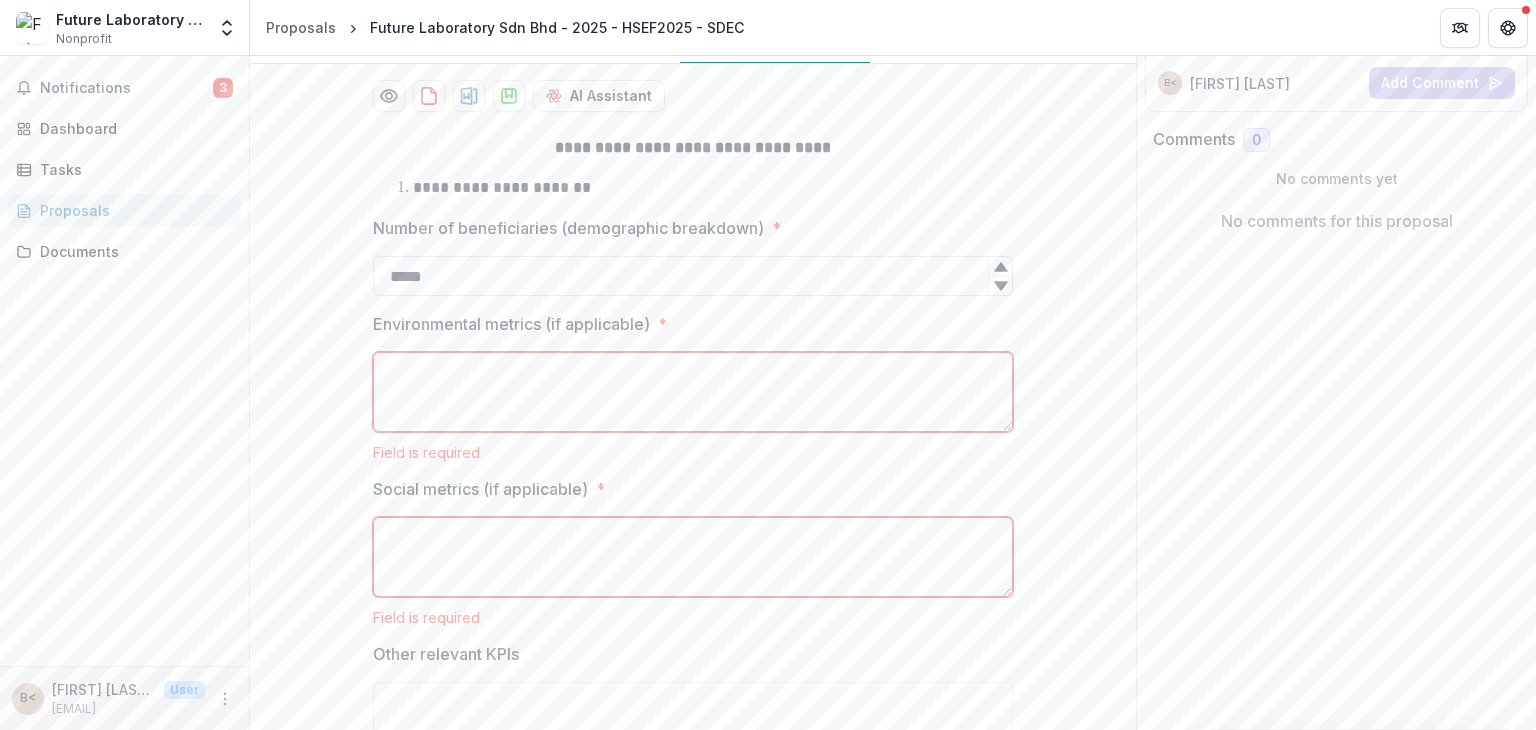 paste 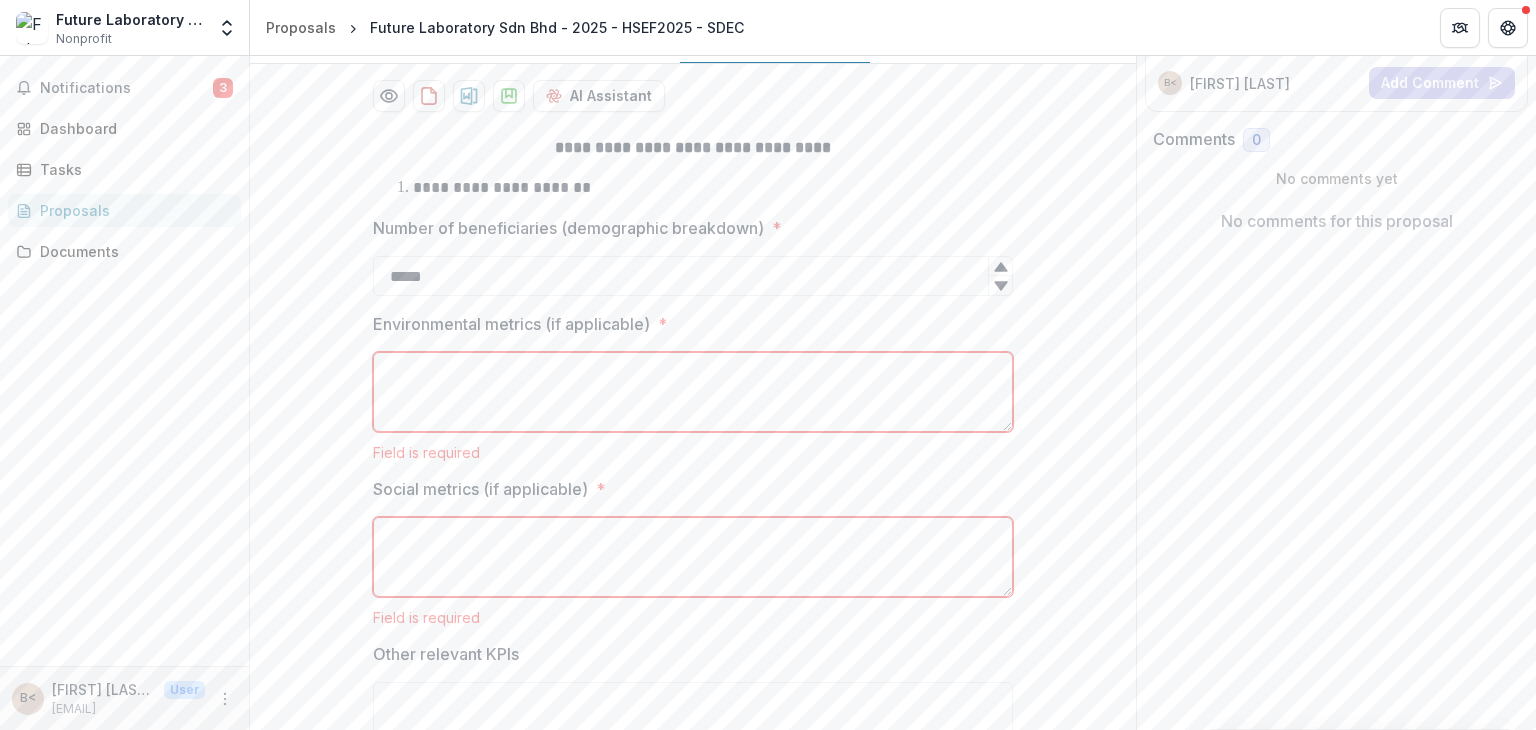 type on "*****" 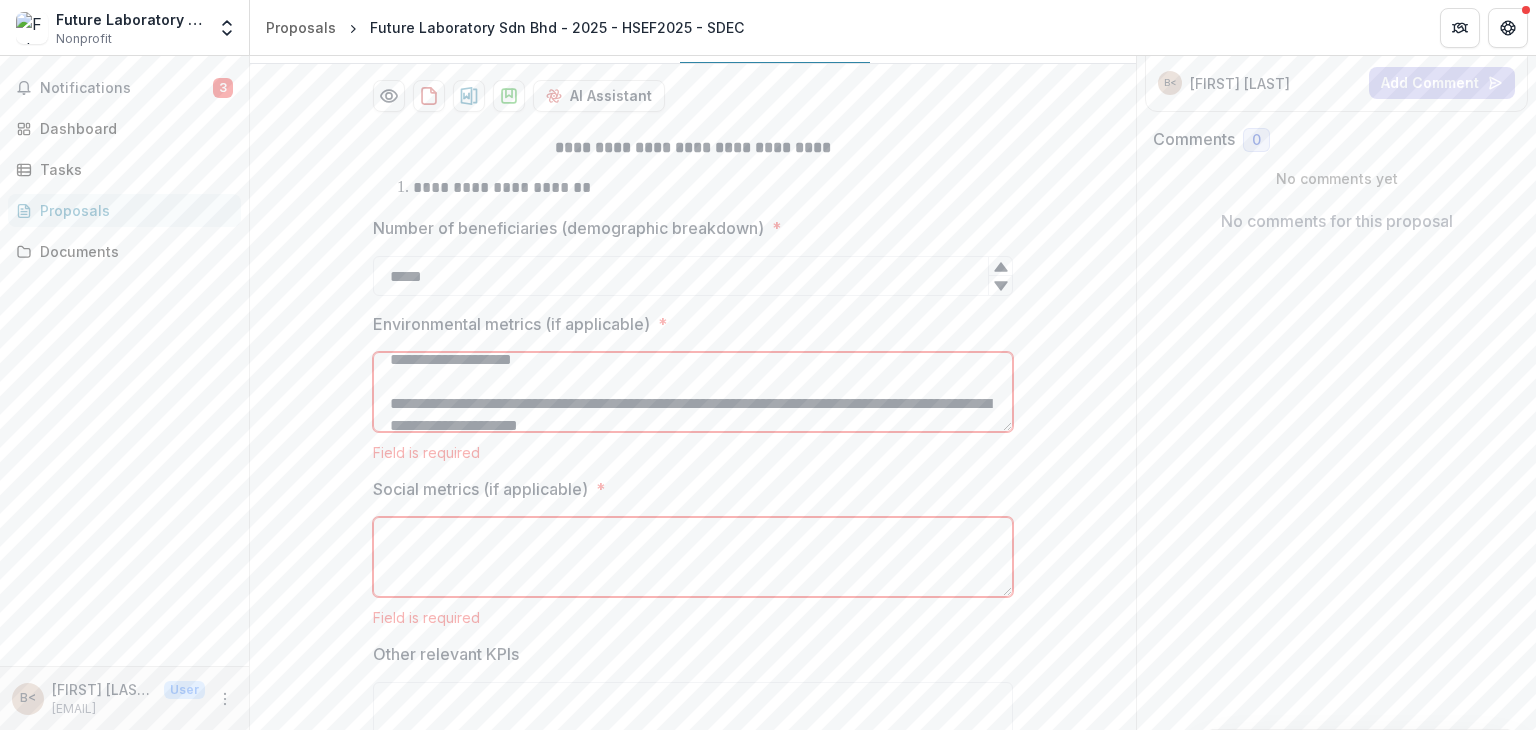 scroll, scrollTop: 0, scrollLeft: 0, axis: both 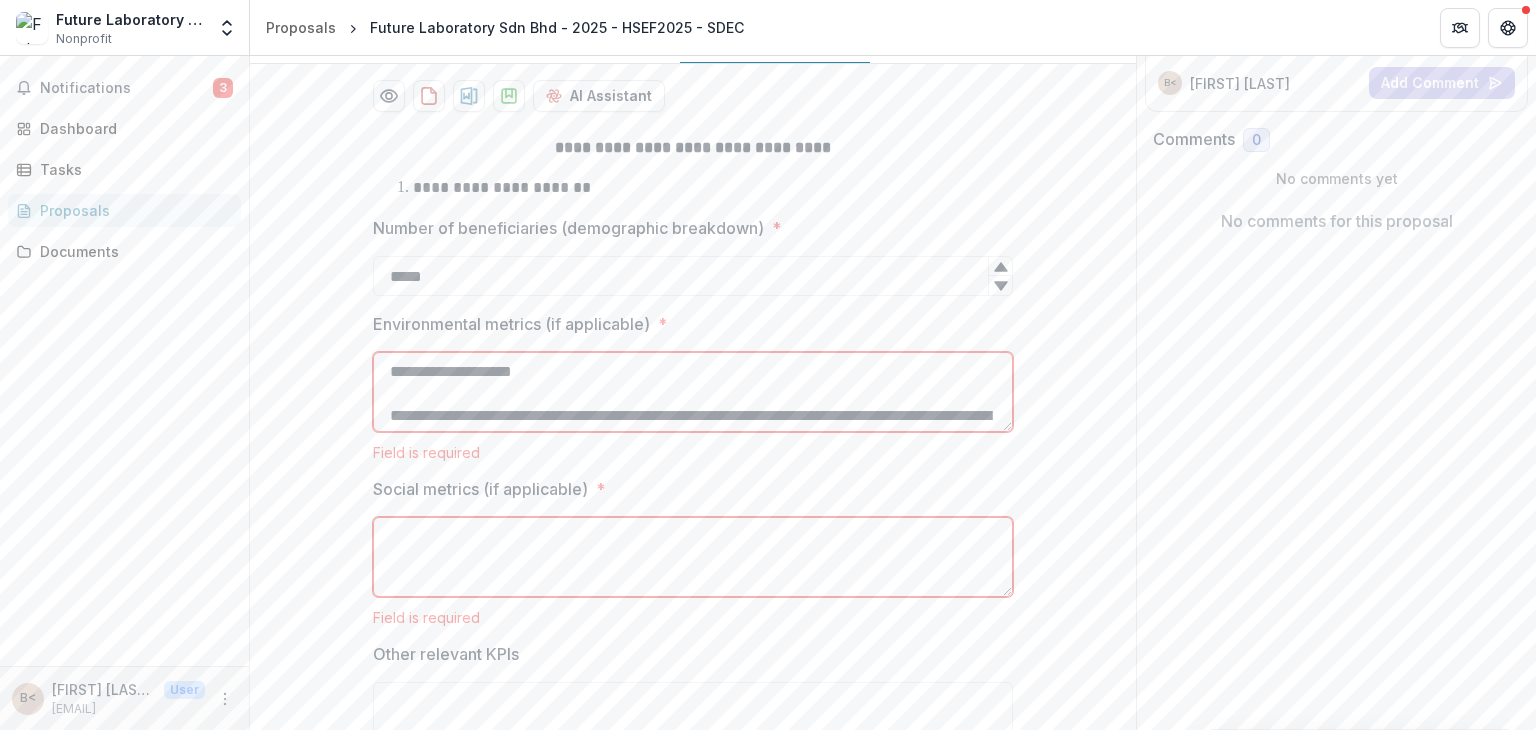 click on "**********" at bounding box center [693, 392] 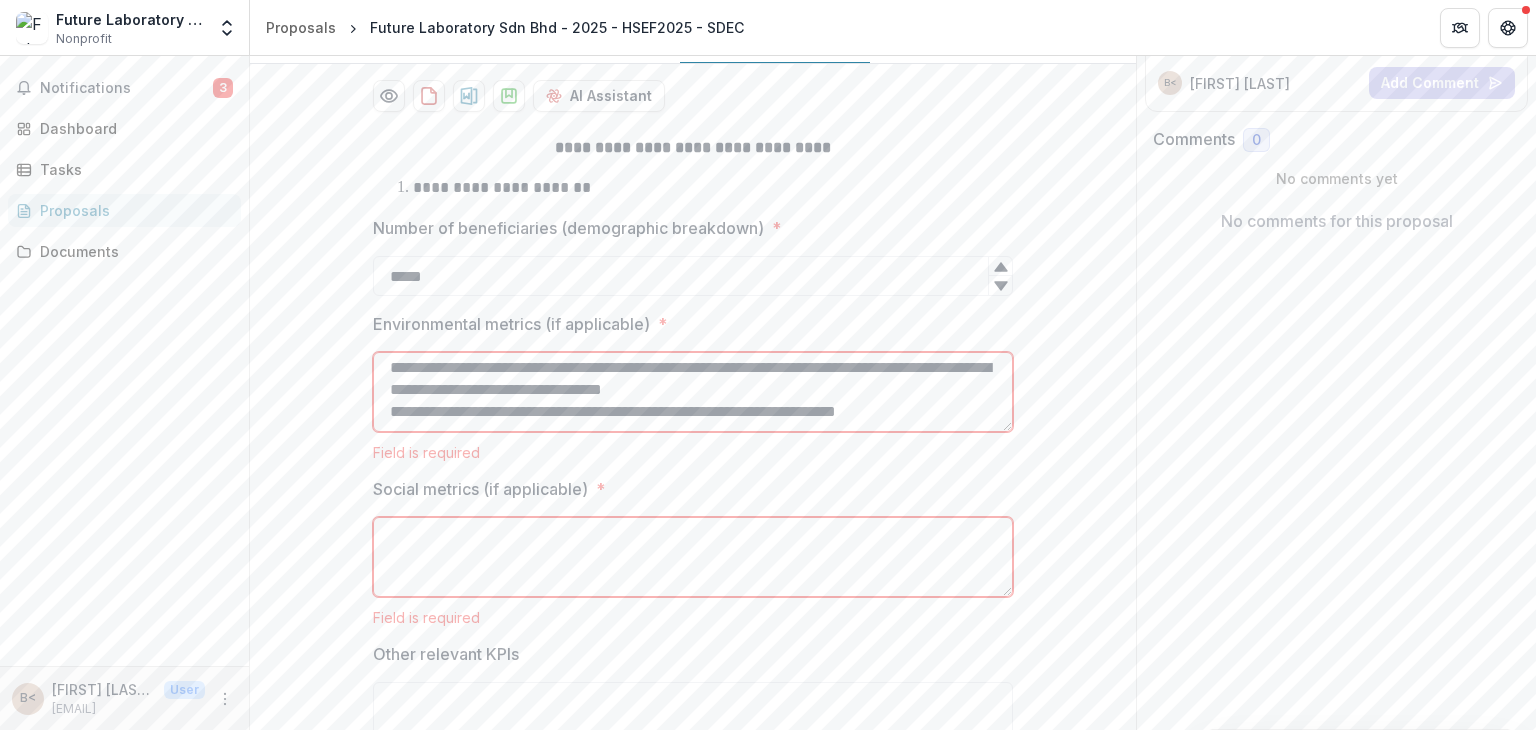 scroll, scrollTop: 4, scrollLeft: 0, axis: vertical 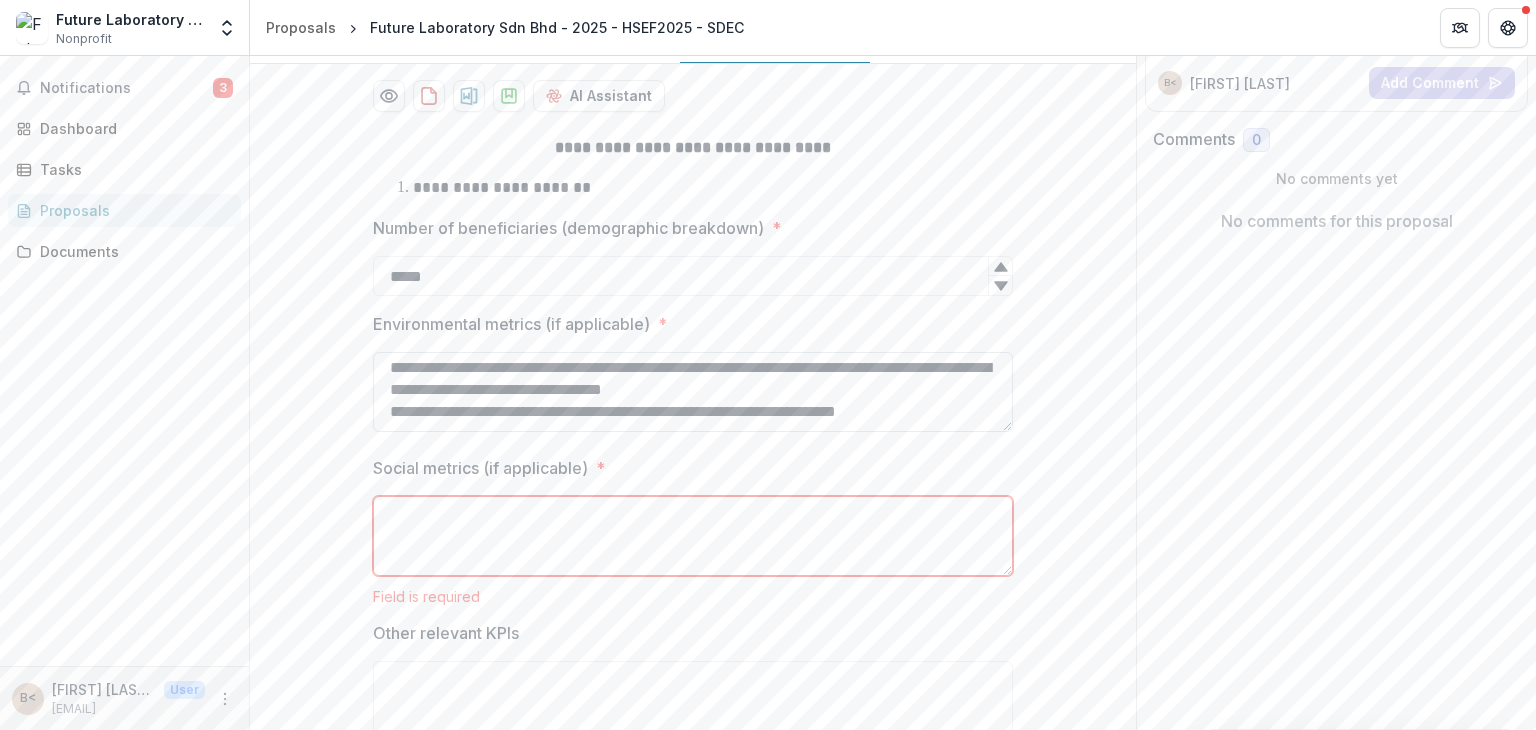 click on "**********" at bounding box center (693, 392) 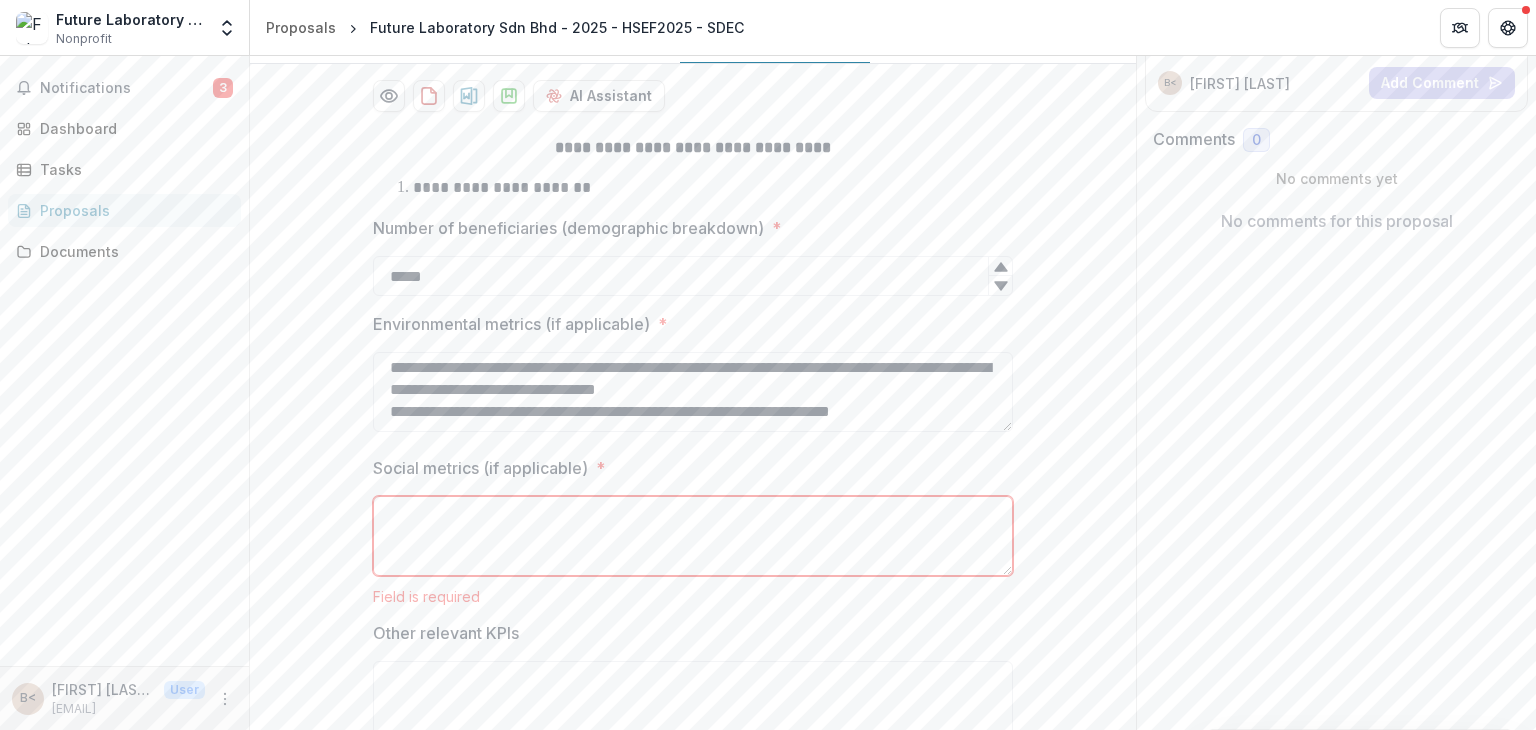 type on "**********" 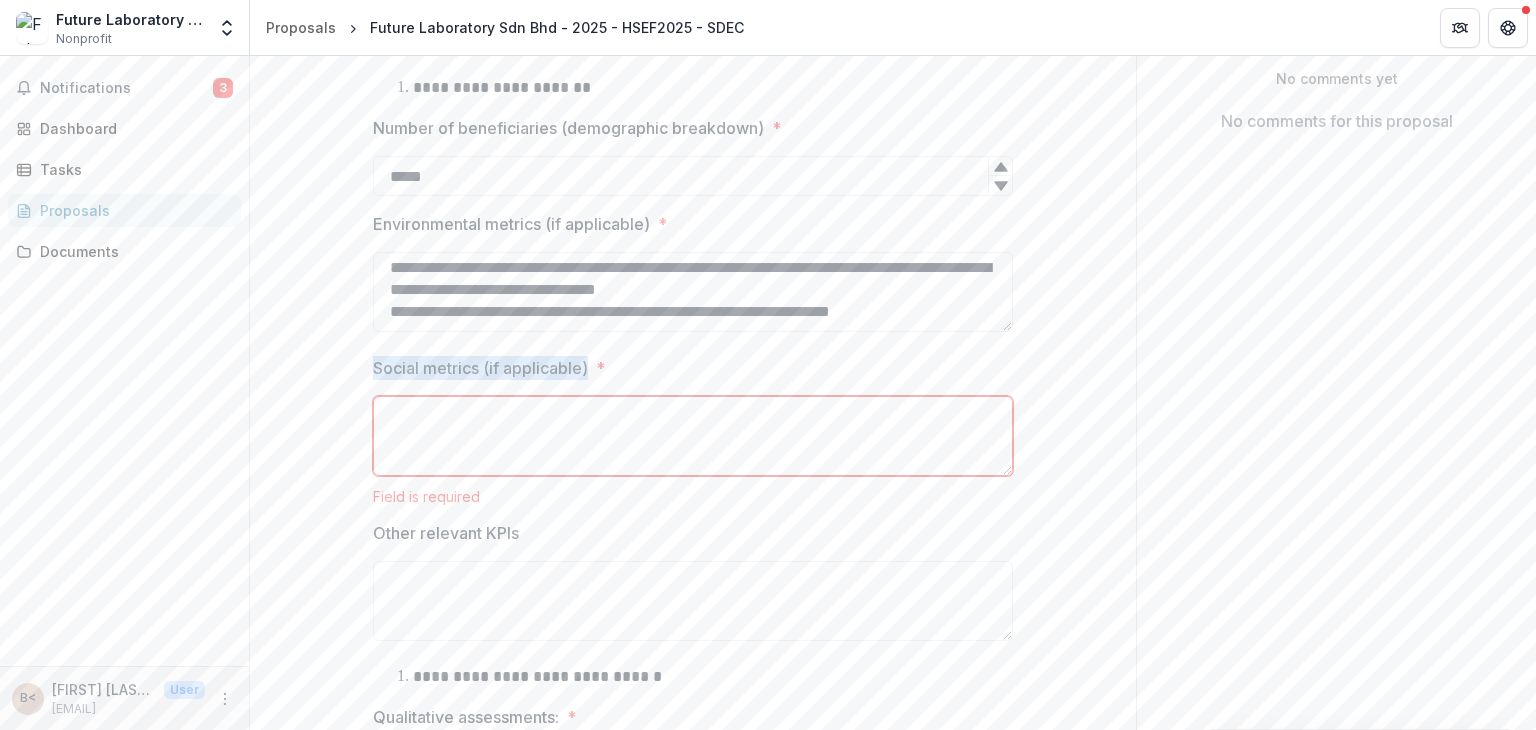 drag, startPoint x: 352, startPoint y: 461, endPoint x: 584, endPoint y: 454, distance: 232.10558 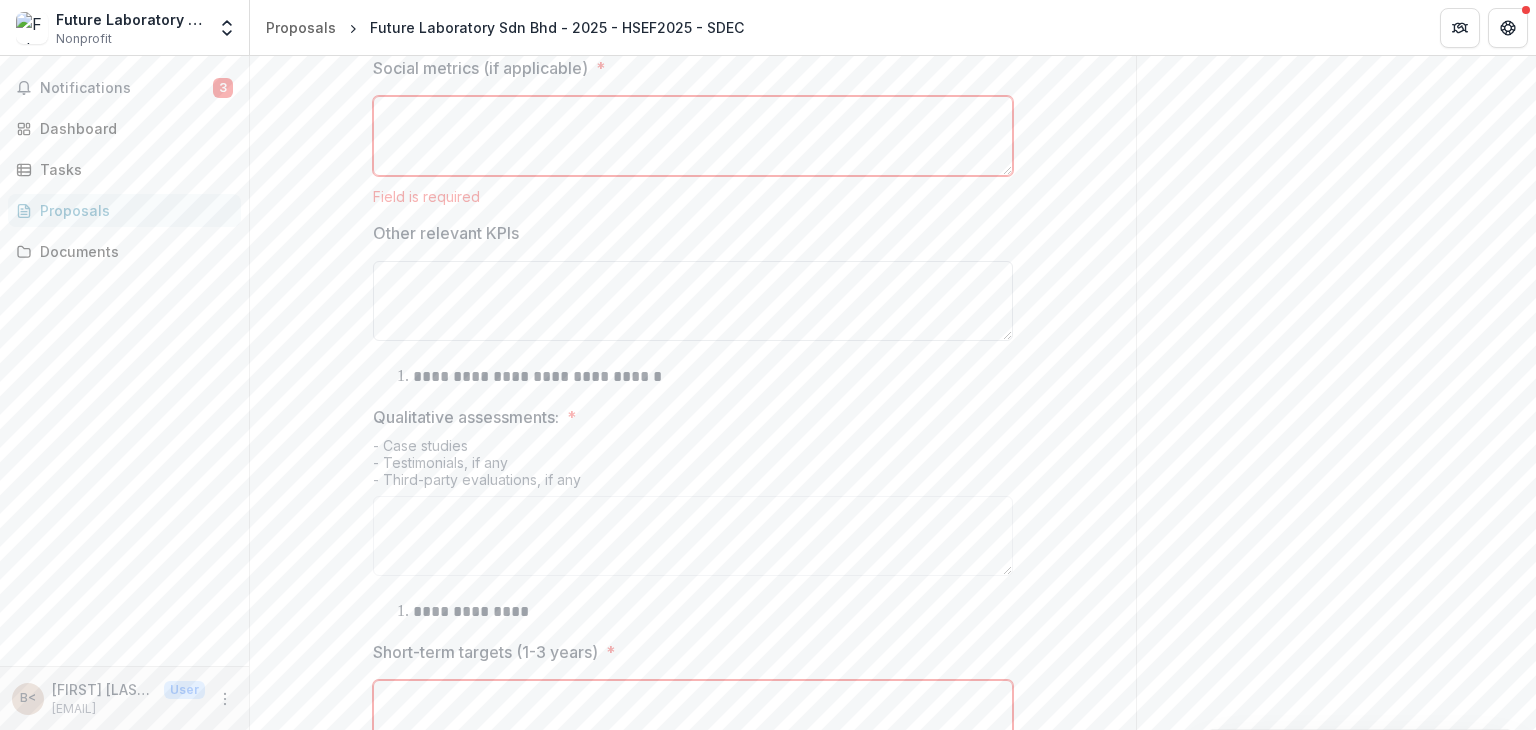 click on "Other relevant KPIs" at bounding box center [693, 301] 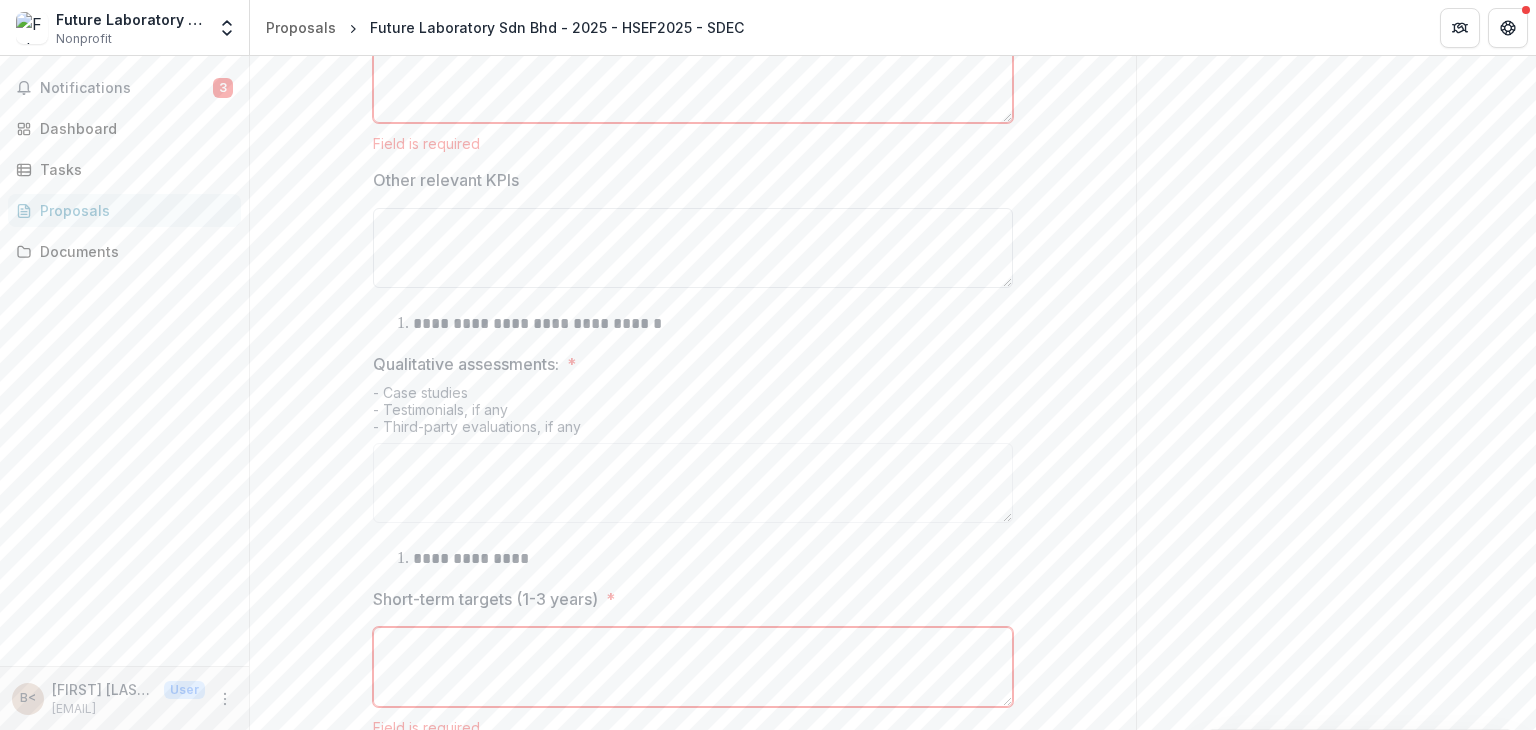 scroll, scrollTop: 780, scrollLeft: 0, axis: vertical 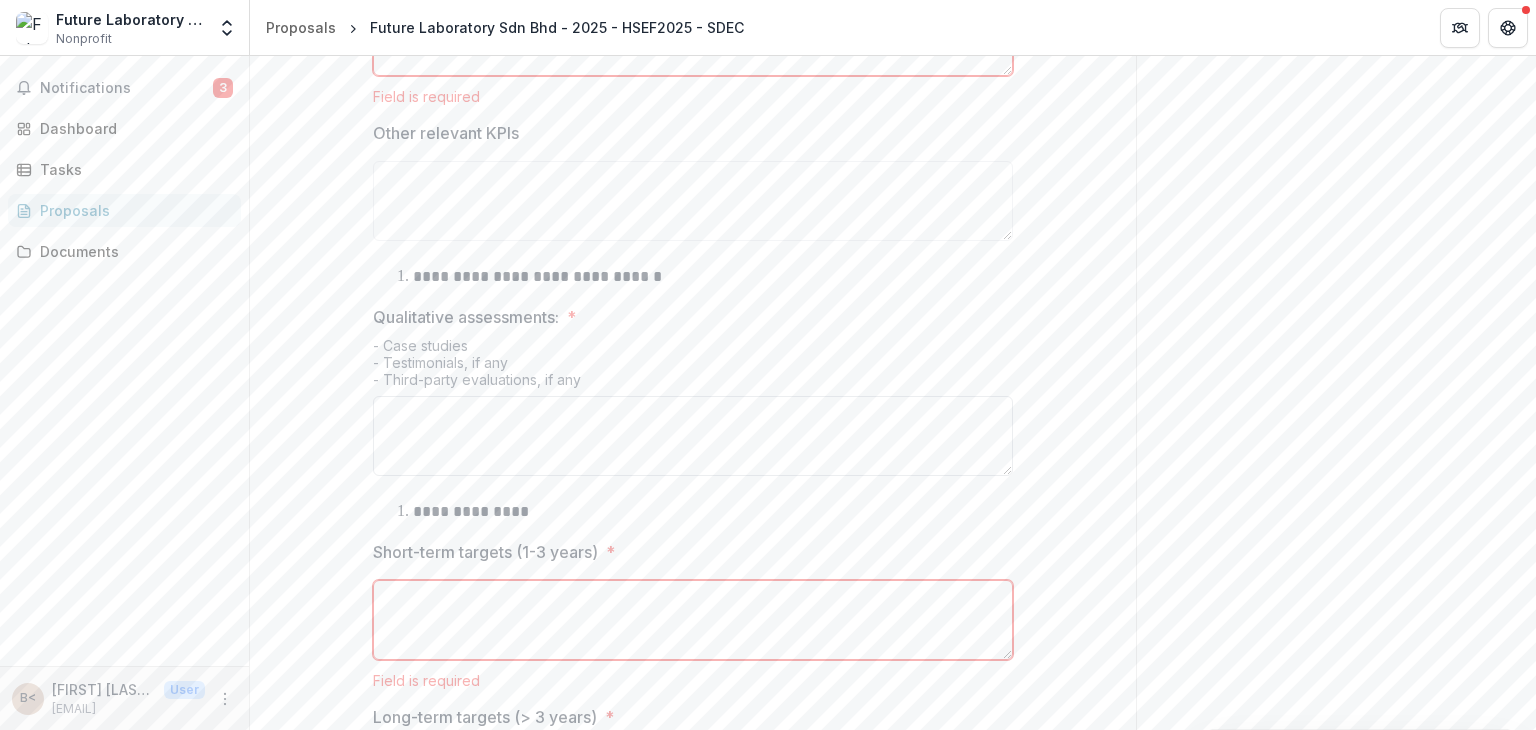 click on "Qualitative assessments: *" at bounding box center [693, 436] 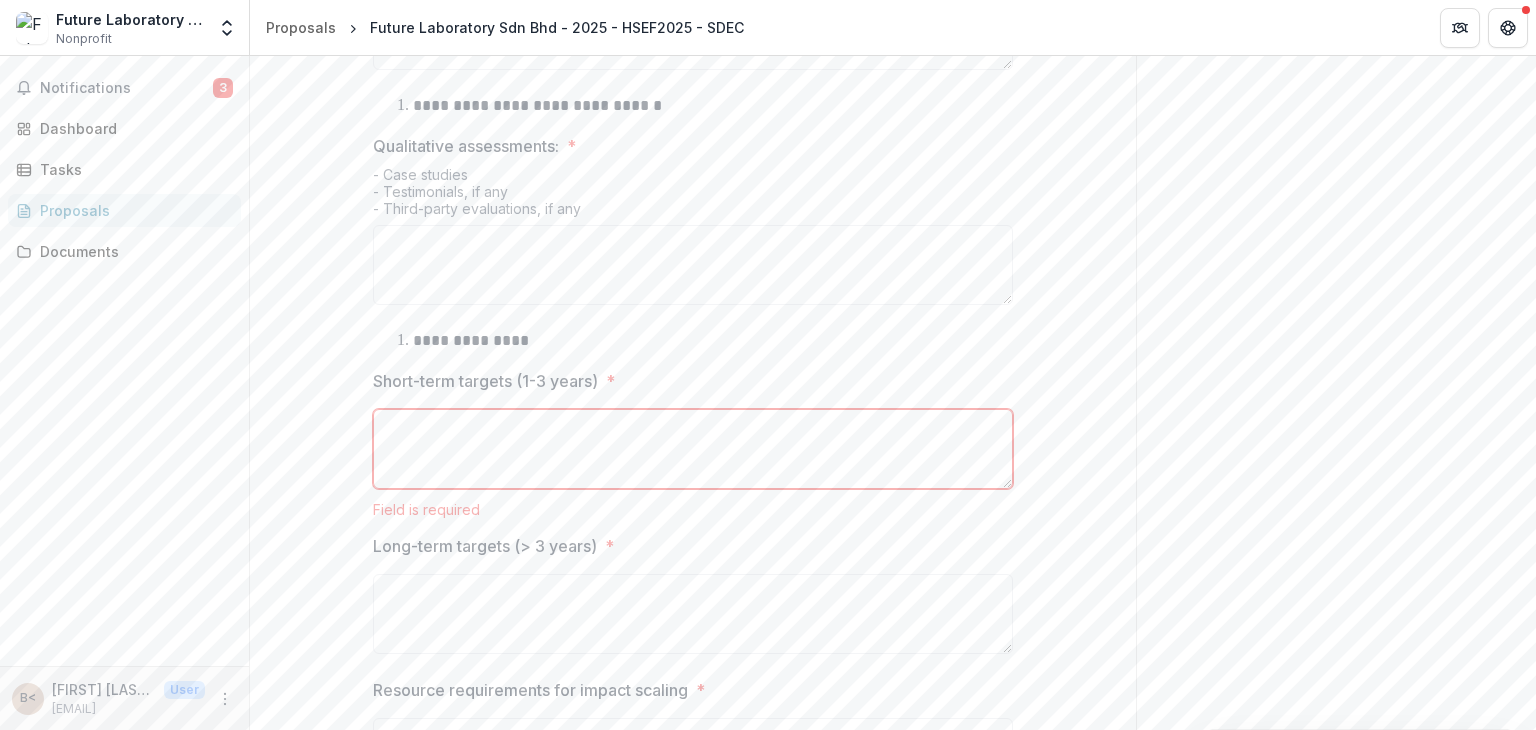 scroll, scrollTop: 980, scrollLeft: 0, axis: vertical 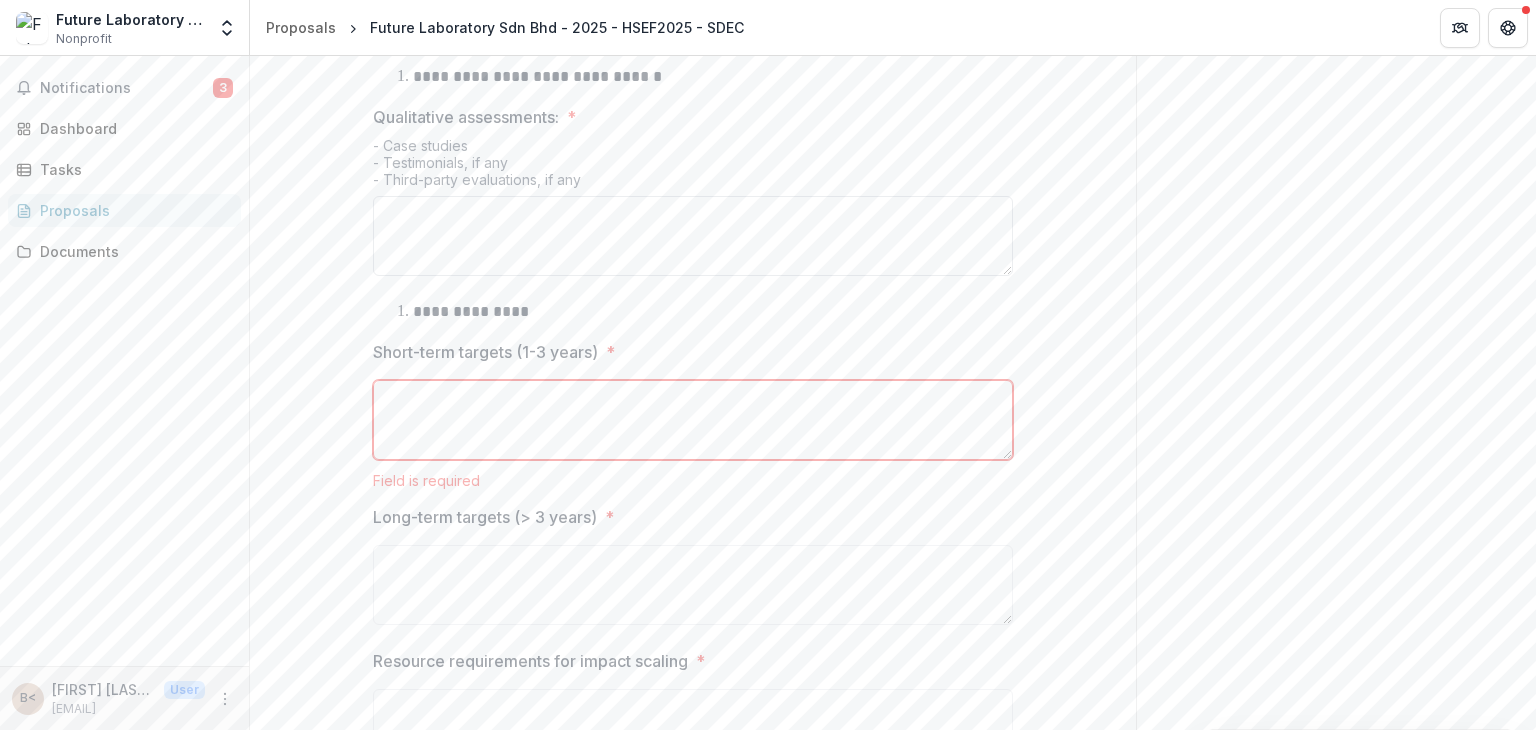 click on "Qualitative assessments: *" at bounding box center (693, 236) 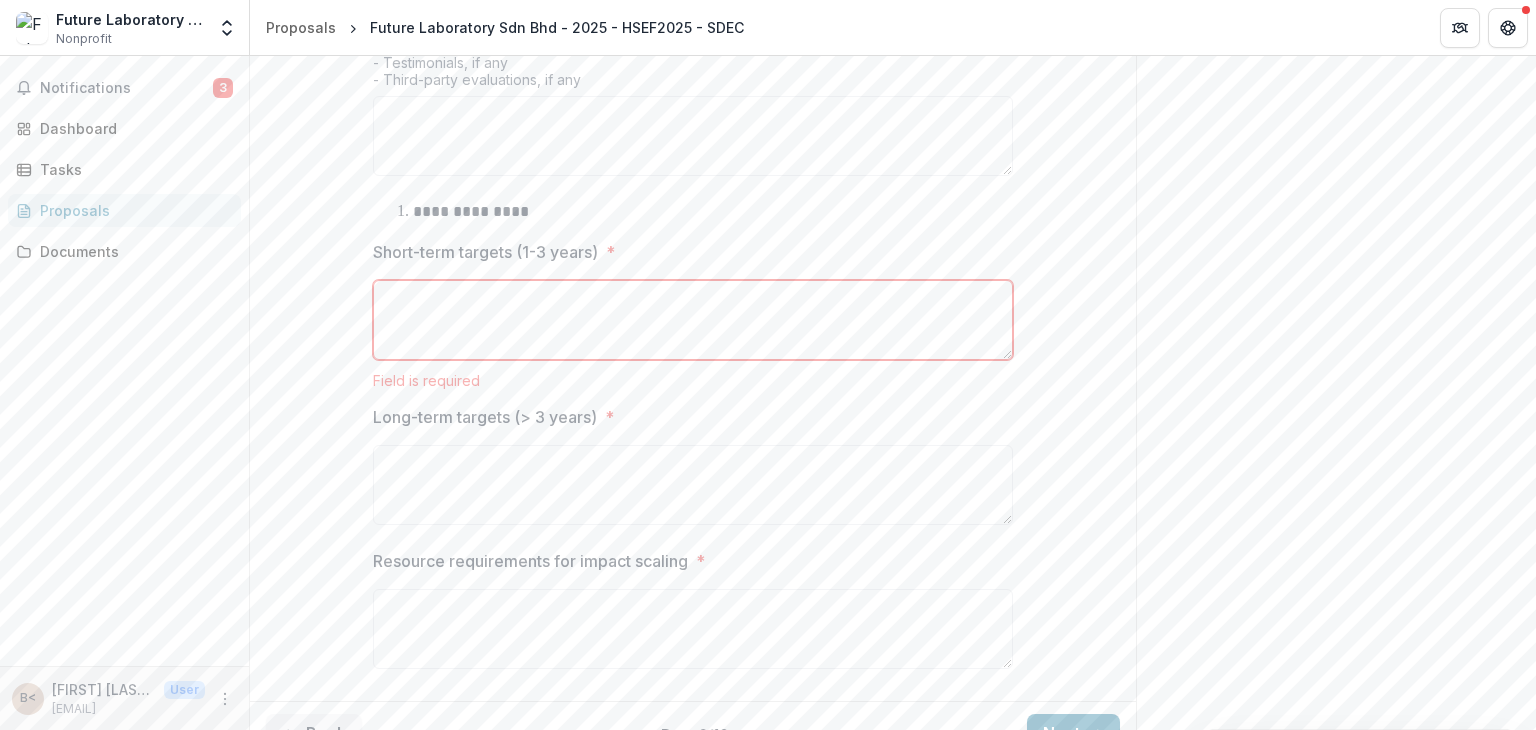 scroll, scrollTop: 1204, scrollLeft: 0, axis: vertical 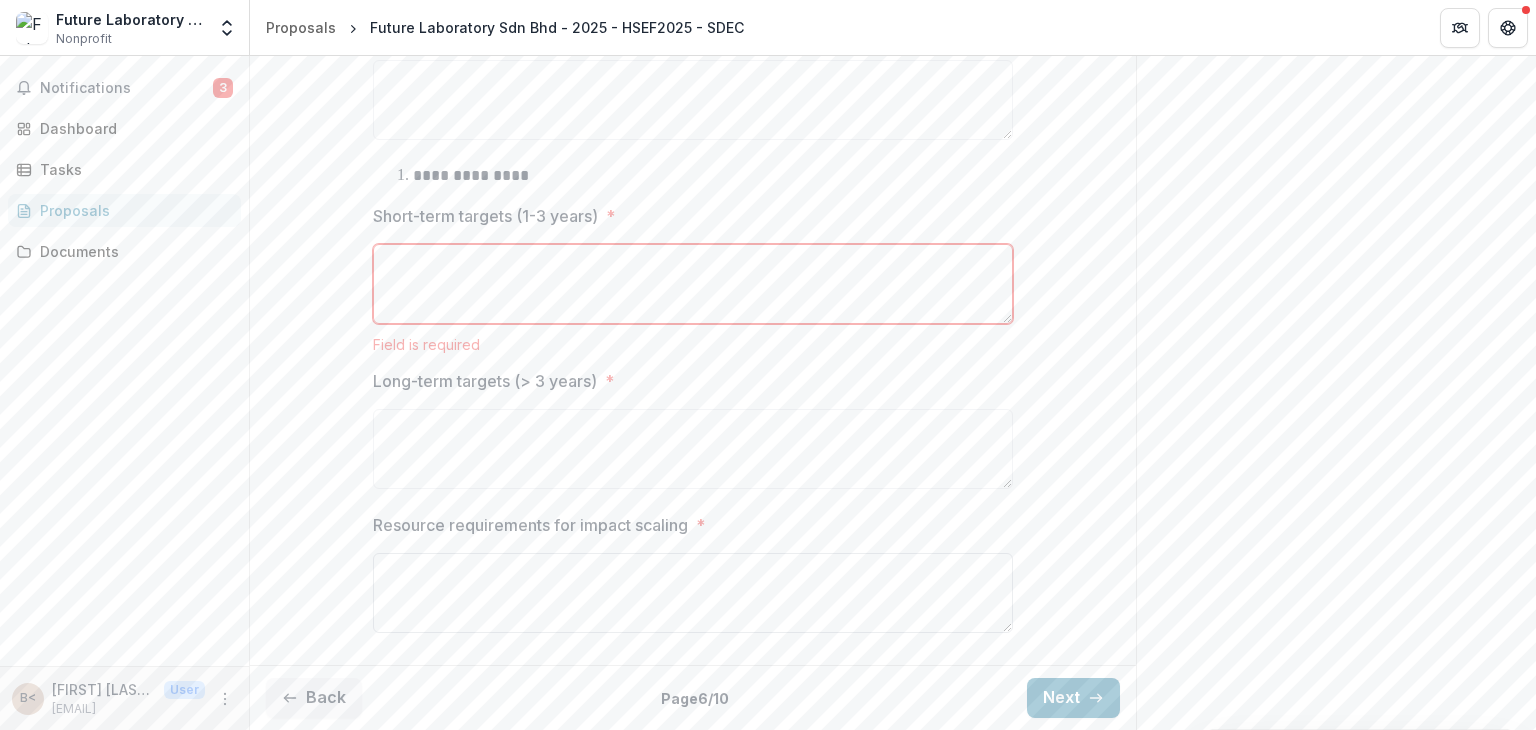 click on "Resource requirements for impact scaling *" at bounding box center (693, 577) 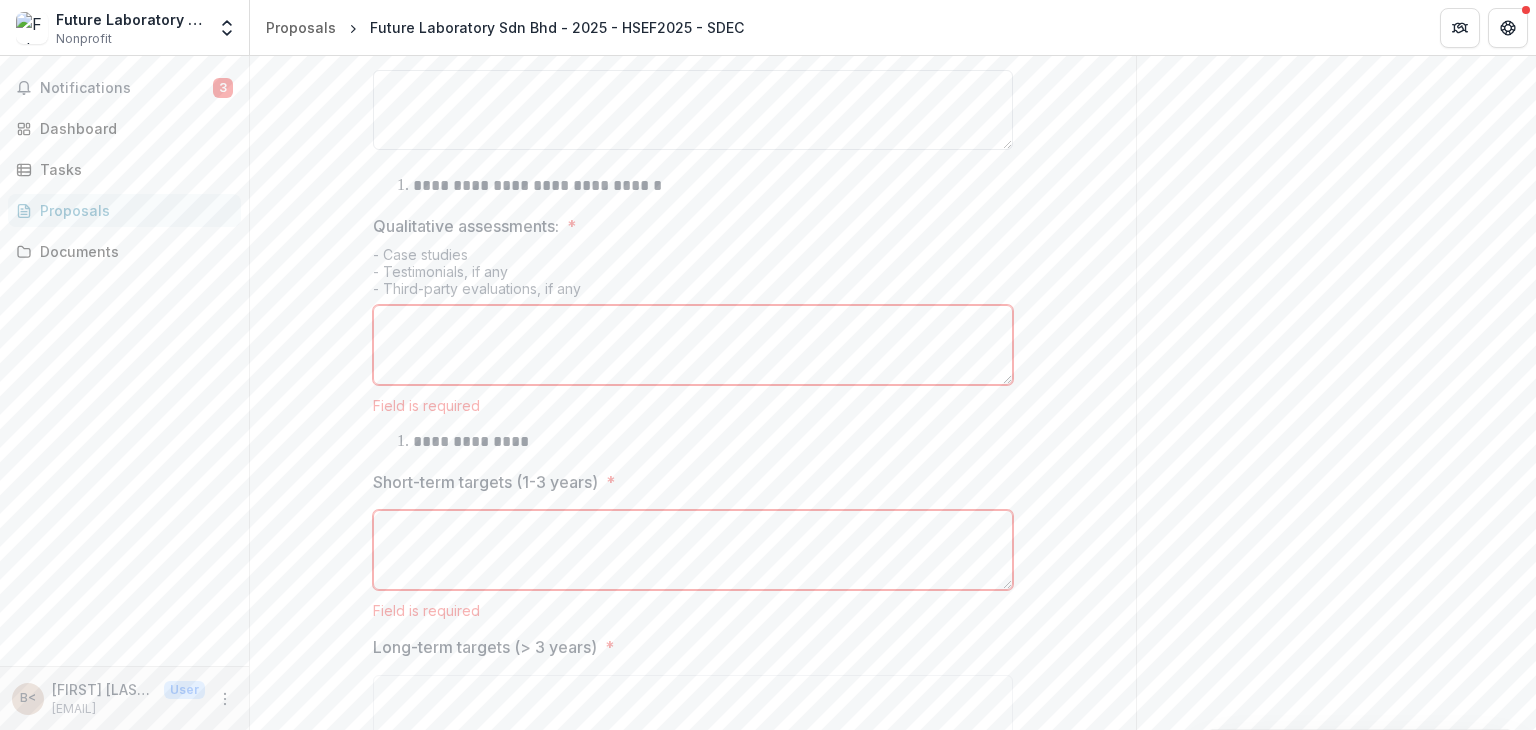 scroll, scrollTop: 904, scrollLeft: 0, axis: vertical 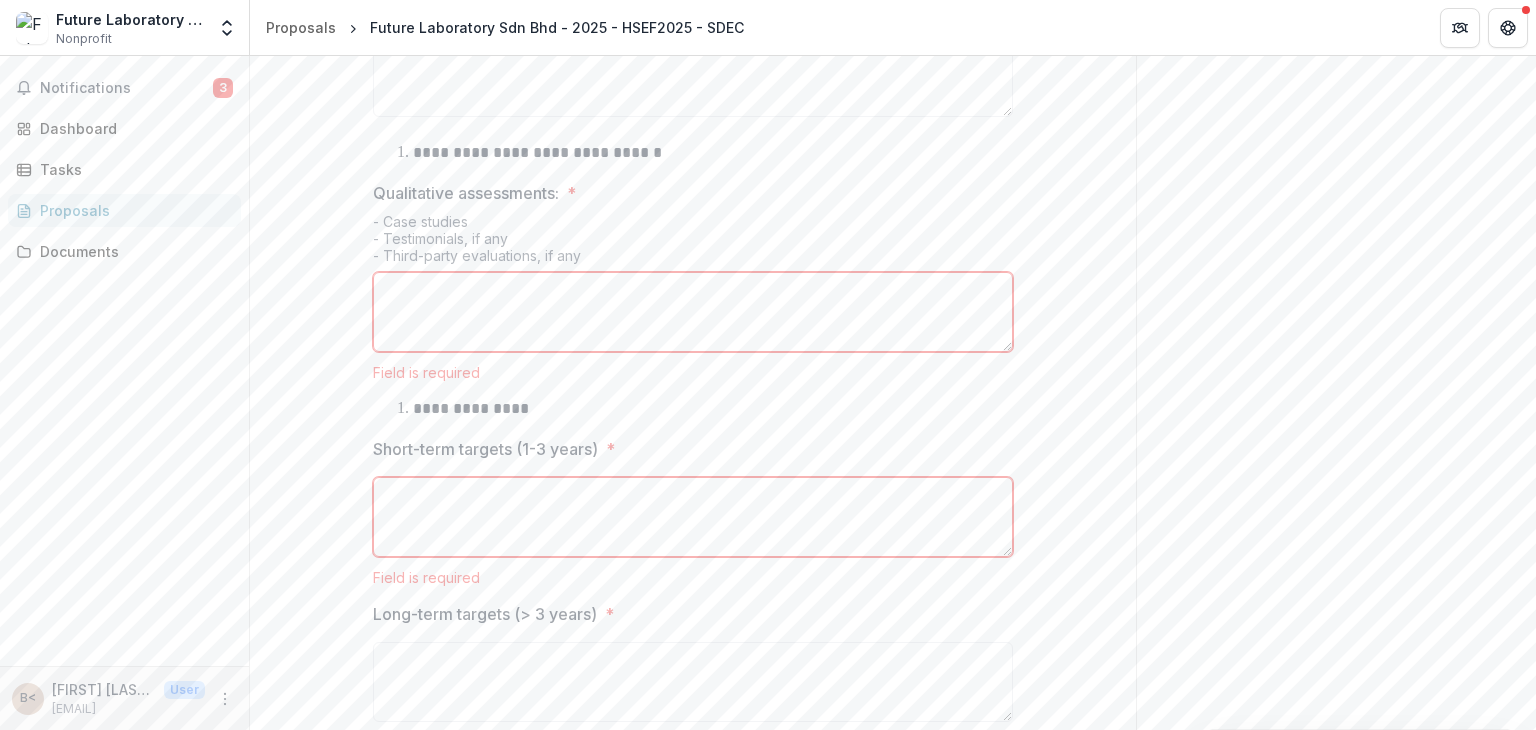 click on "Short-term targets (1-3 years) *" at bounding box center (693, 517) 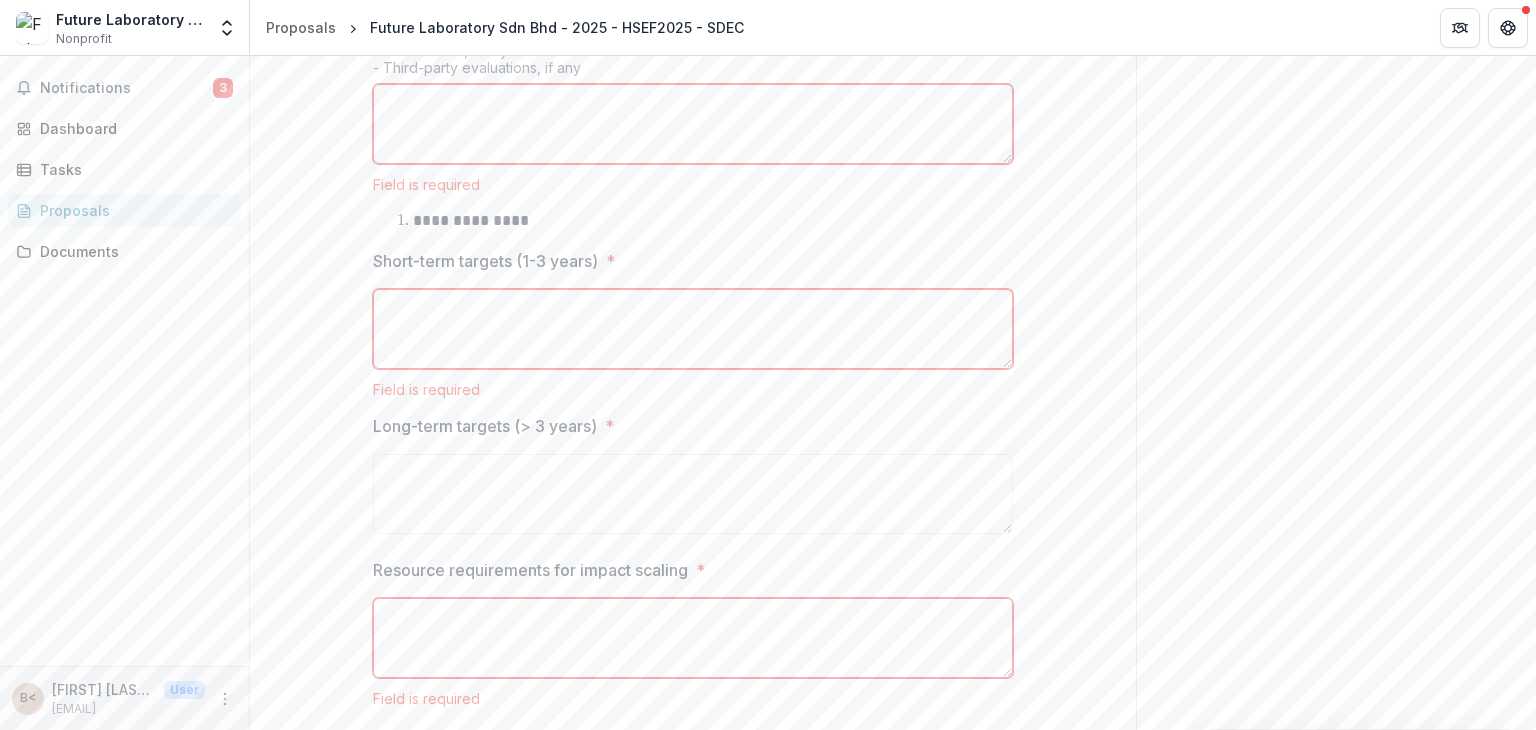 scroll, scrollTop: 1104, scrollLeft: 0, axis: vertical 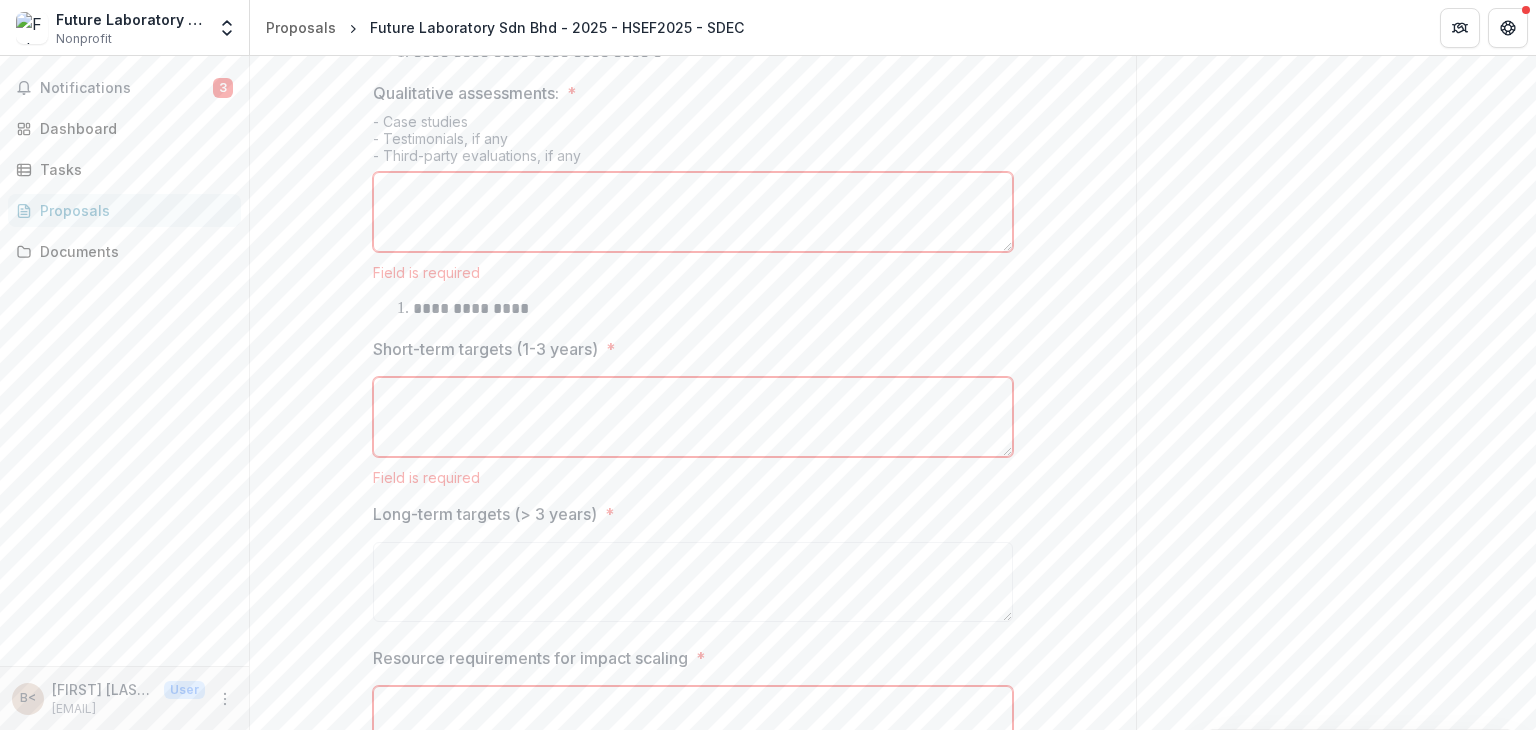click on "Short-term targets (1-3 years) *" at bounding box center [693, 417] 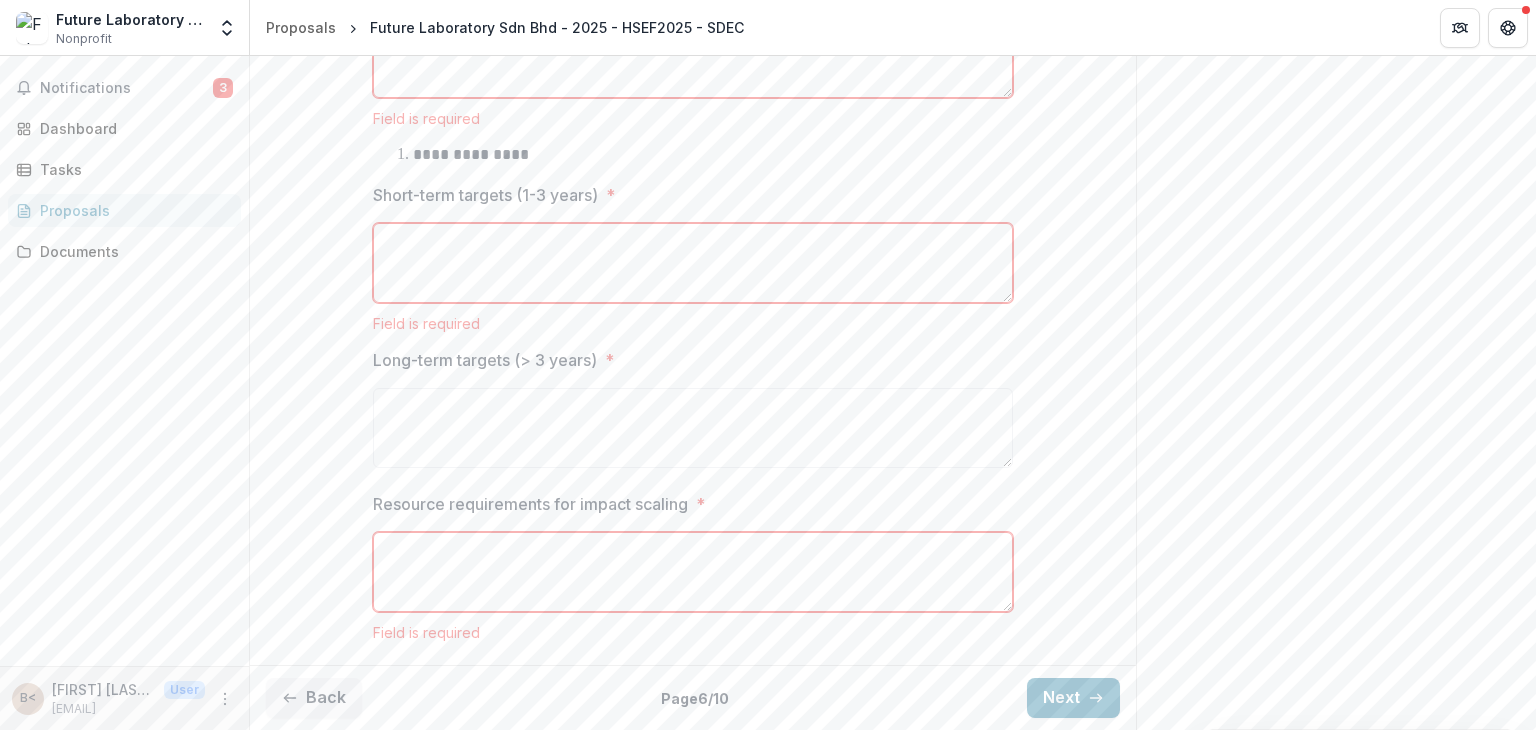 scroll, scrollTop: 1246, scrollLeft: 0, axis: vertical 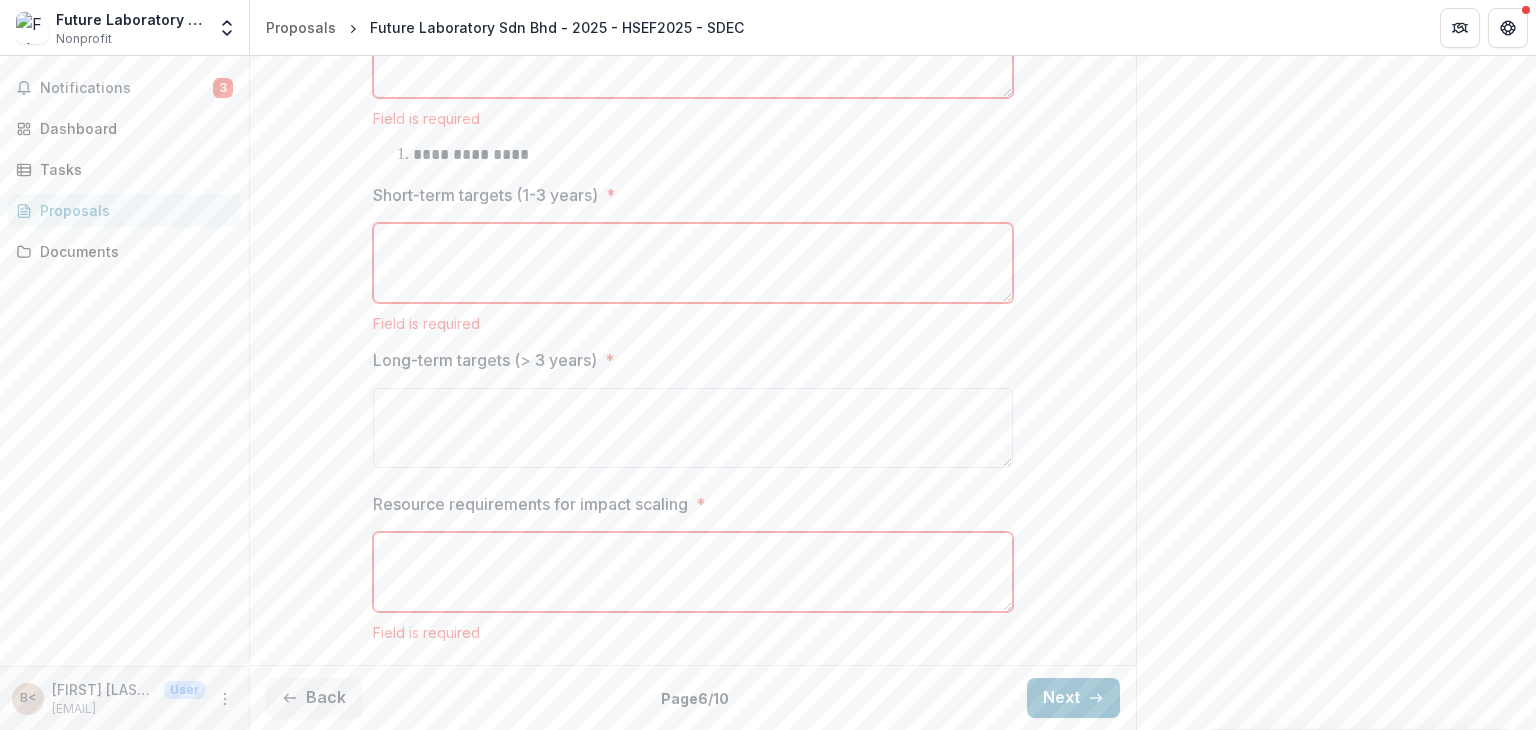 click on "Long-term targets (> 3 years) *" at bounding box center (693, 428) 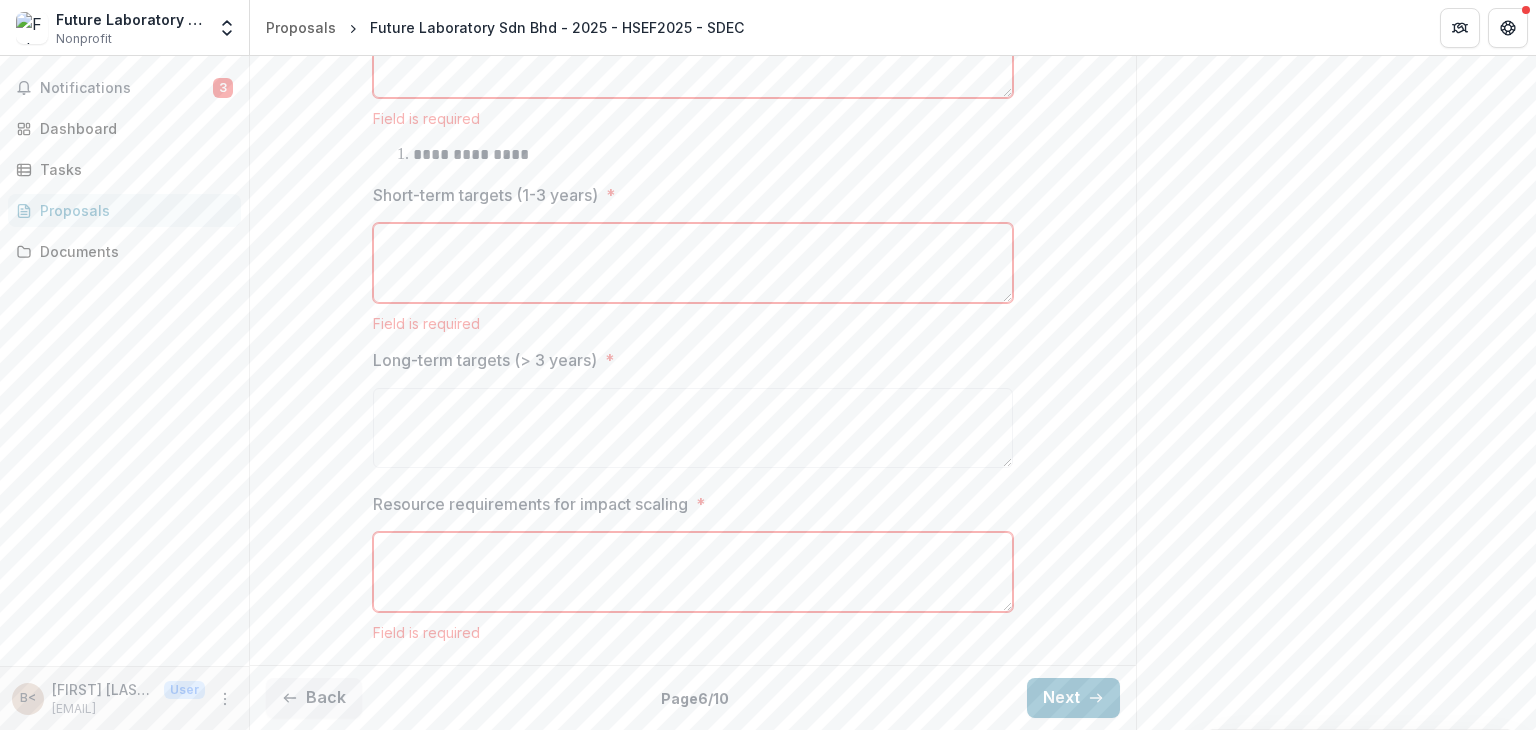 click on "Resource requirements for impact scaling *" at bounding box center [693, 572] 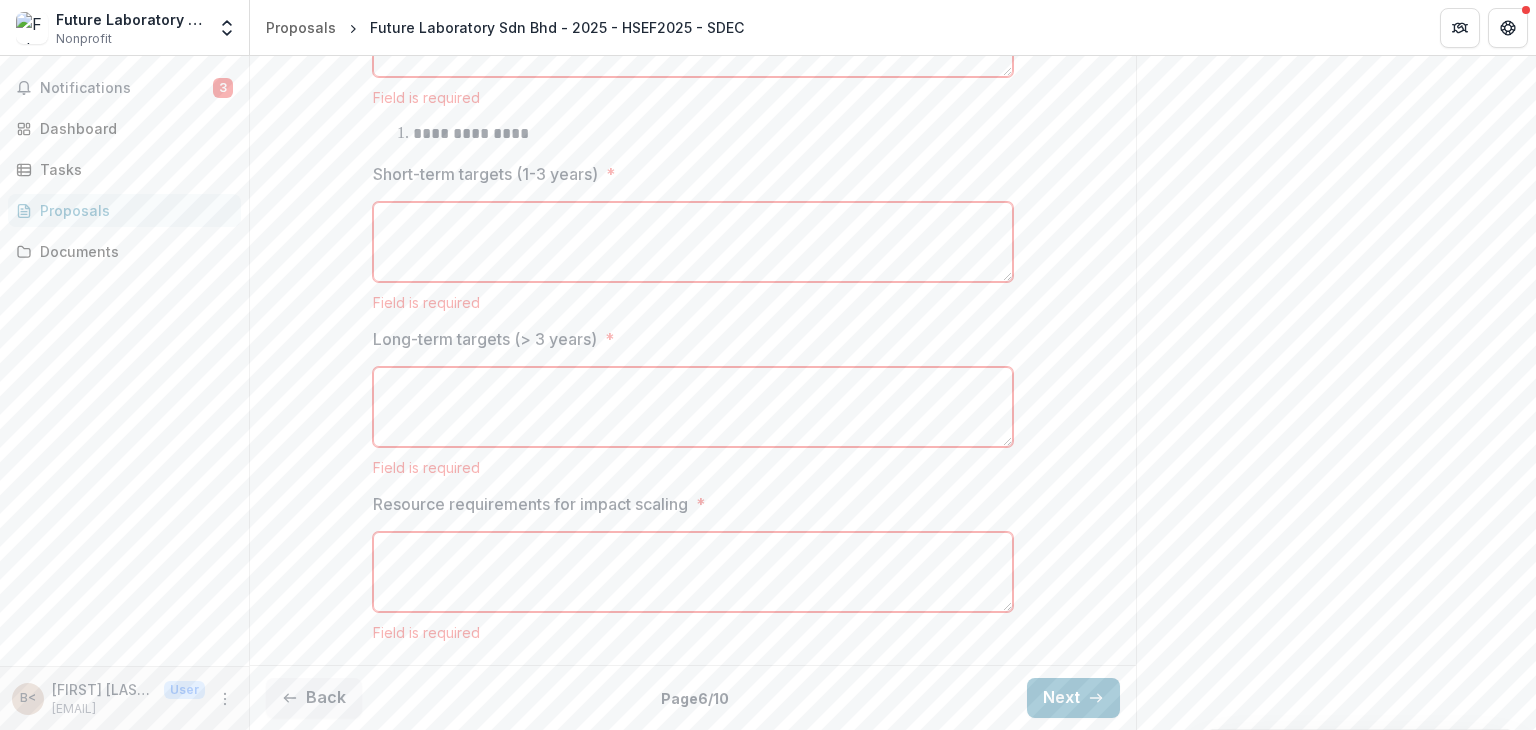 click on "Short-term targets (1-3 years) *" at bounding box center [693, 242] 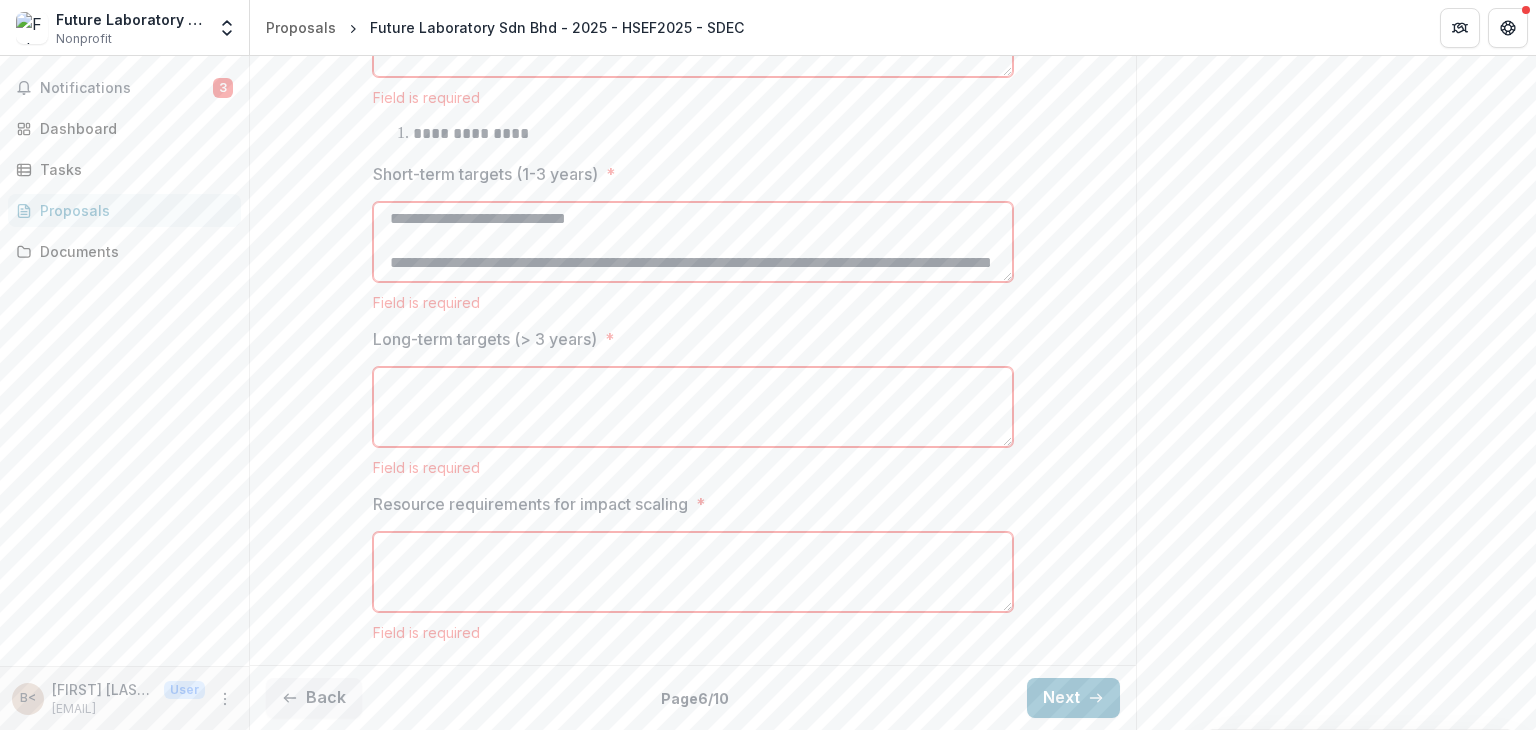 scroll, scrollTop: 0, scrollLeft: 0, axis: both 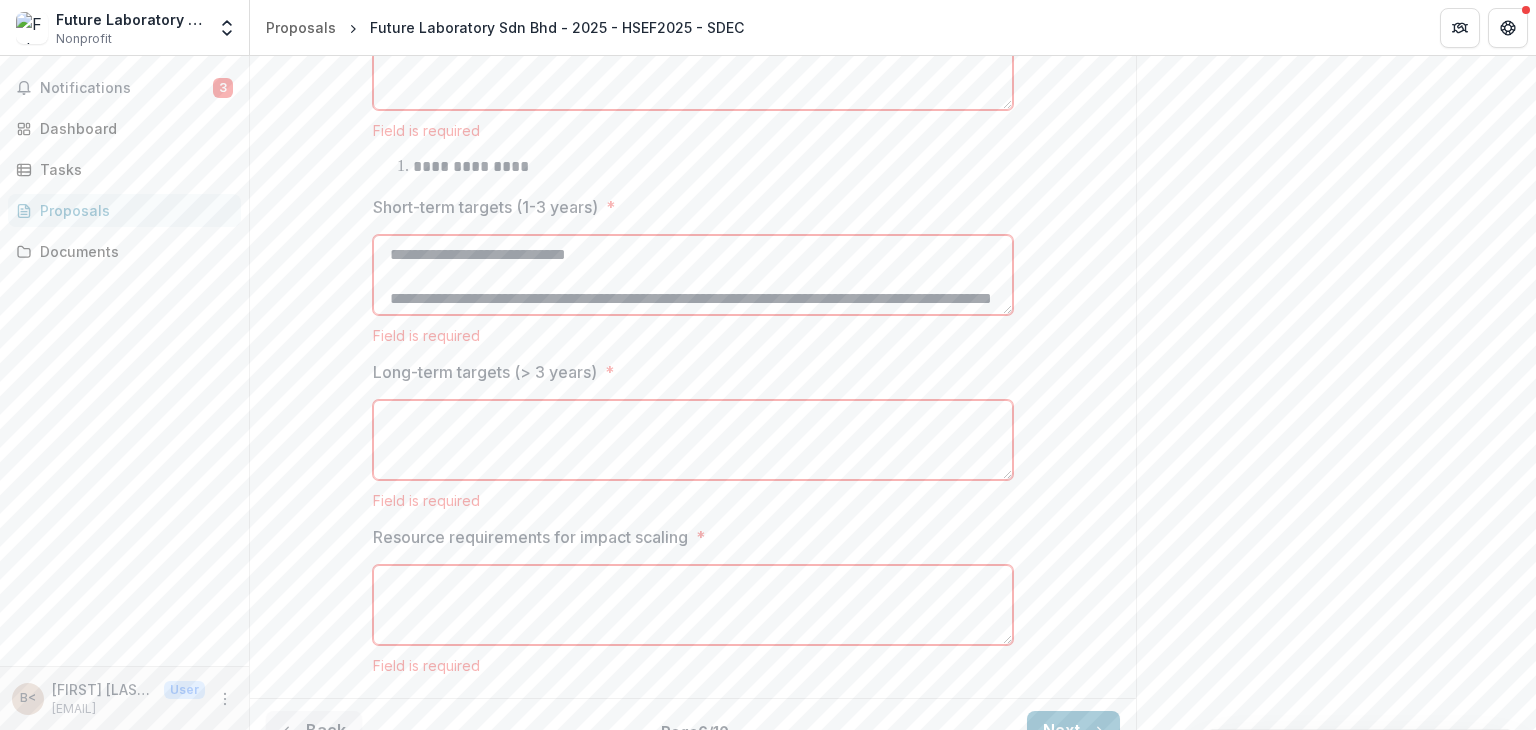click on "**********" at bounding box center (693, 275) 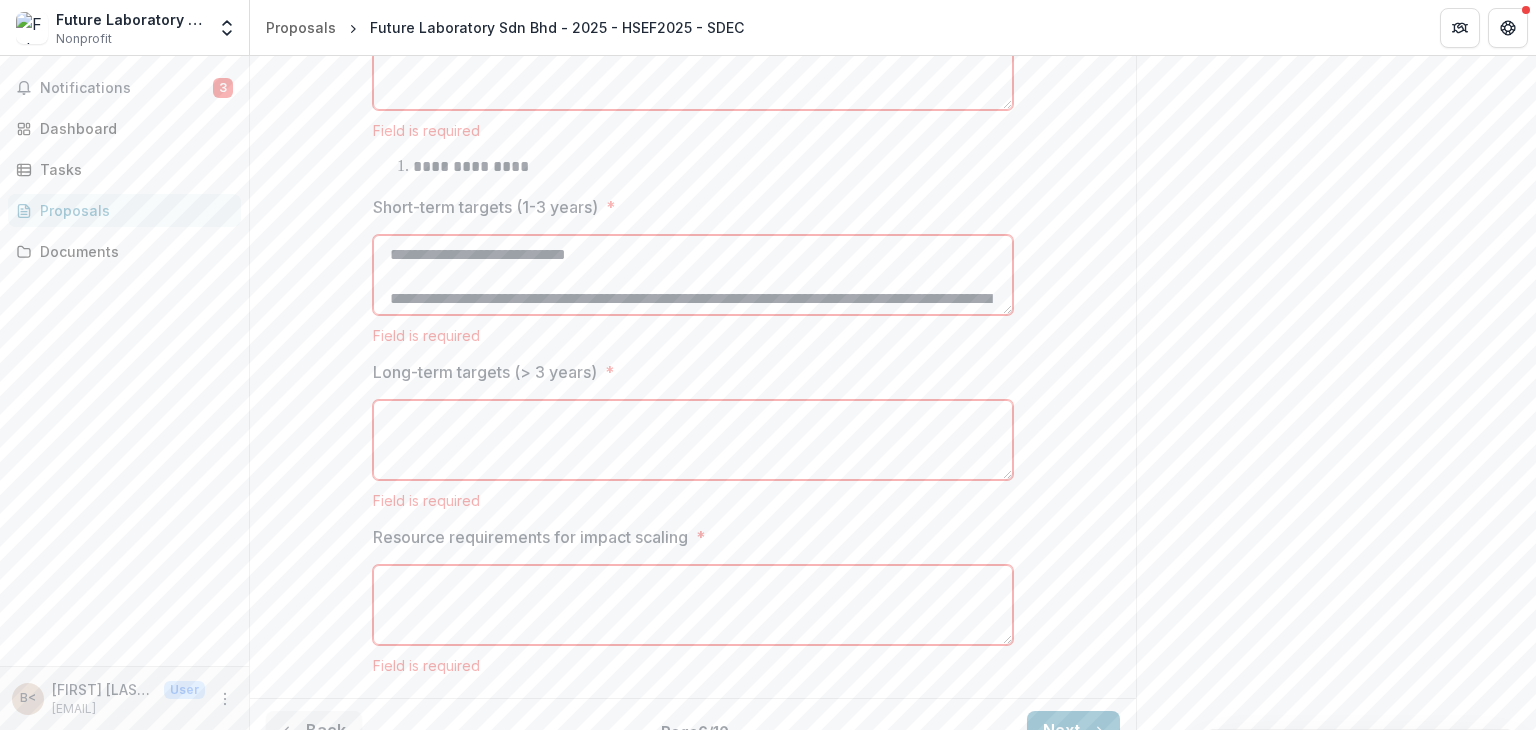 drag, startPoint x: 639, startPoint y: 344, endPoint x: 383, endPoint y: 351, distance: 256.09567 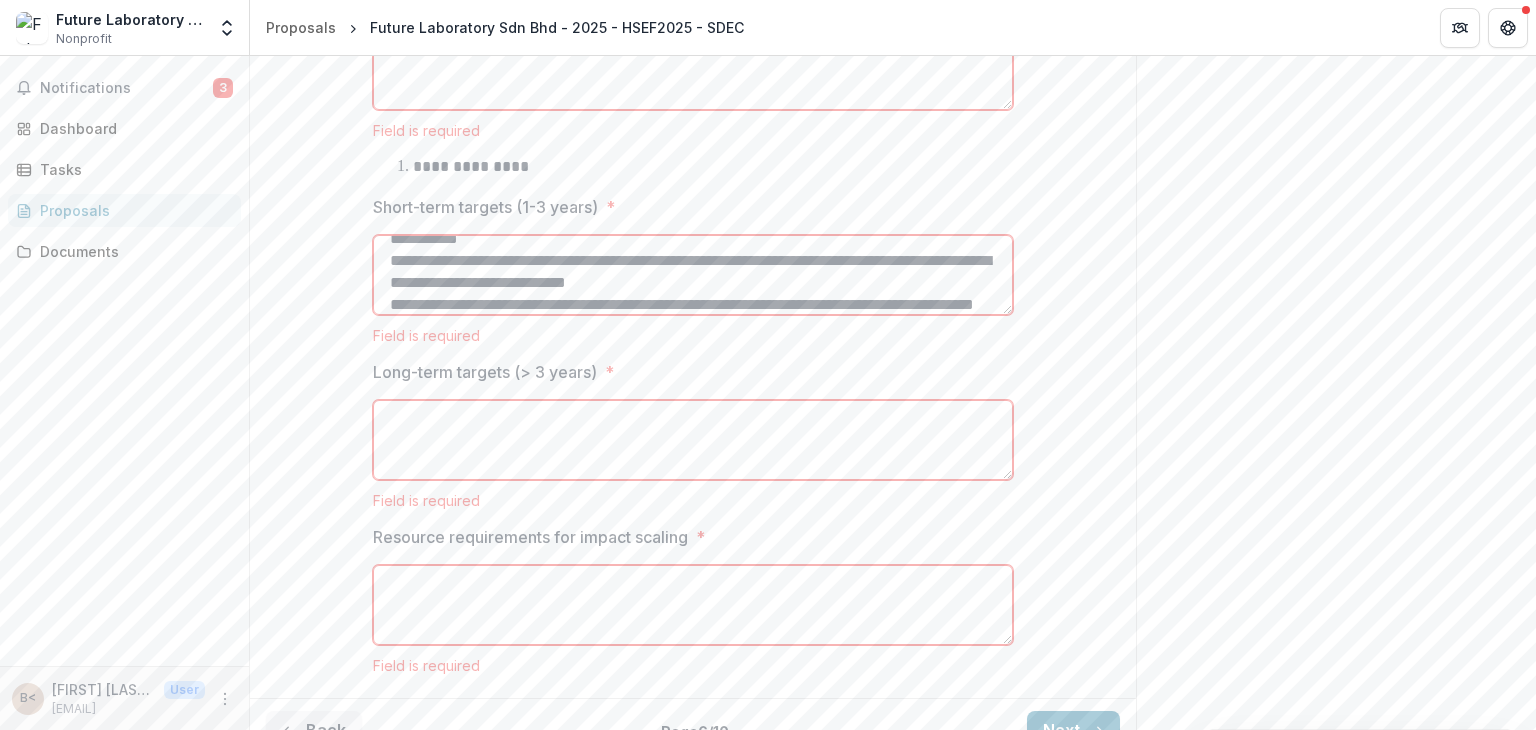 scroll, scrollTop: 170, scrollLeft: 0, axis: vertical 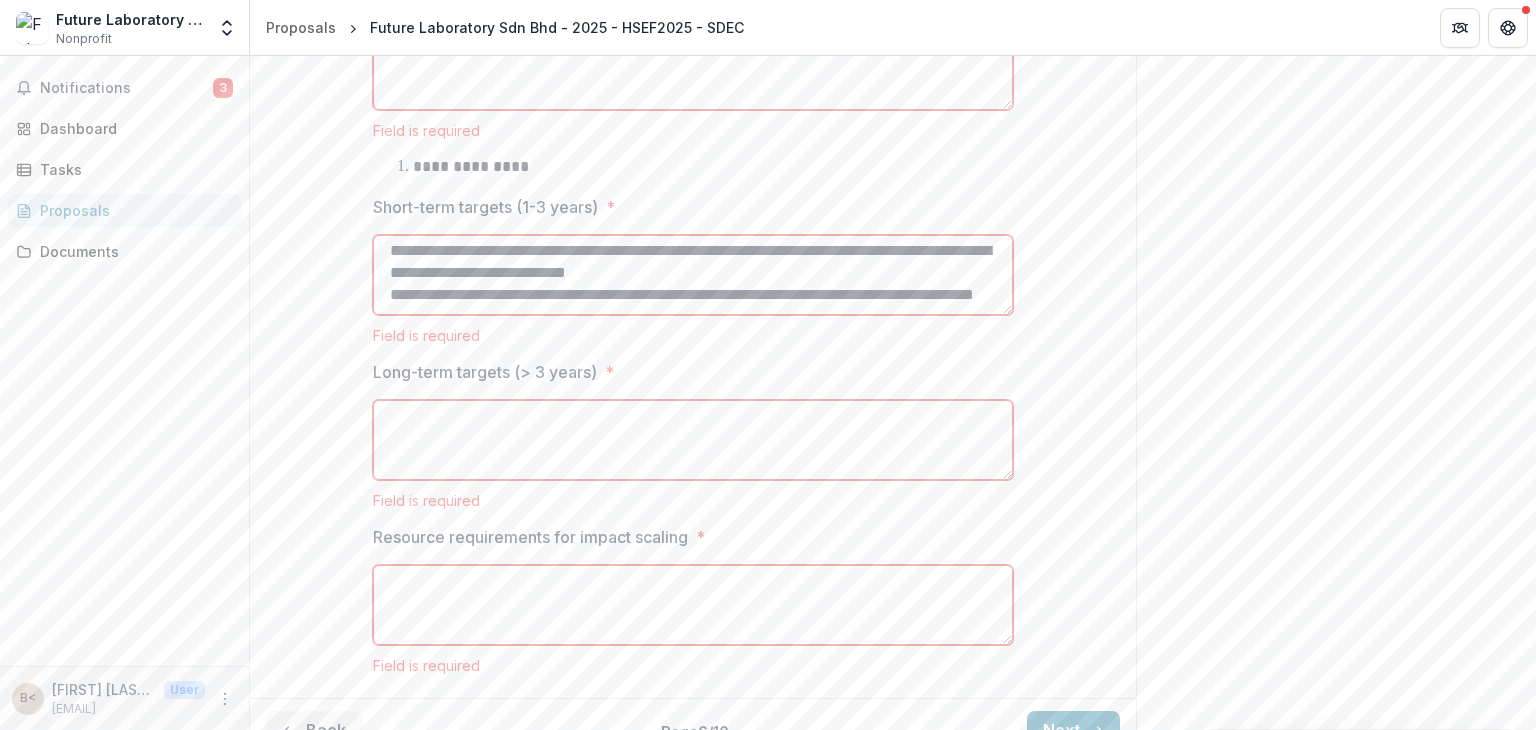 type on "**********" 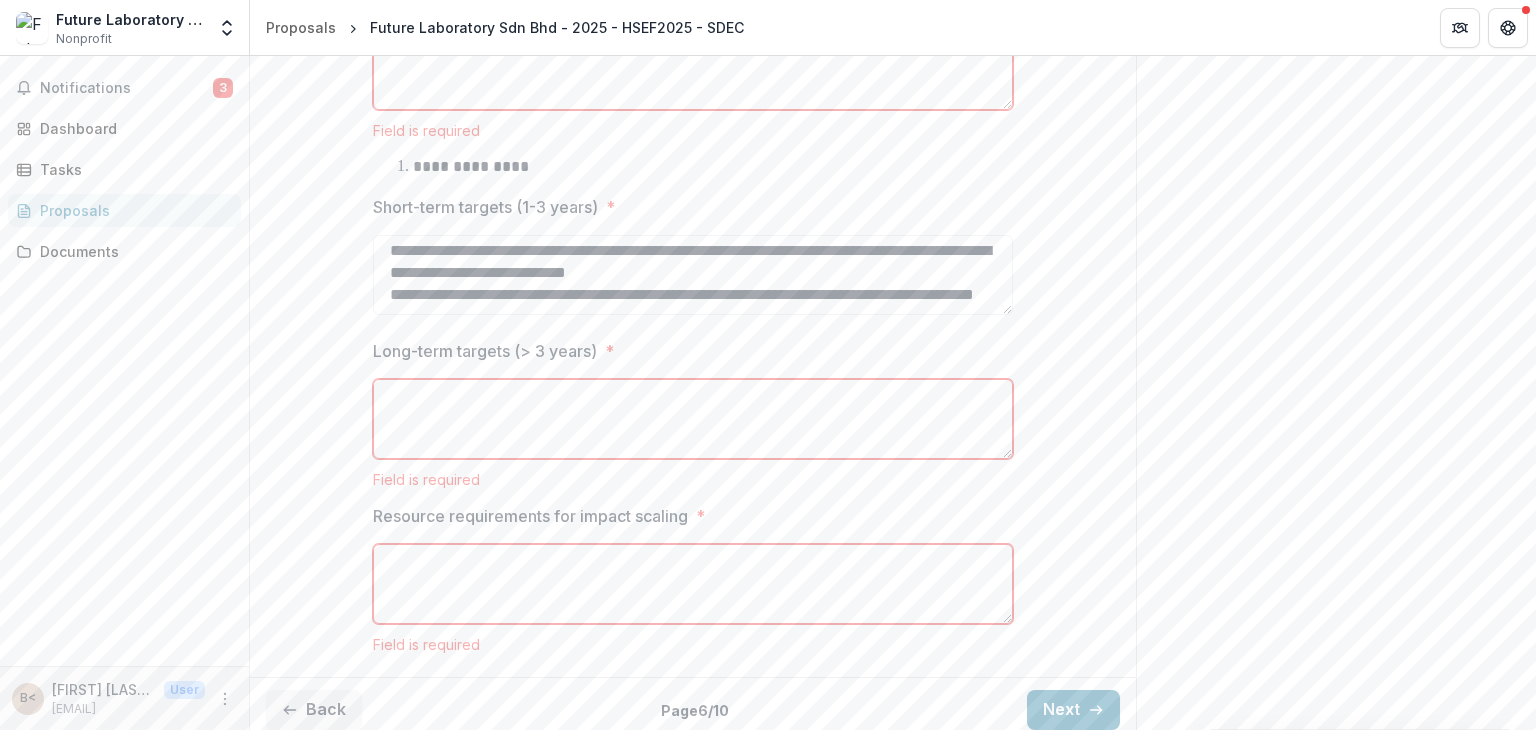 click on "Long-term targets (> 3 years) *" at bounding box center (693, 419) 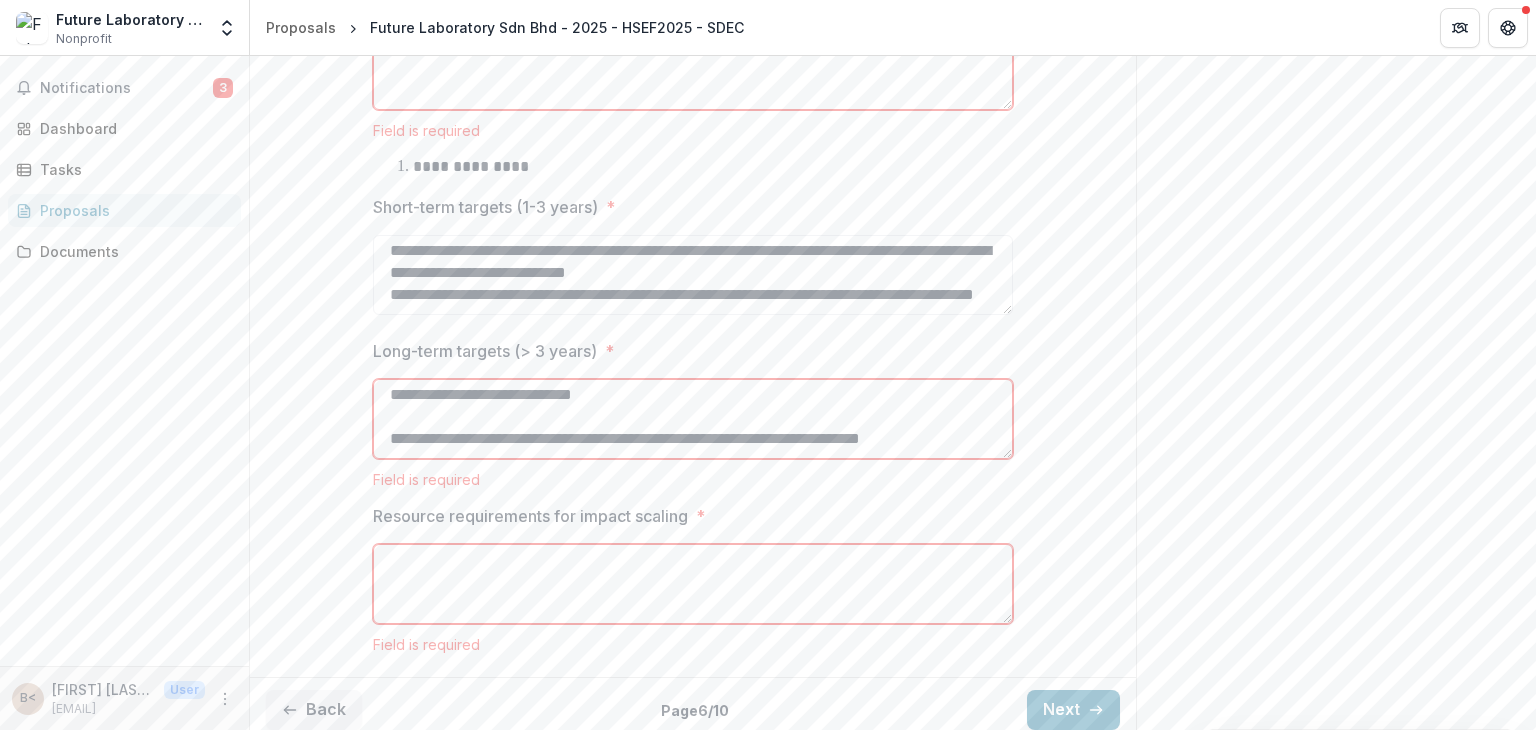 scroll, scrollTop: 0, scrollLeft: 0, axis: both 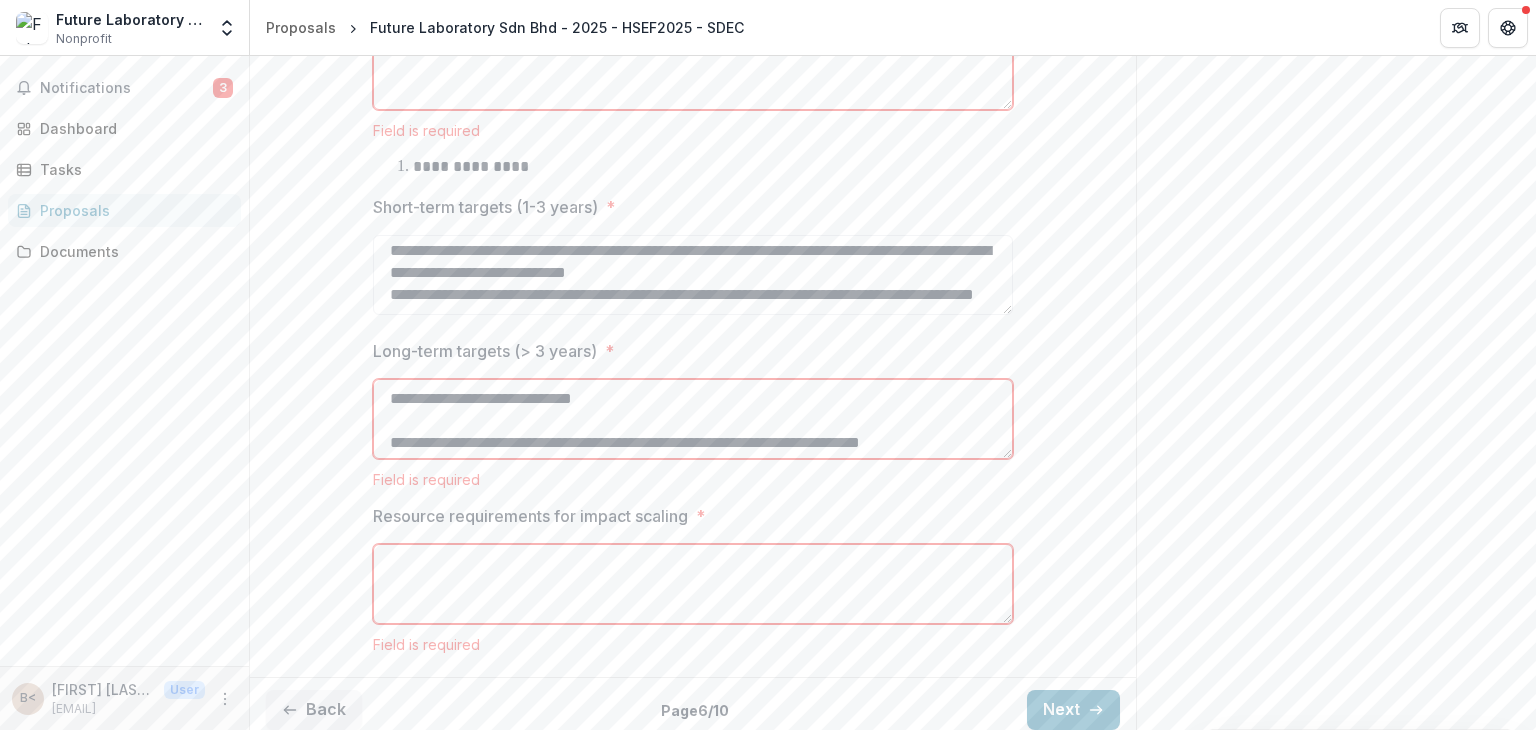 click on "**********" at bounding box center [693, 419] 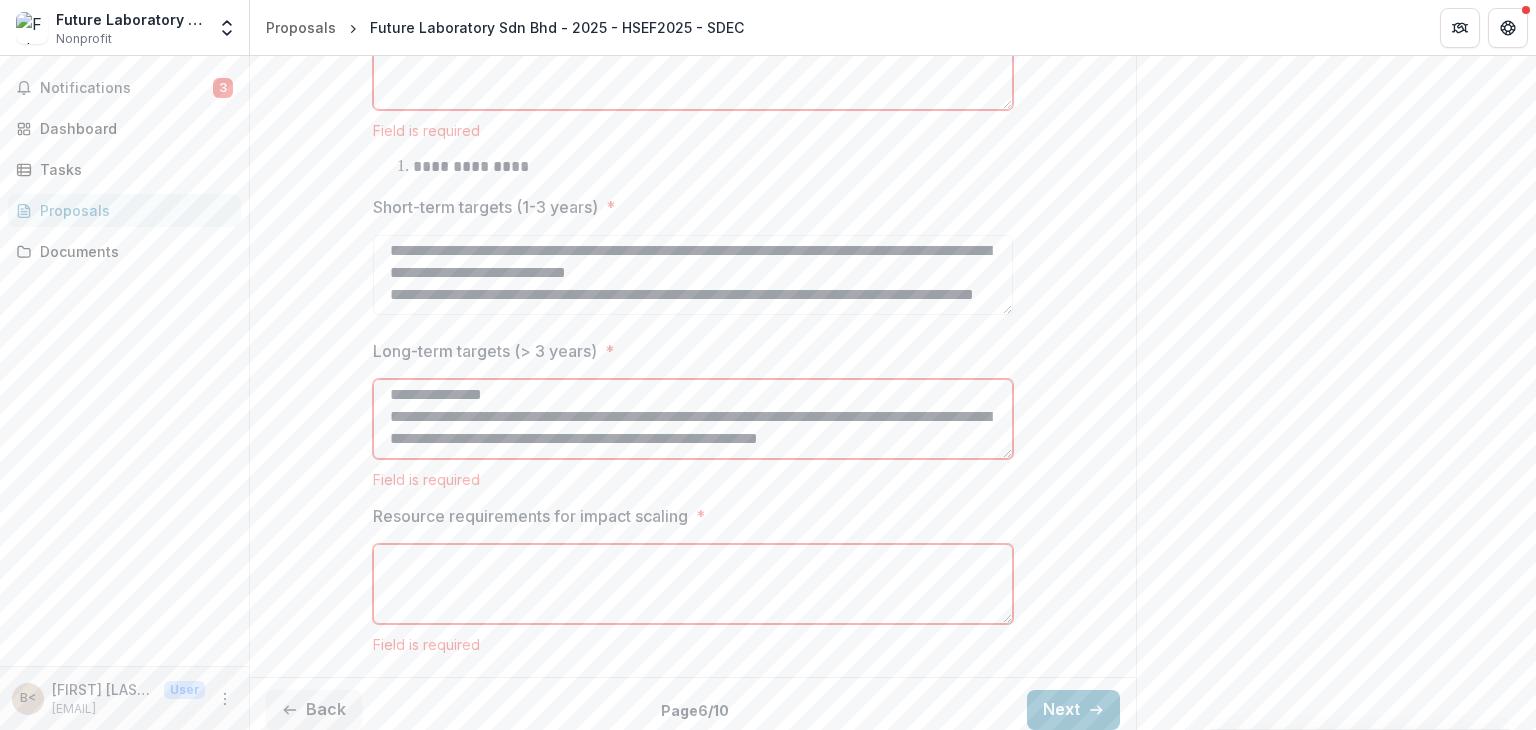 scroll, scrollTop: 268, scrollLeft: 0, axis: vertical 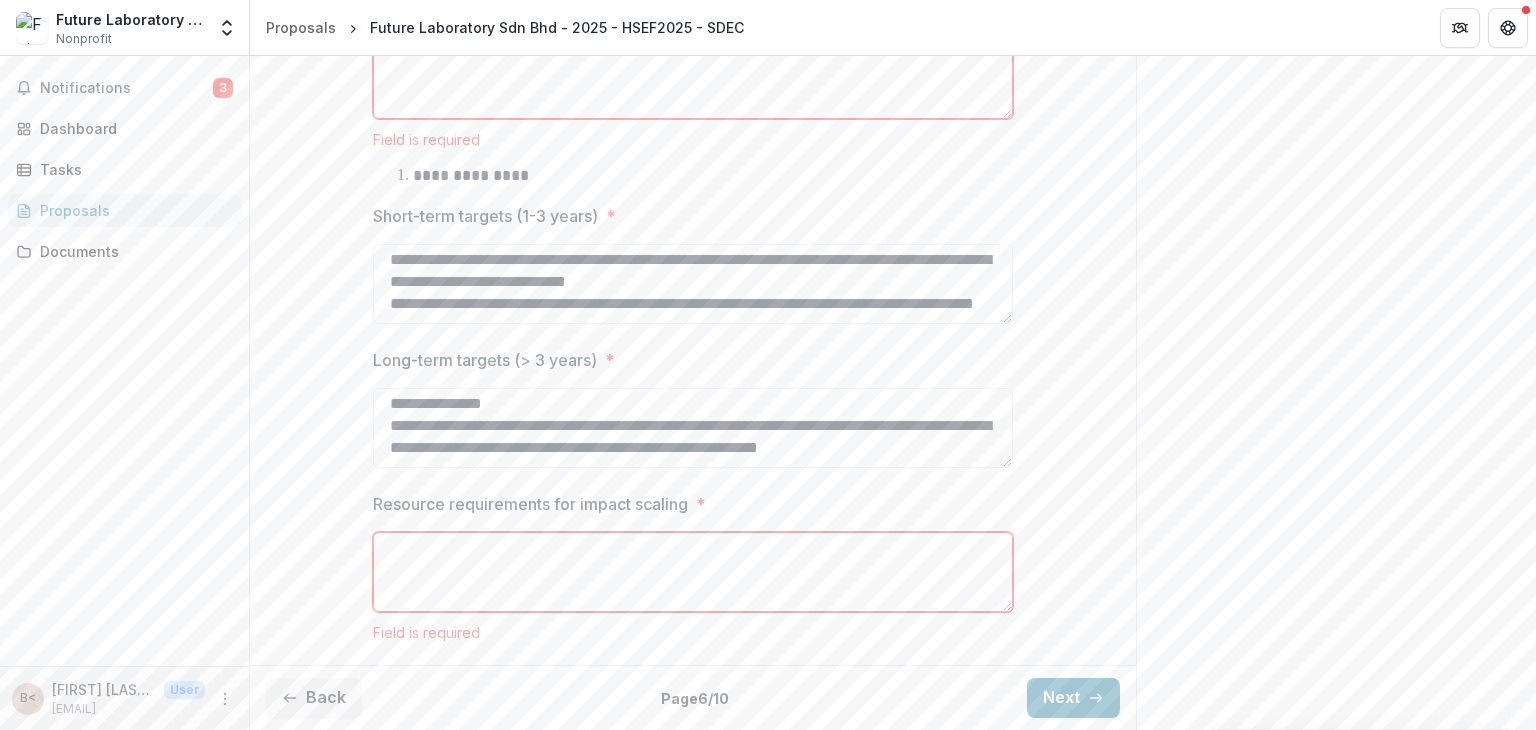 click on "Resource requirements for impact scaling *" at bounding box center [693, 572] 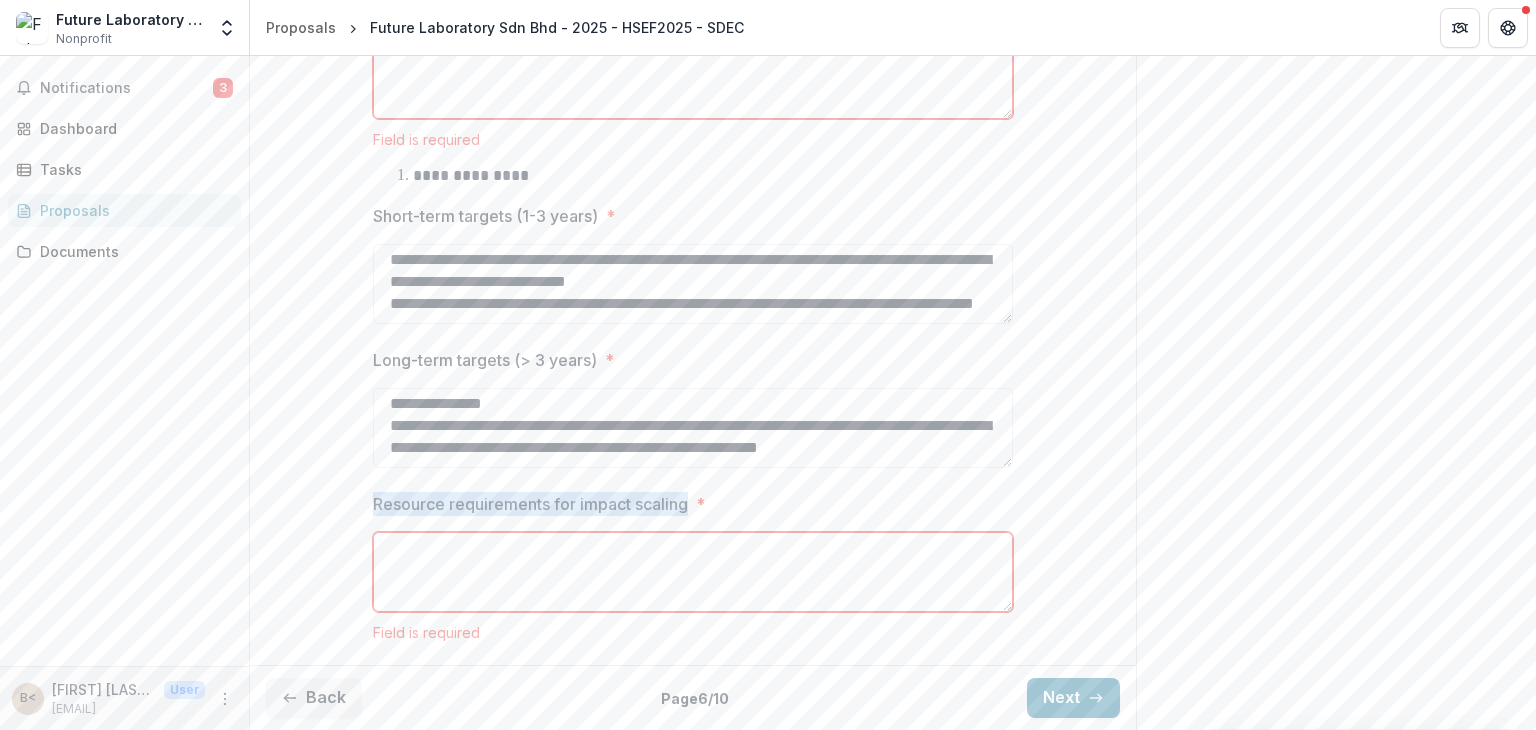 drag, startPoint x: 368, startPoint y: 497, endPoint x: 689, endPoint y: 492, distance: 321.03894 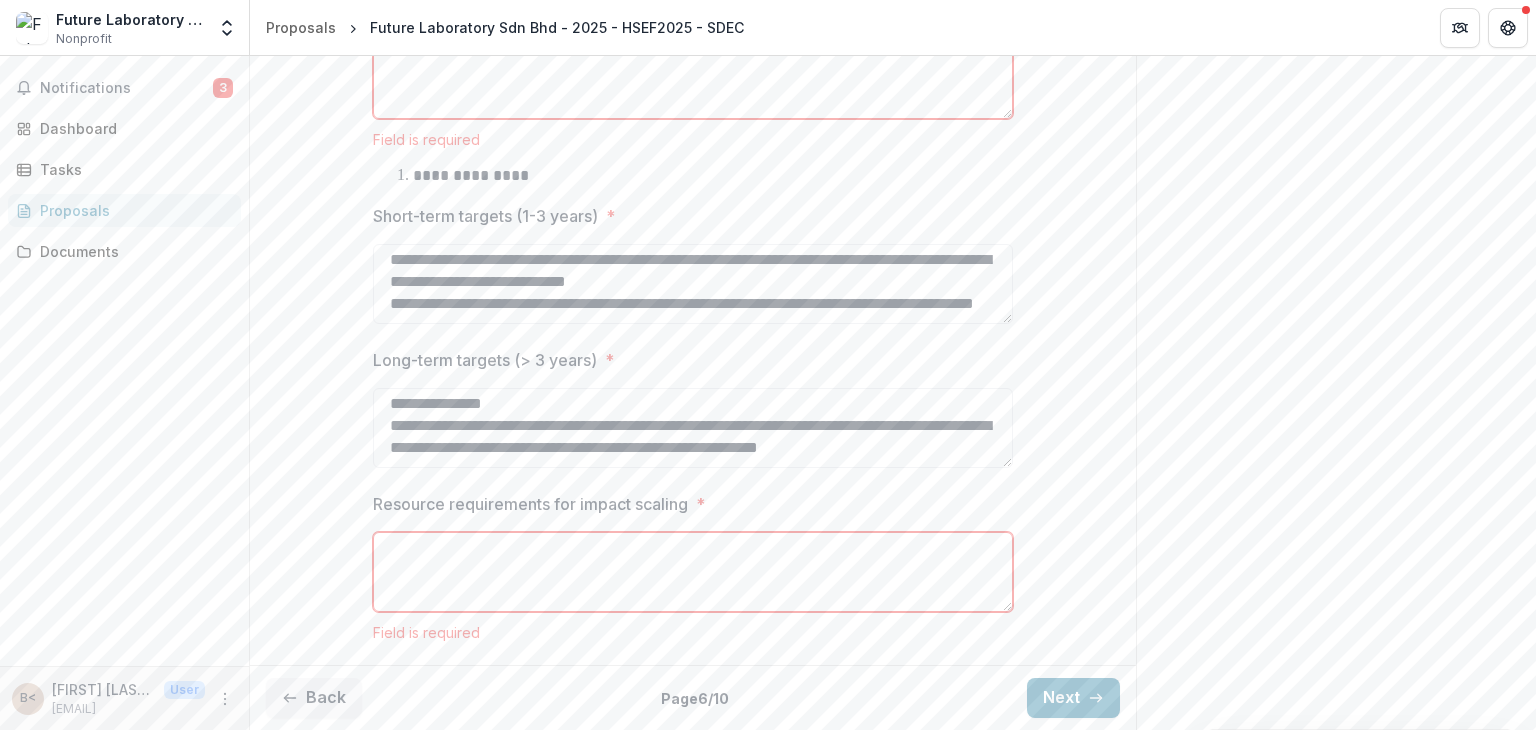 click on "Resource requirements for impact scaling *" at bounding box center (693, 572) 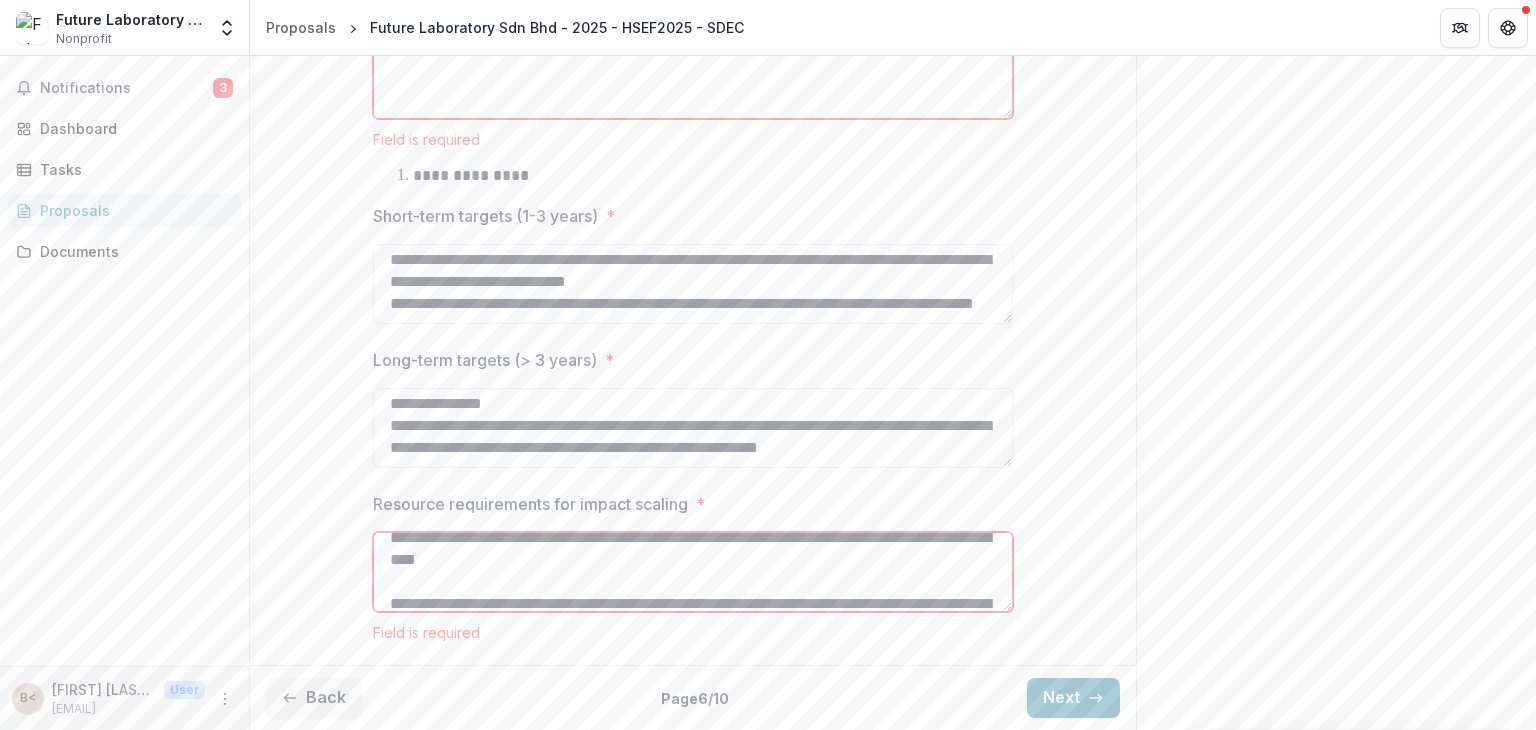 scroll, scrollTop: 0, scrollLeft: 0, axis: both 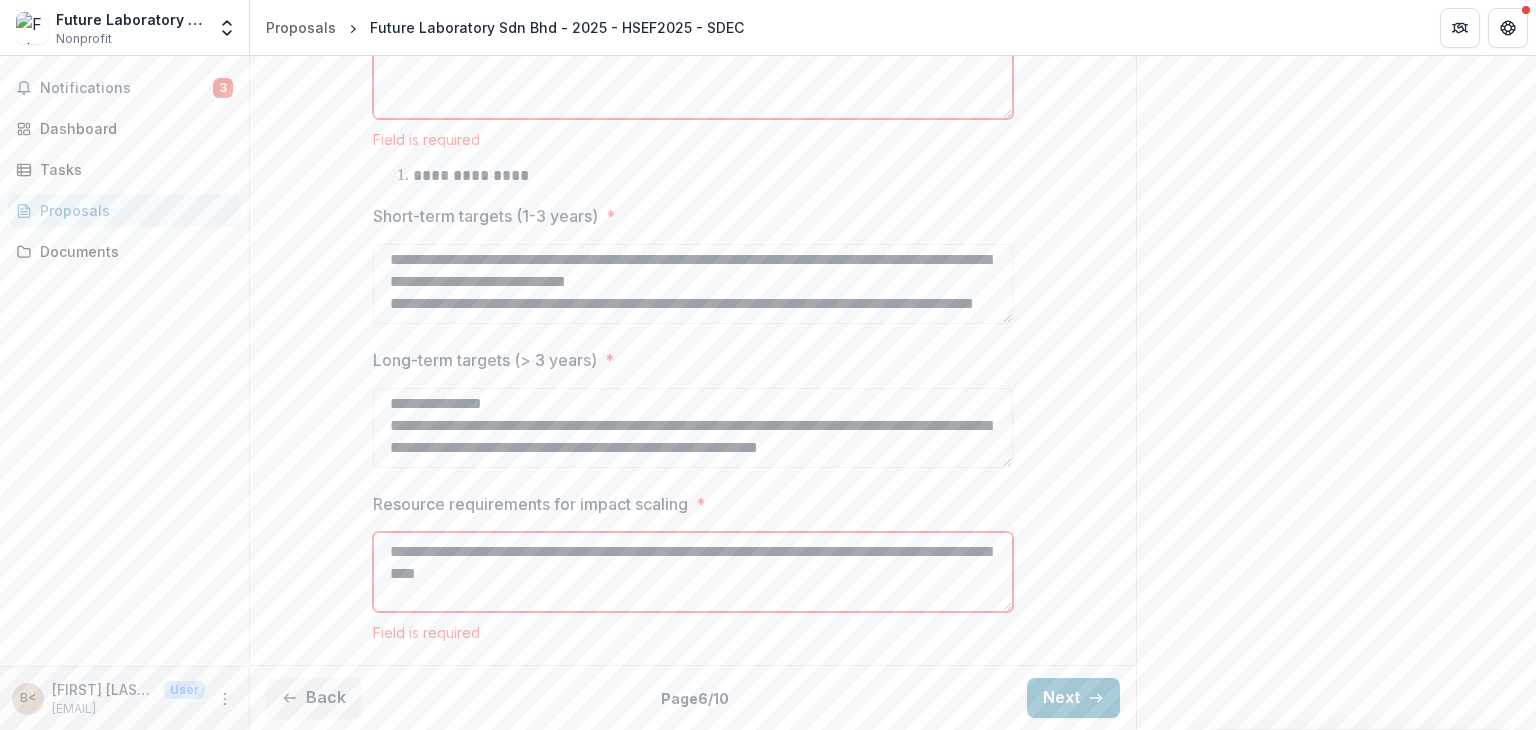click on "**********" at bounding box center (693, 572) 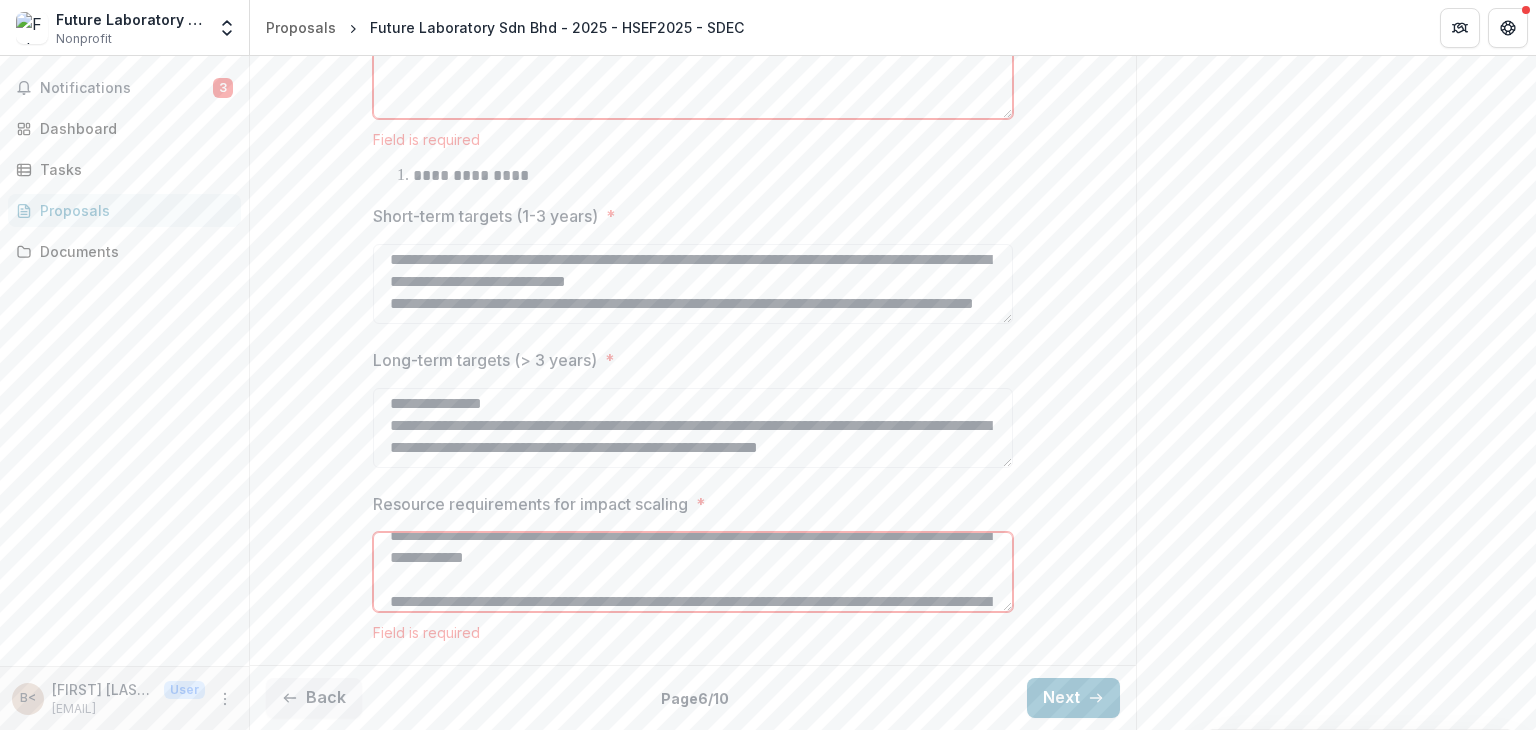 scroll, scrollTop: 228, scrollLeft: 0, axis: vertical 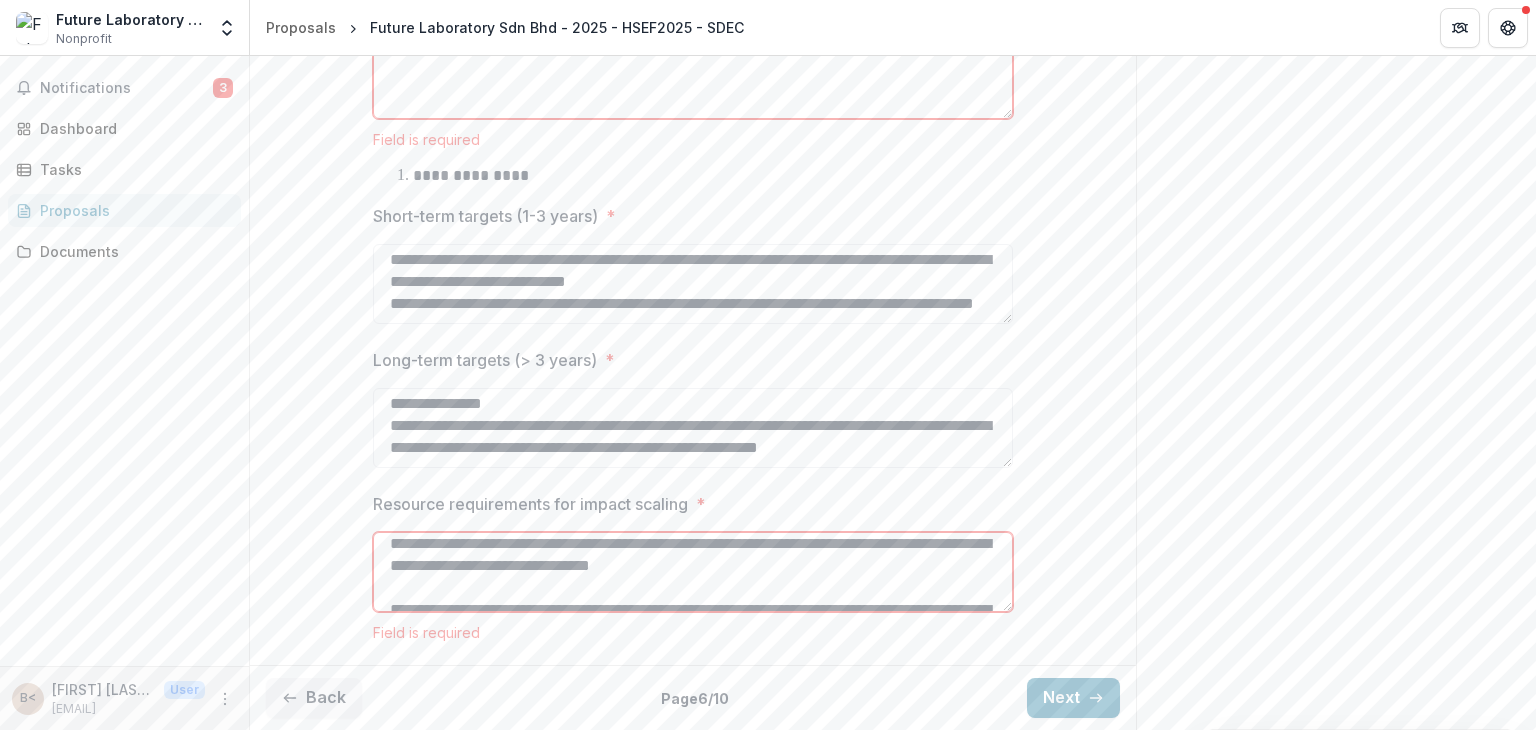 type on "**********" 